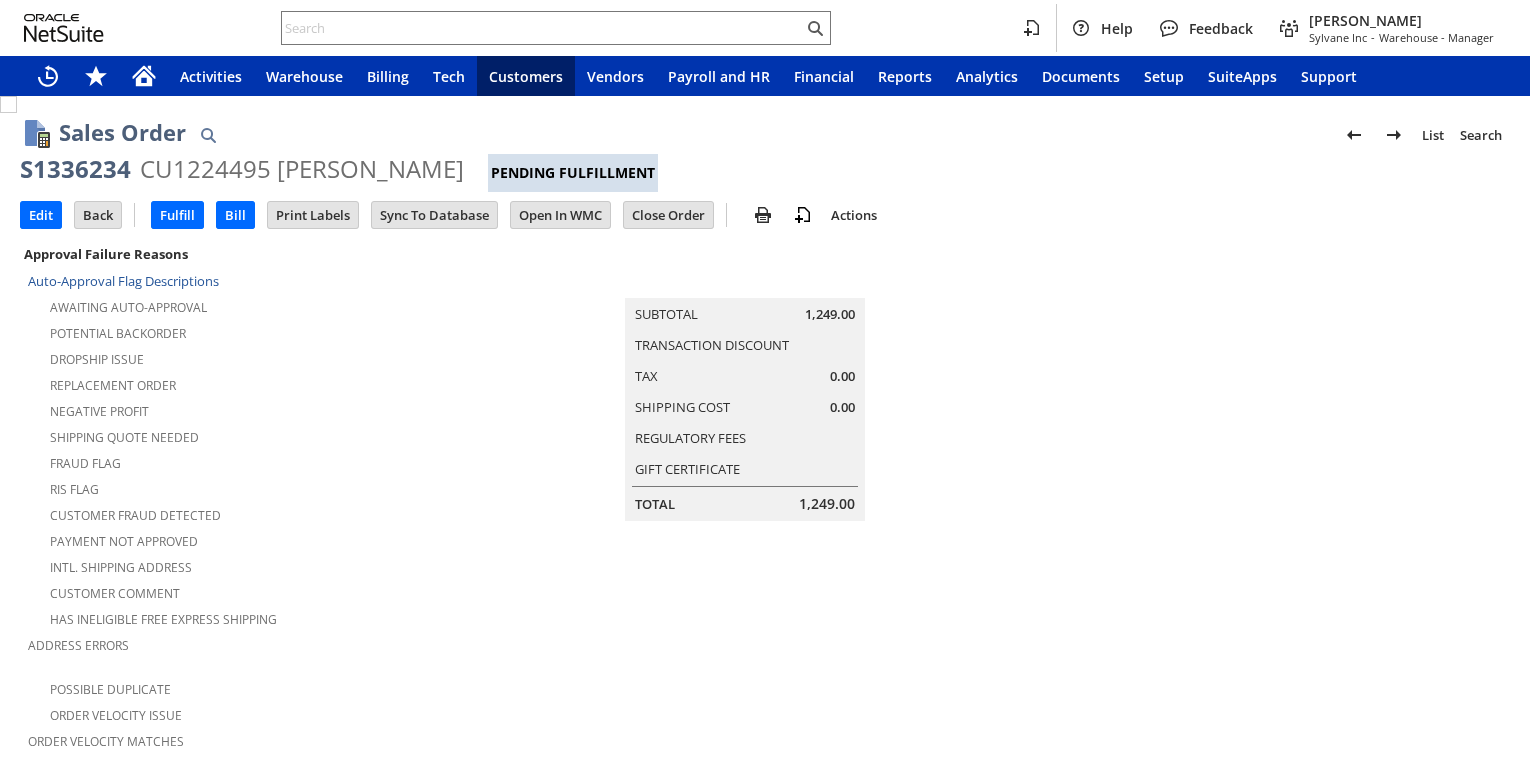 scroll, scrollTop: 0, scrollLeft: 0, axis: both 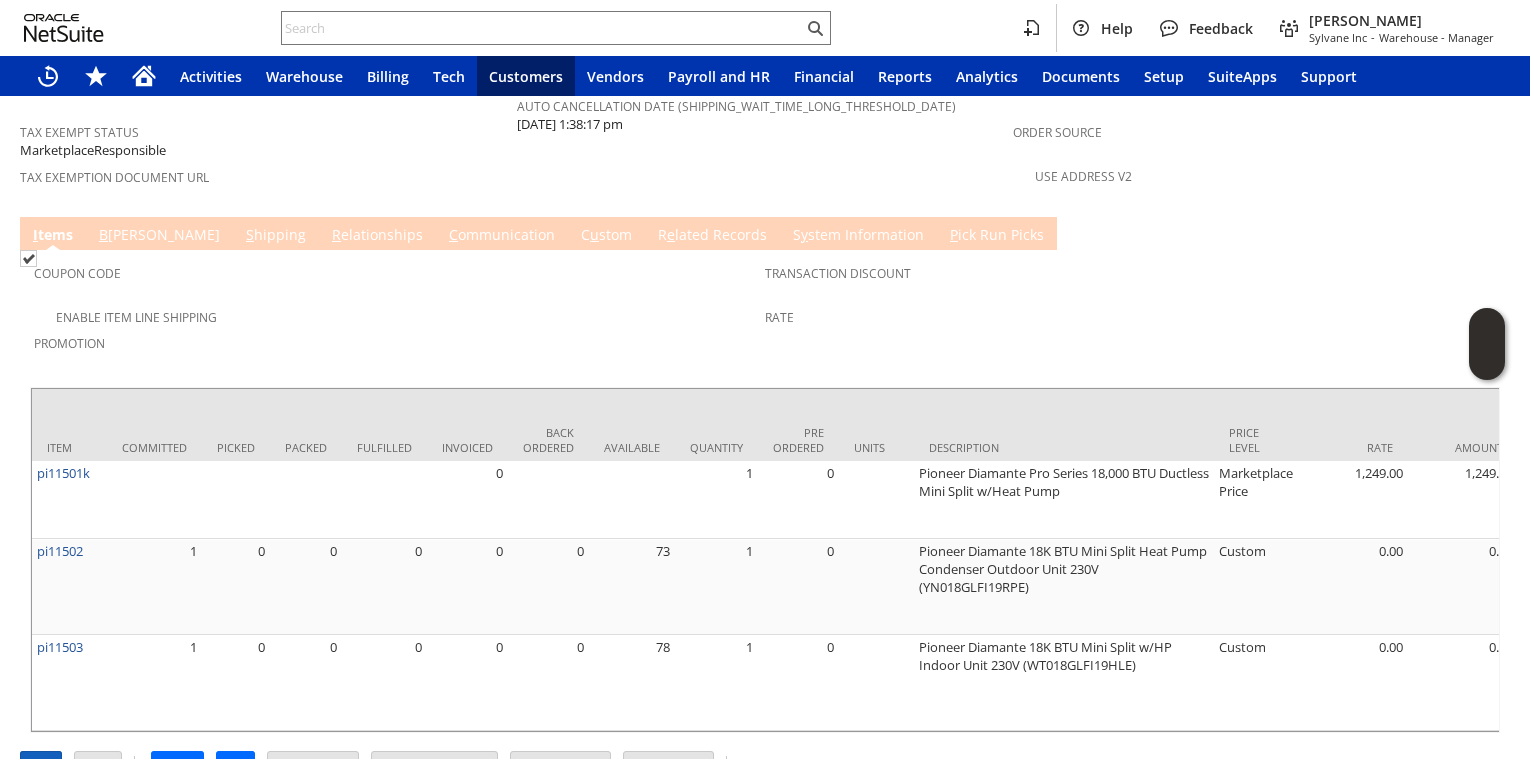 click on "Edit" at bounding box center (41, 765) 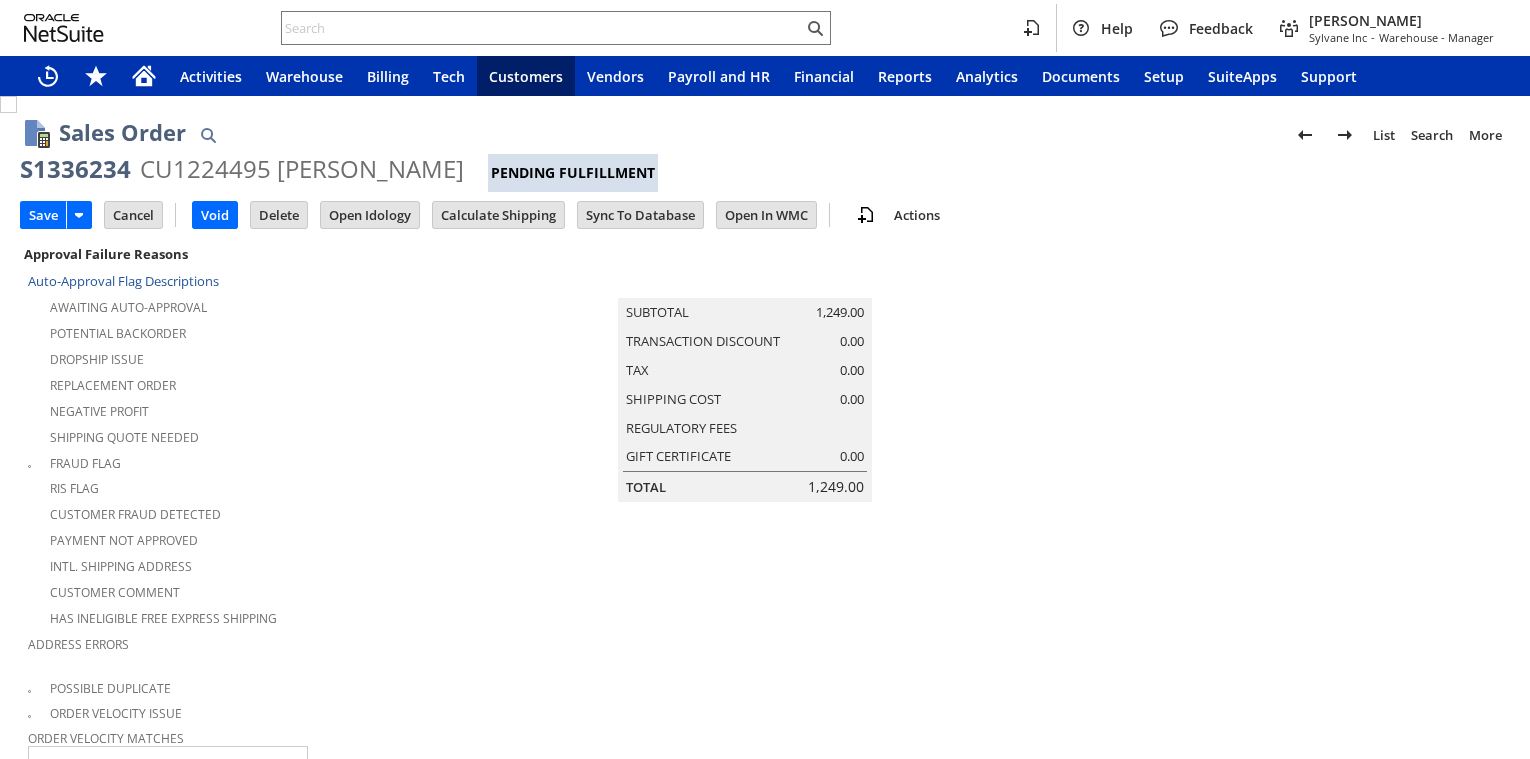 scroll, scrollTop: 0, scrollLeft: 0, axis: both 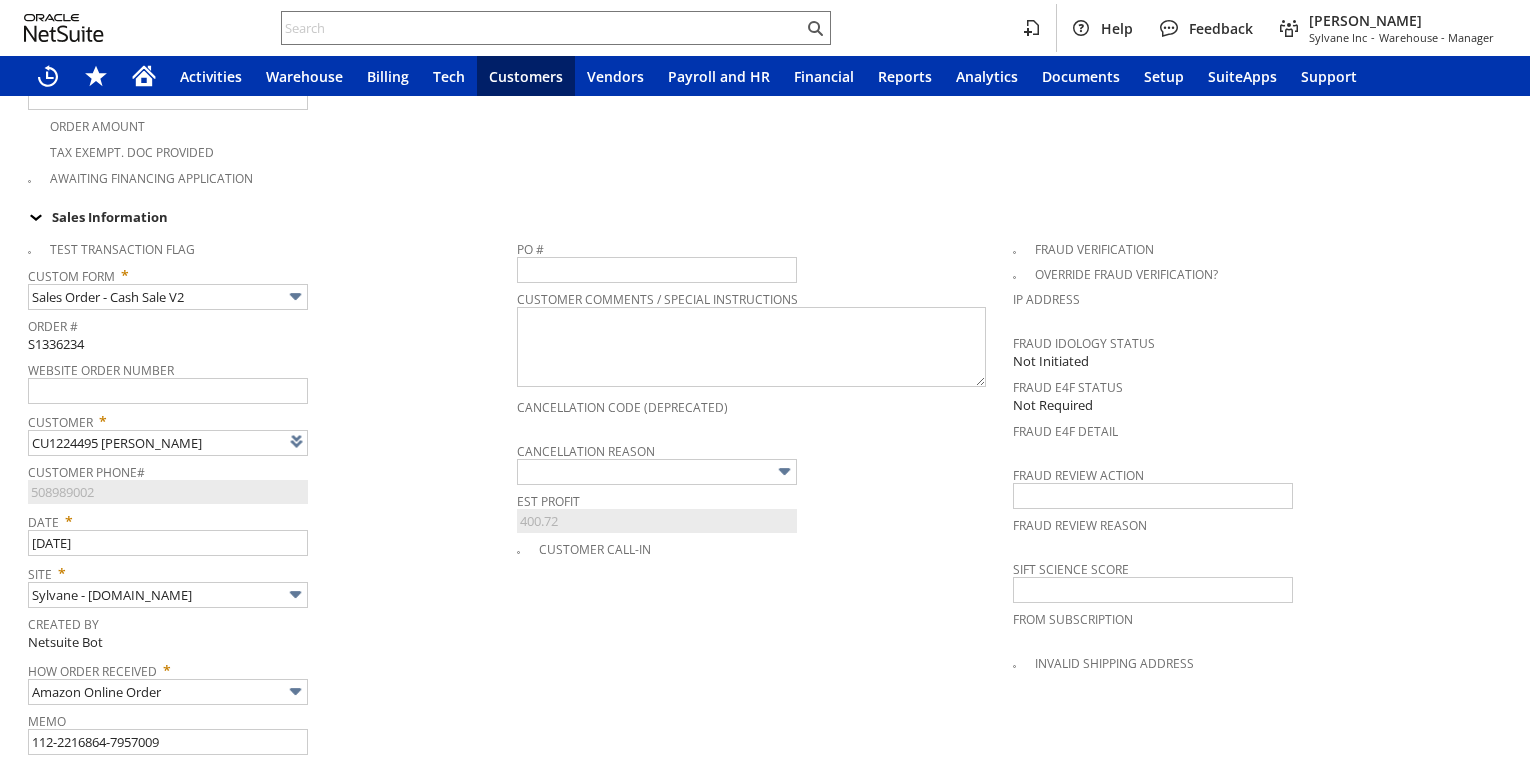 type on "Intelligent Recommendations¹⁰" 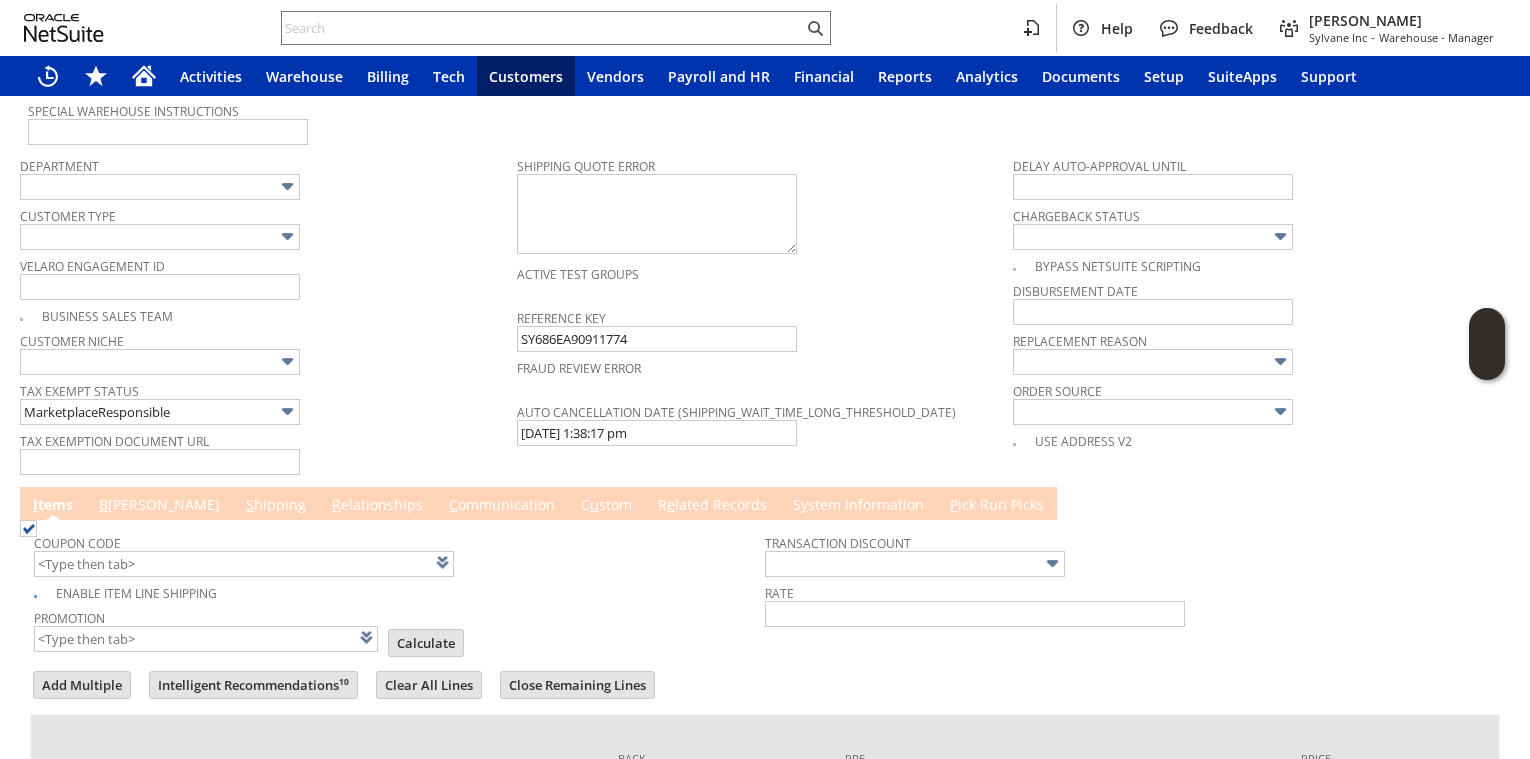 scroll, scrollTop: 1784, scrollLeft: 0, axis: vertical 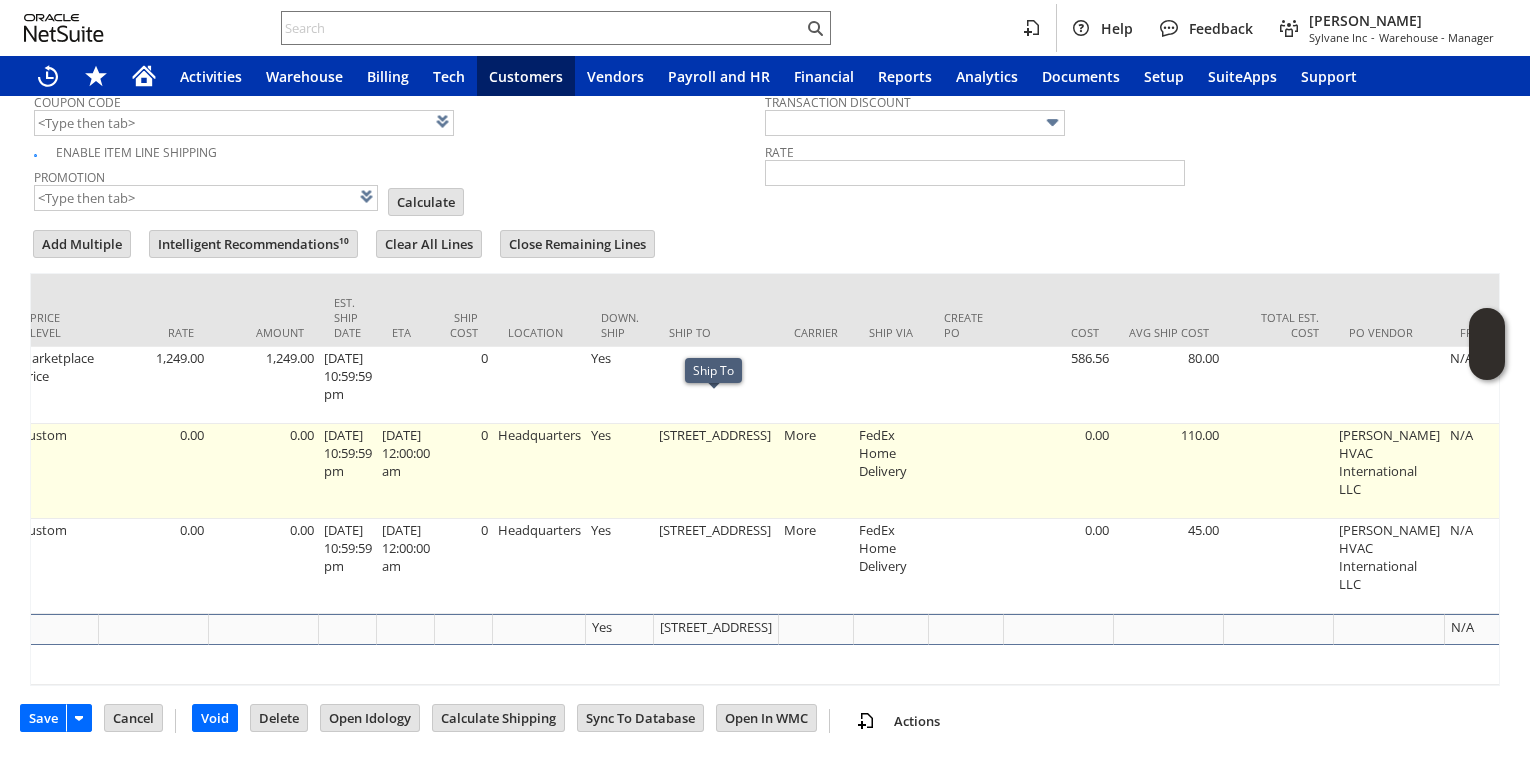 click on "[STREET_ADDRESS]" at bounding box center [716, 471] 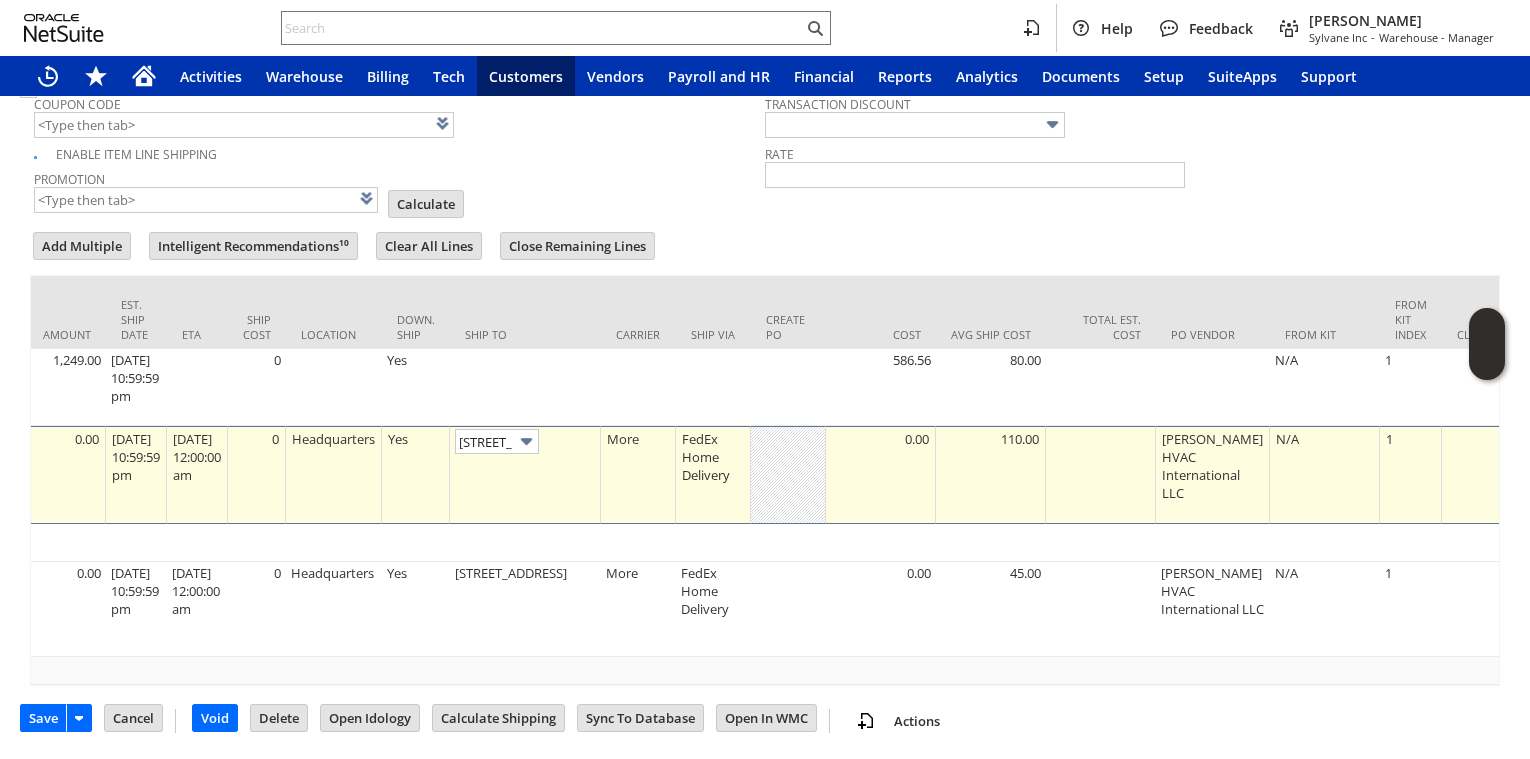 click at bounding box center [713, 387] 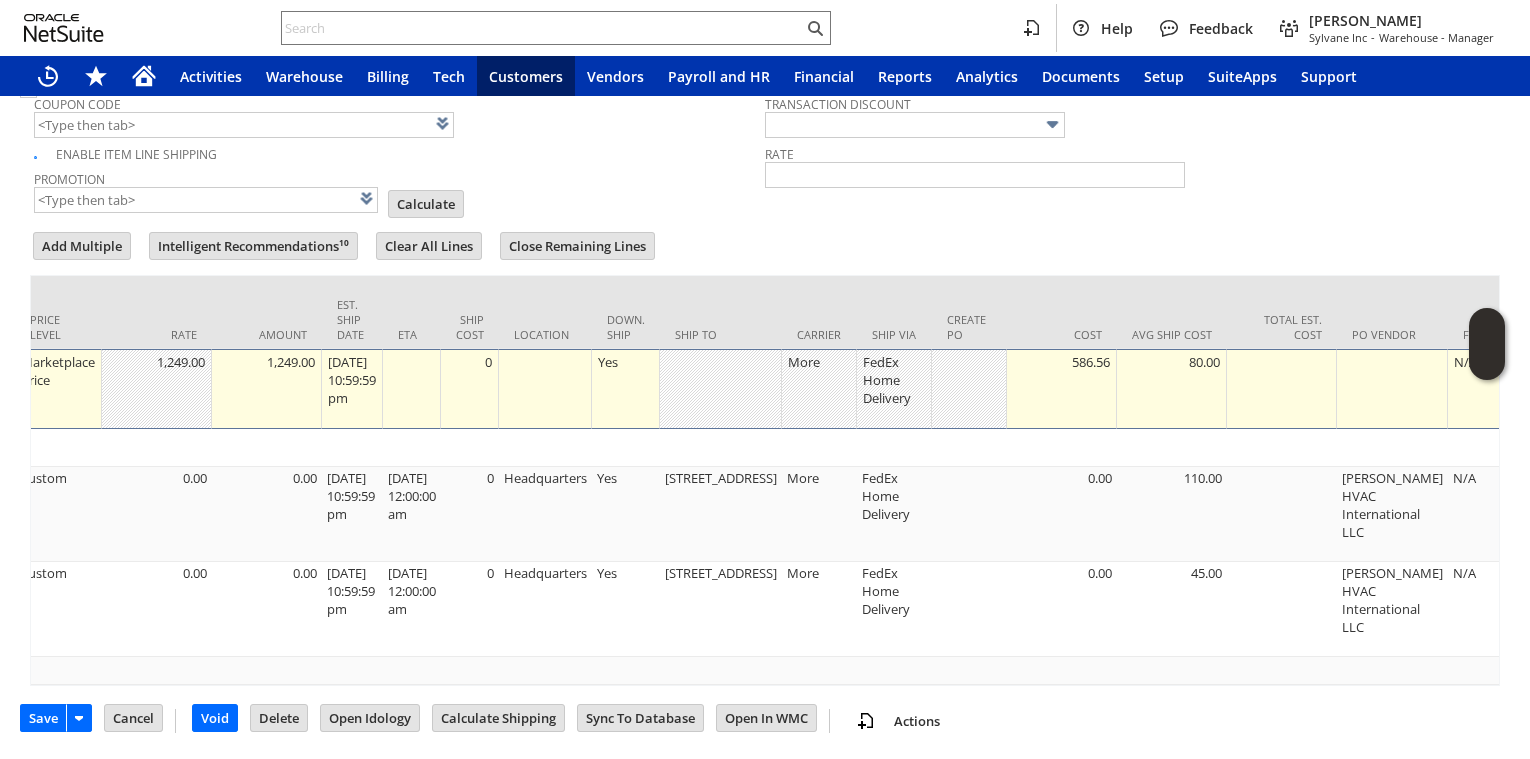 scroll, scrollTop: 1713, scrollLeft: 0, axis: vertical 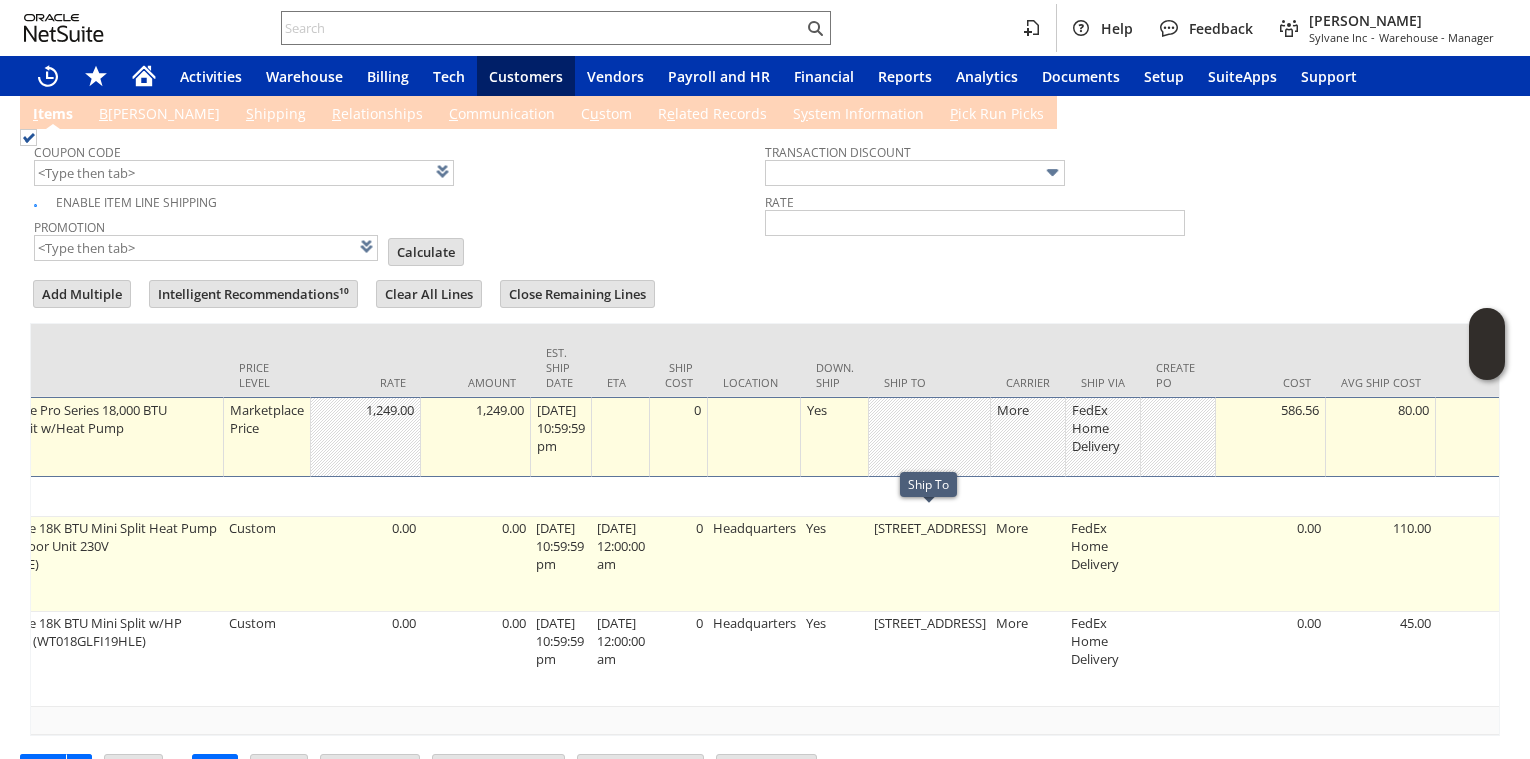 click on "10 AMSHER RD" at bounding box center (930, 564) 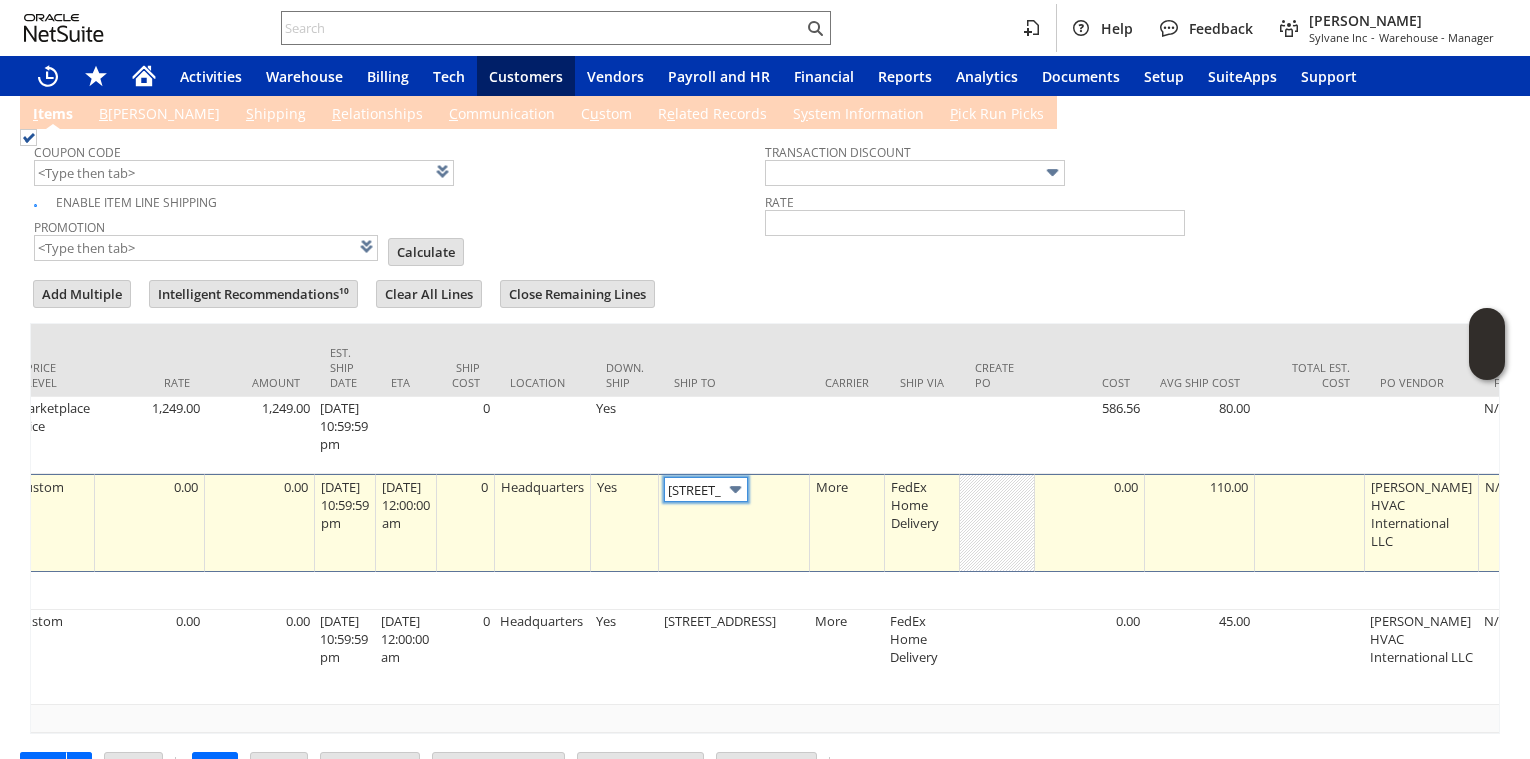scroll, scrollTop: 0, scrollLeft: 32, axis: horizontal 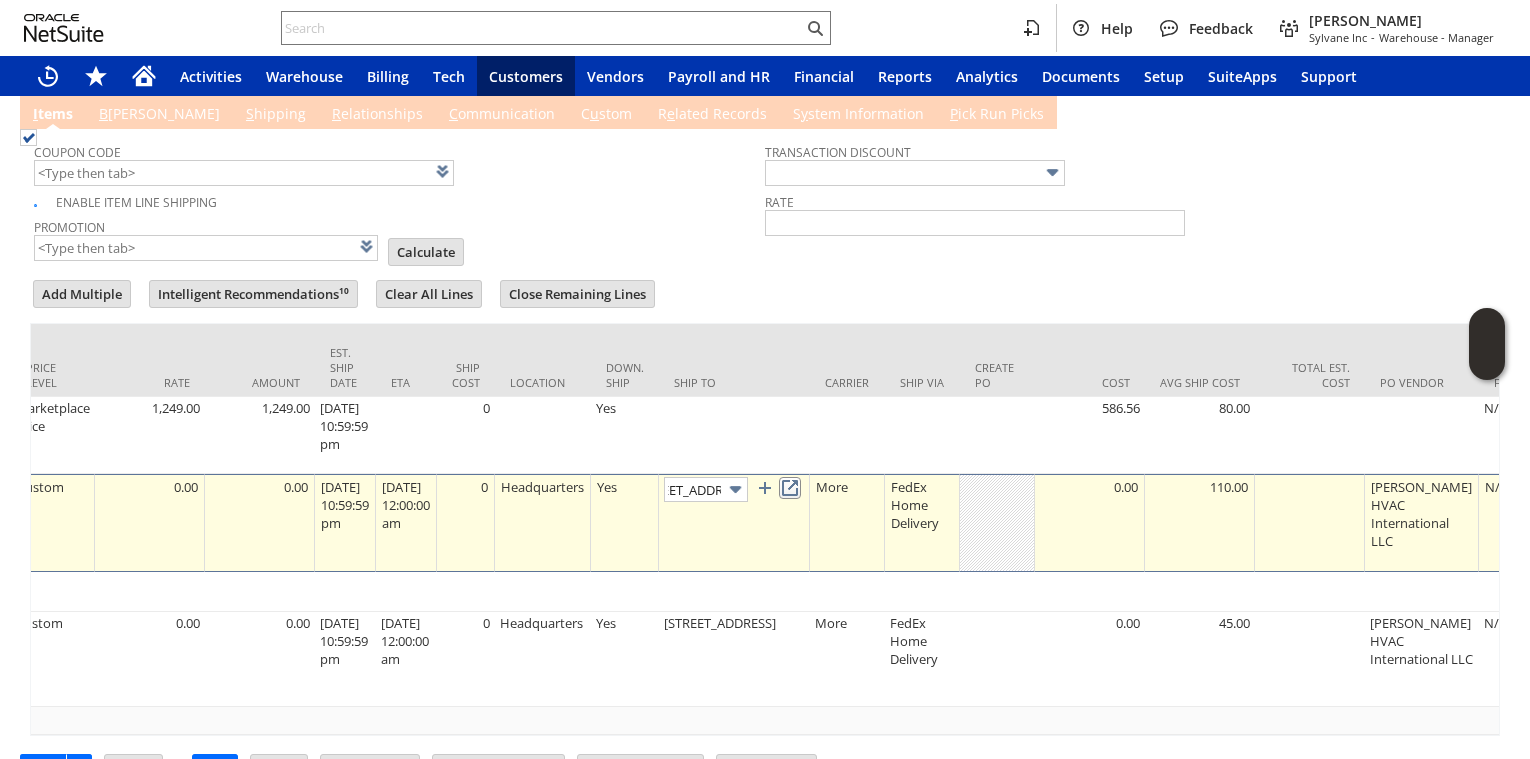 click at bounding box center [790, 488] 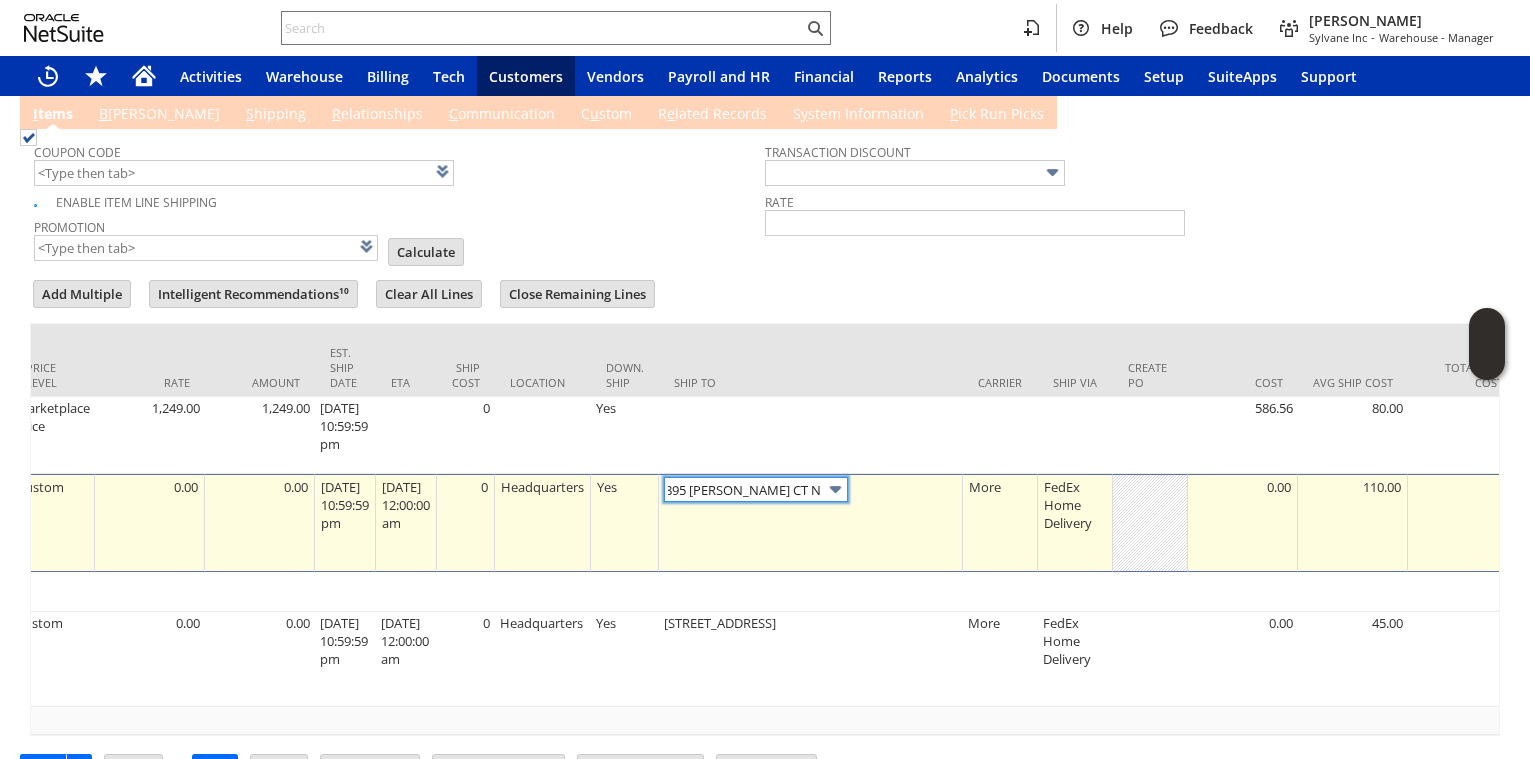 scroll, scrollTop: 0, scrollLeft: 0, axis: both 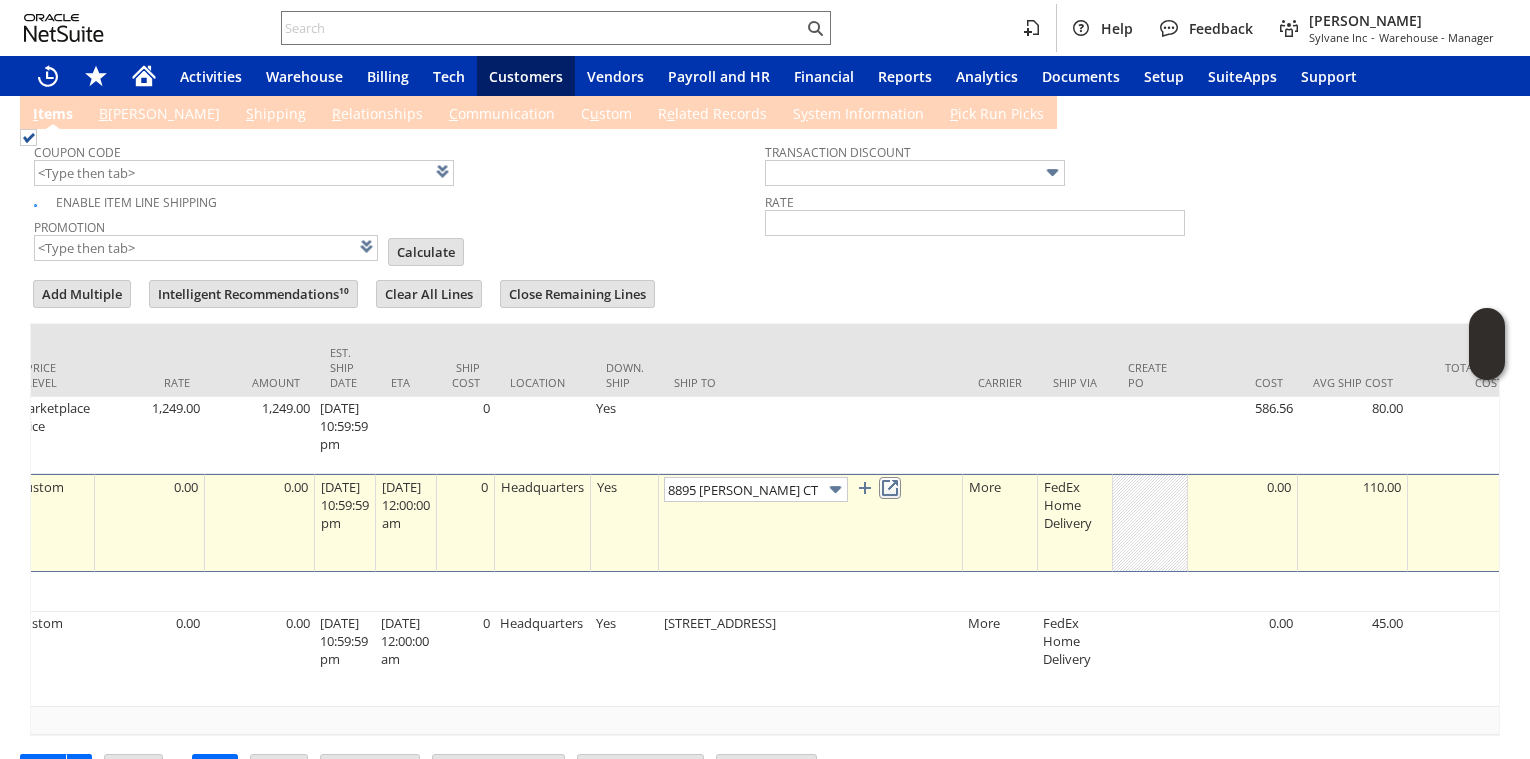 click at bounding box center [890, 488] 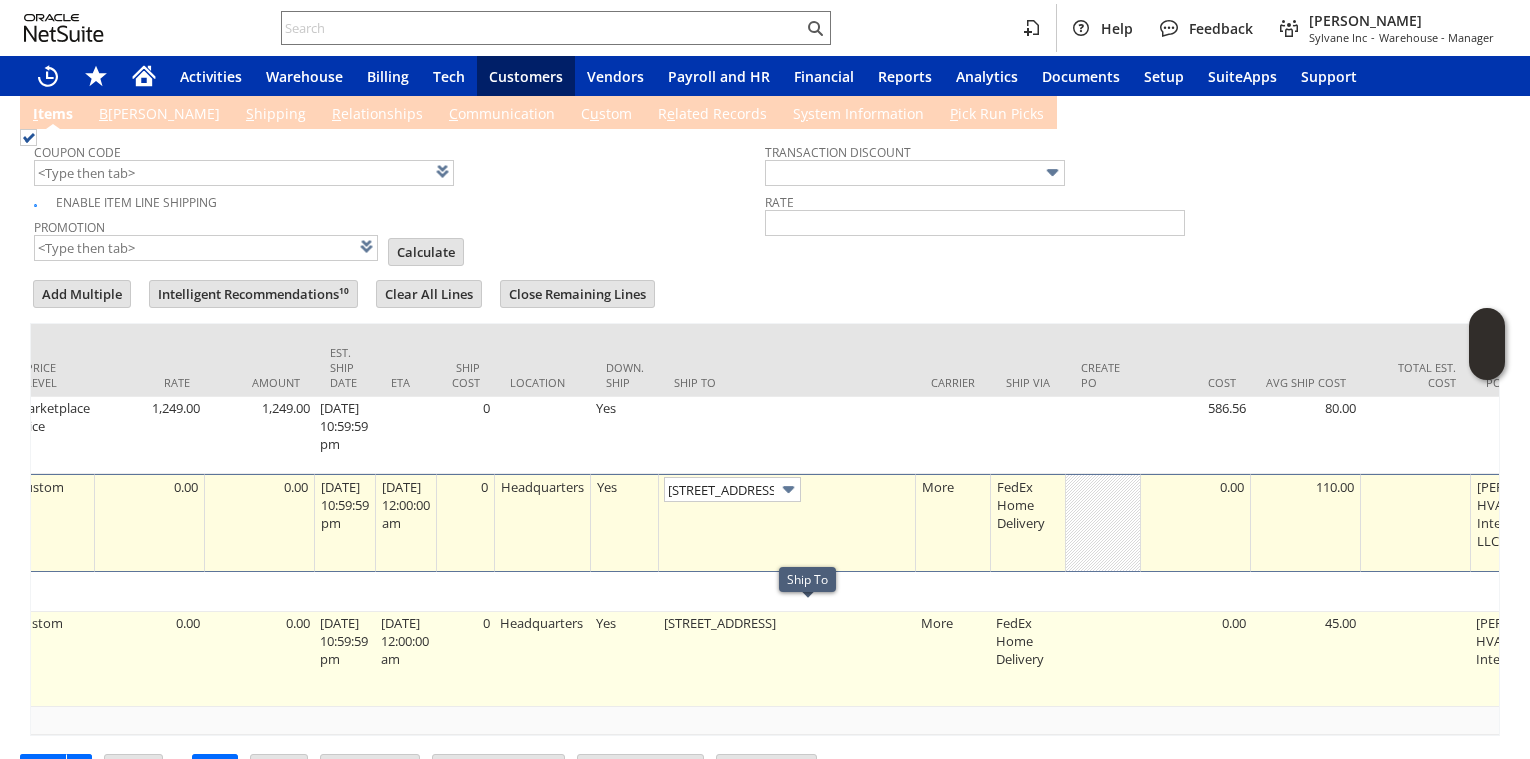 click on "10 AMSHER RD" at bounding box center (787, 659) 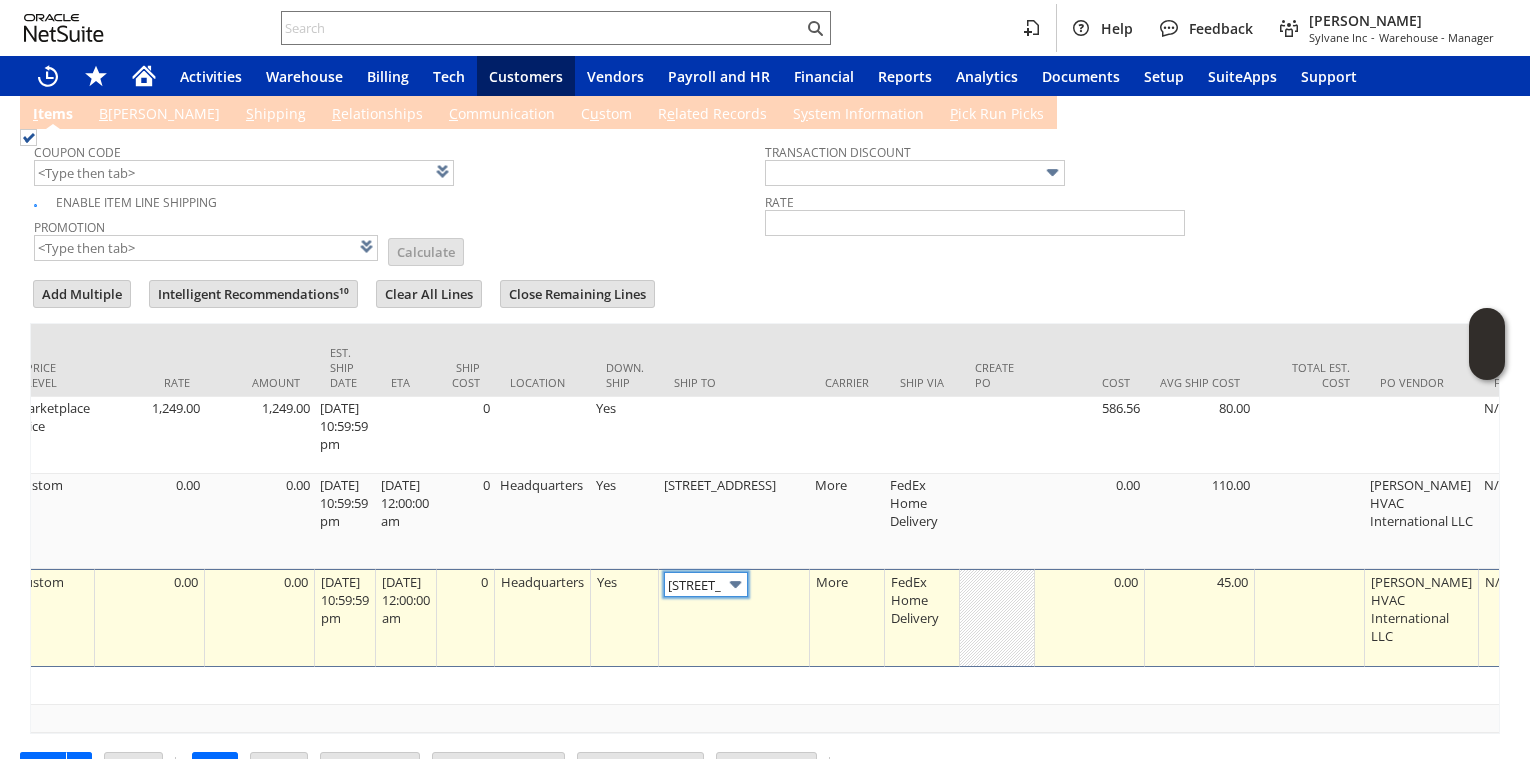 scroll, scrollTop: 0, scrollLeft: 26, axis: horizontal 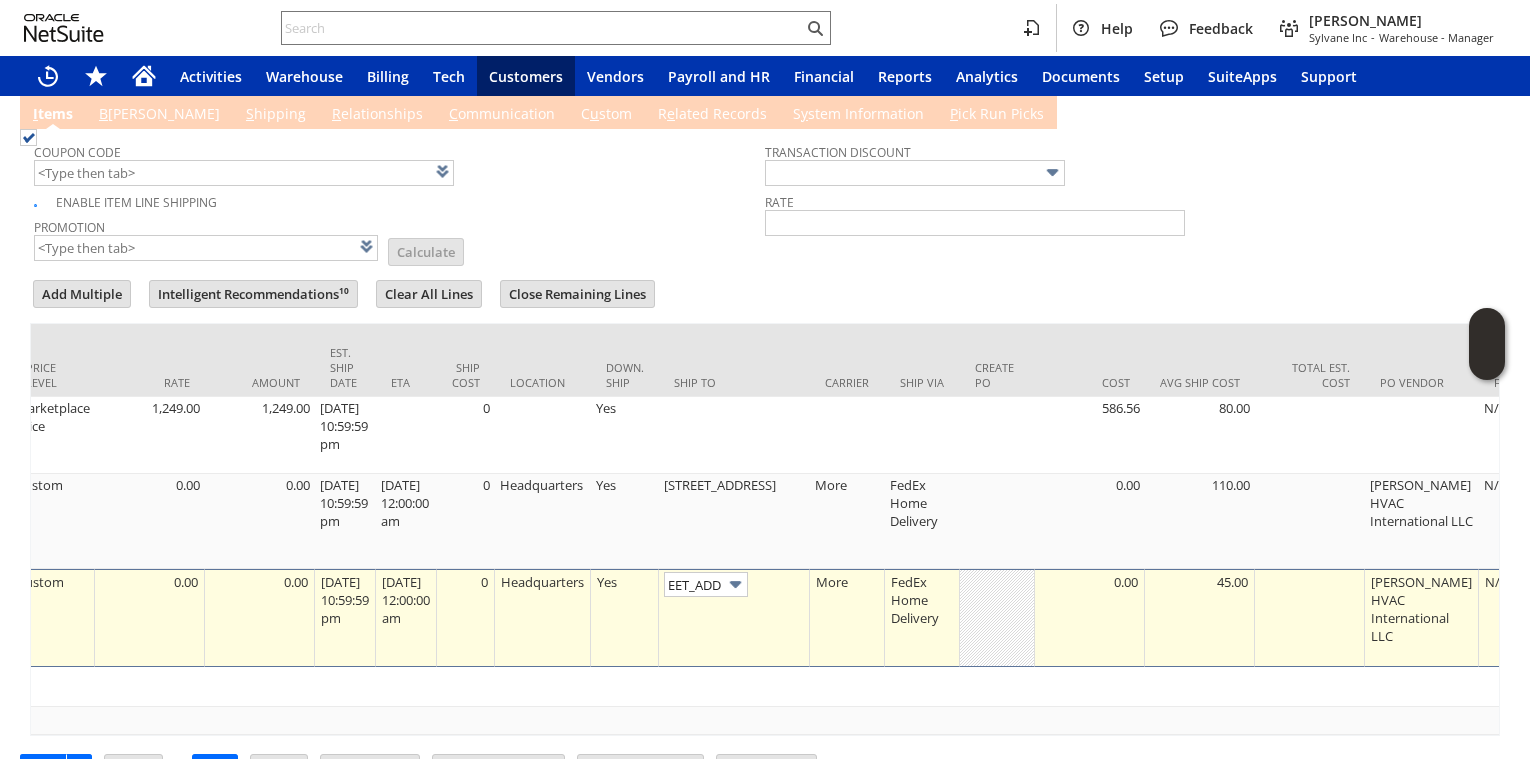 click on "Promotion
List
Calculate" at bounding box center [399, 238] 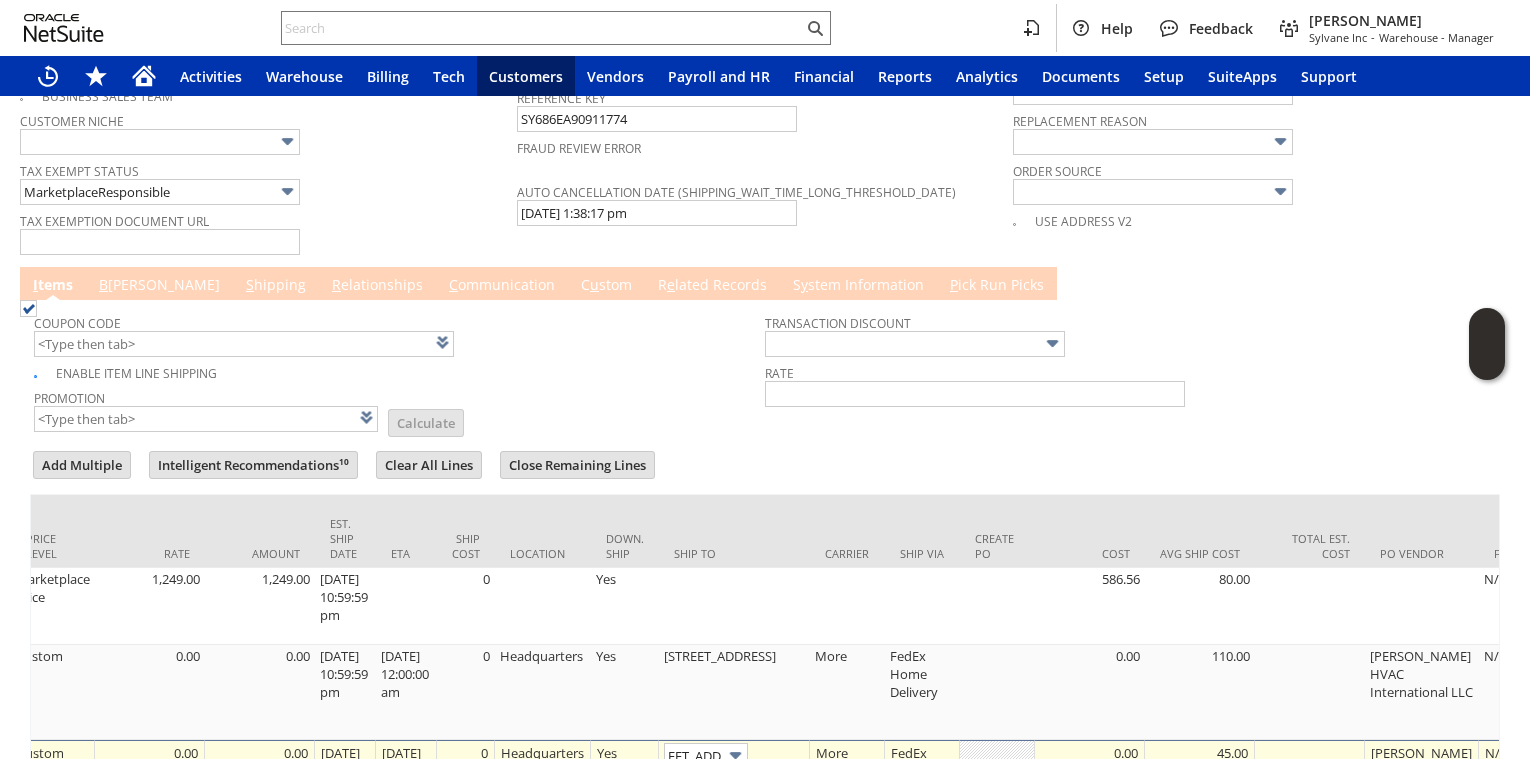 scroll, scrollTop: 1449, scrollLeft: 0, axis: vertical 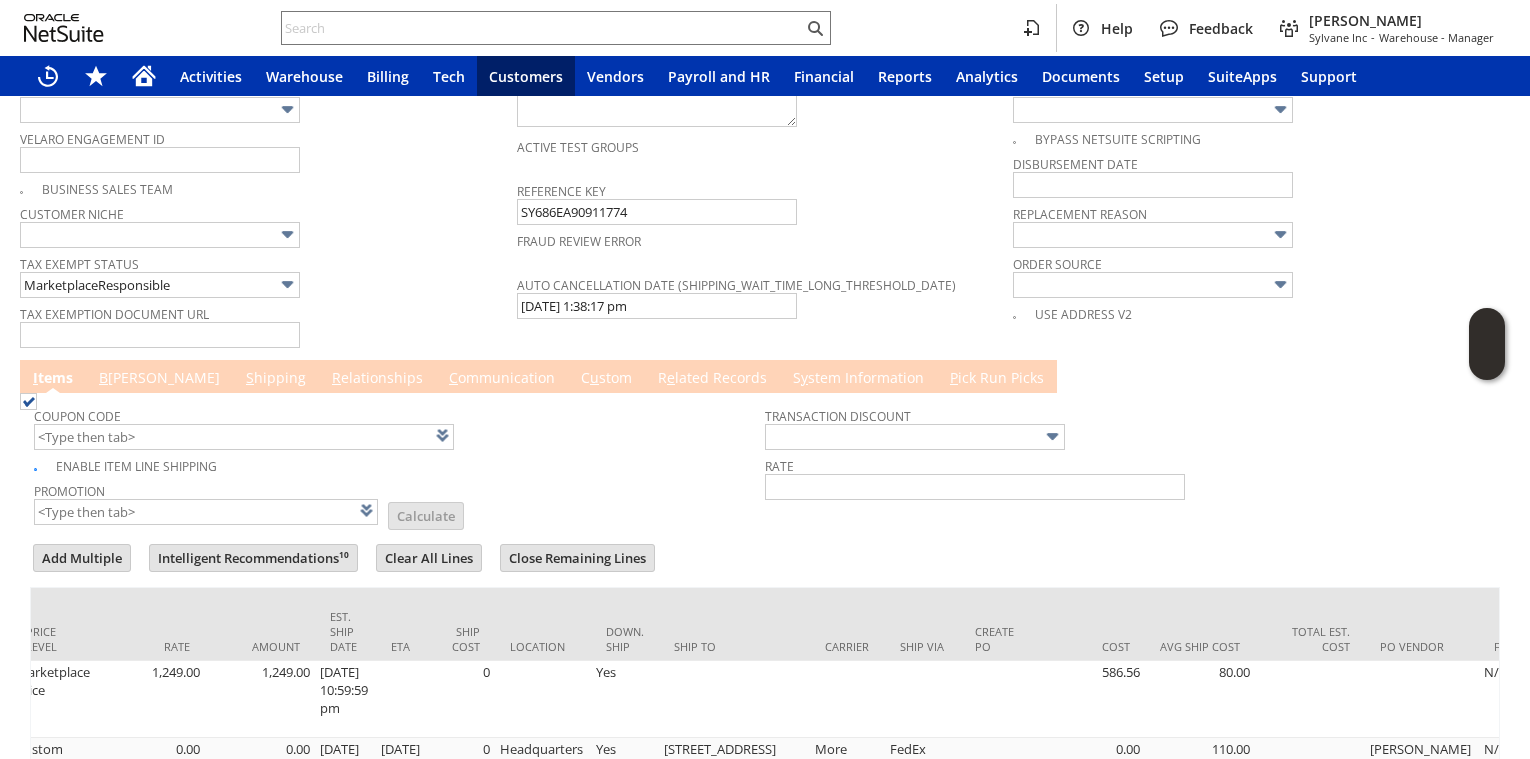 click on "B illing" at bounding box center (159, 379) 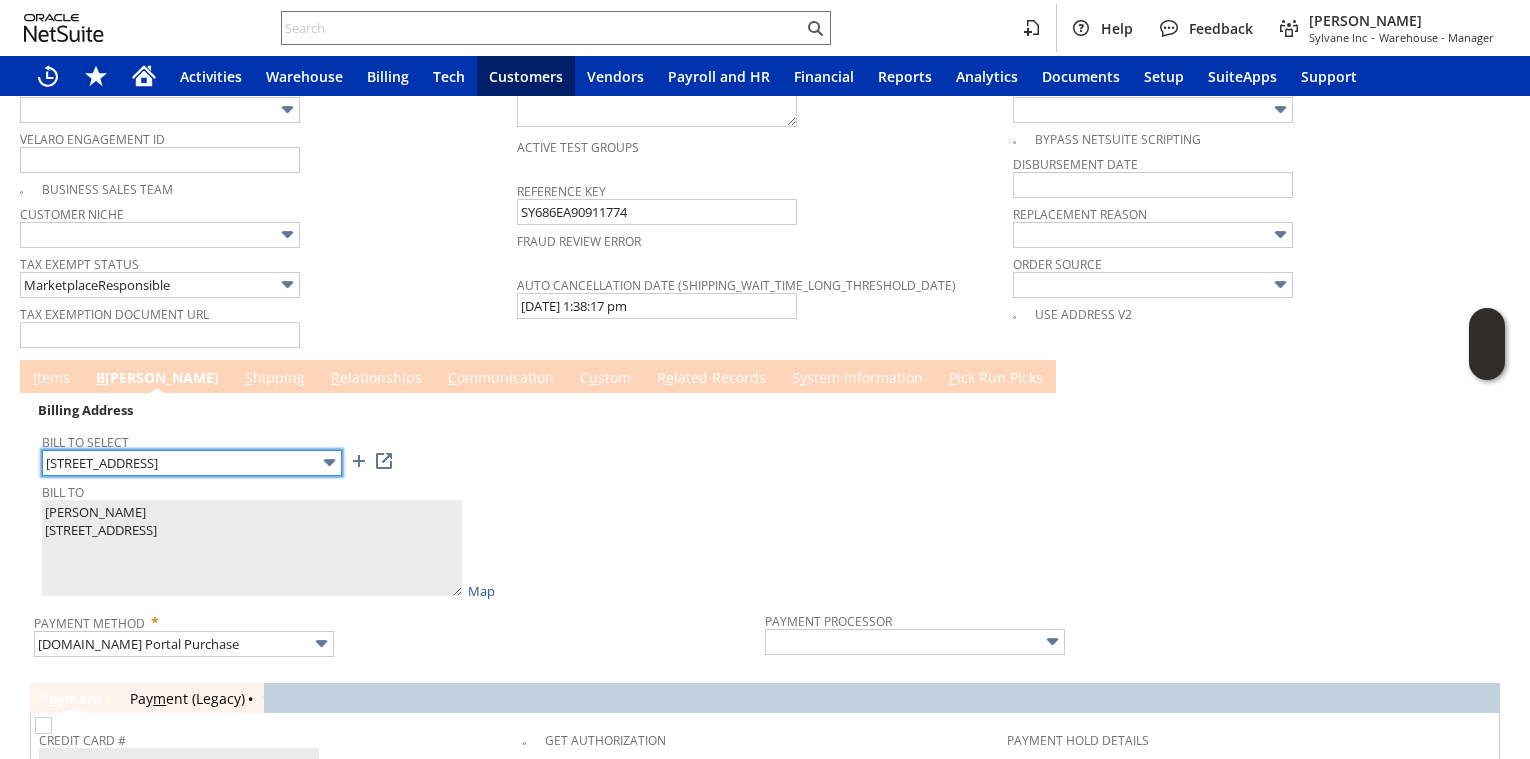 click on "10 AMSHER RD" at bounding box center (192, 463) 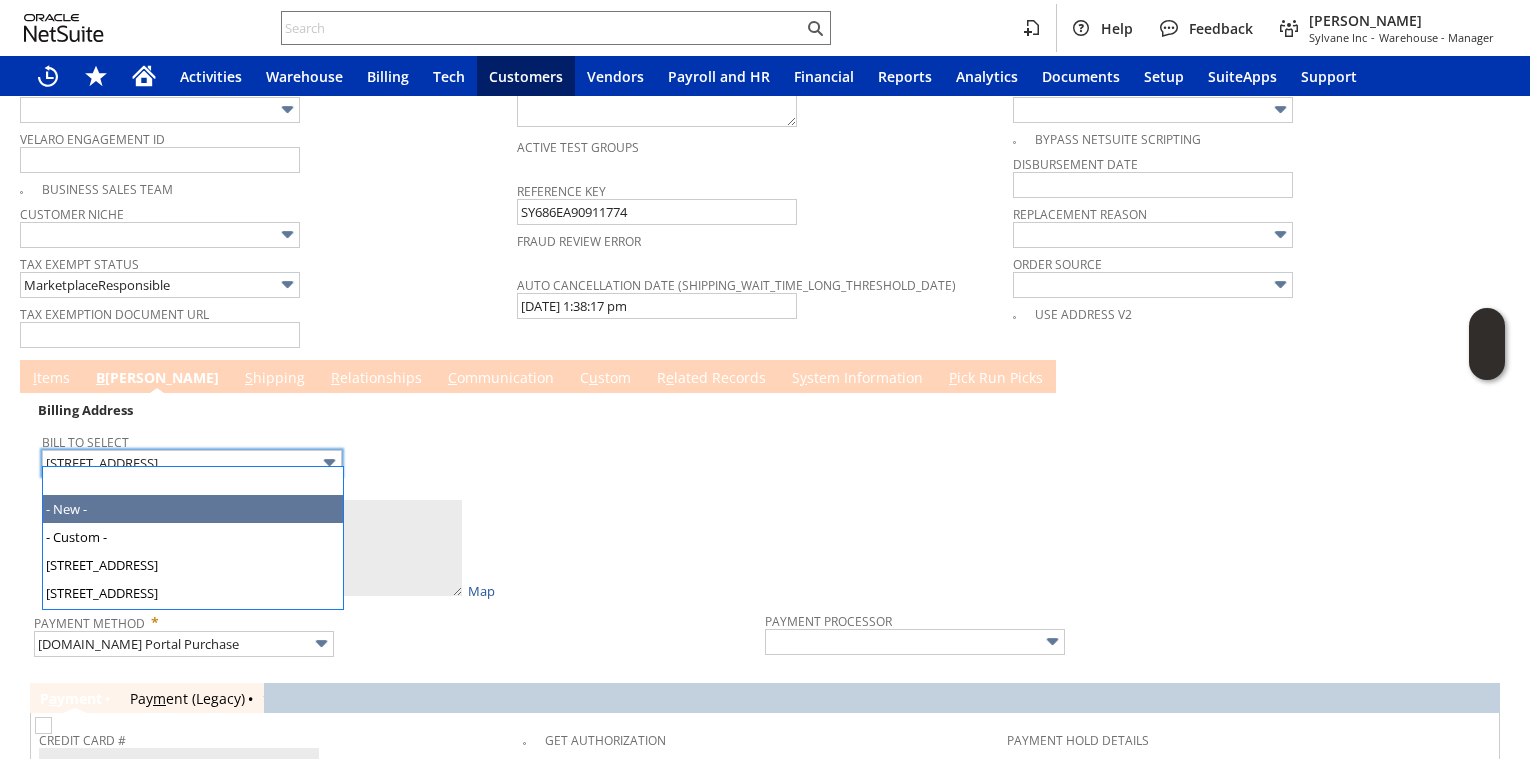 click on "Bill To Select
10 AMSHER RD" at bounding box center [398, 452] 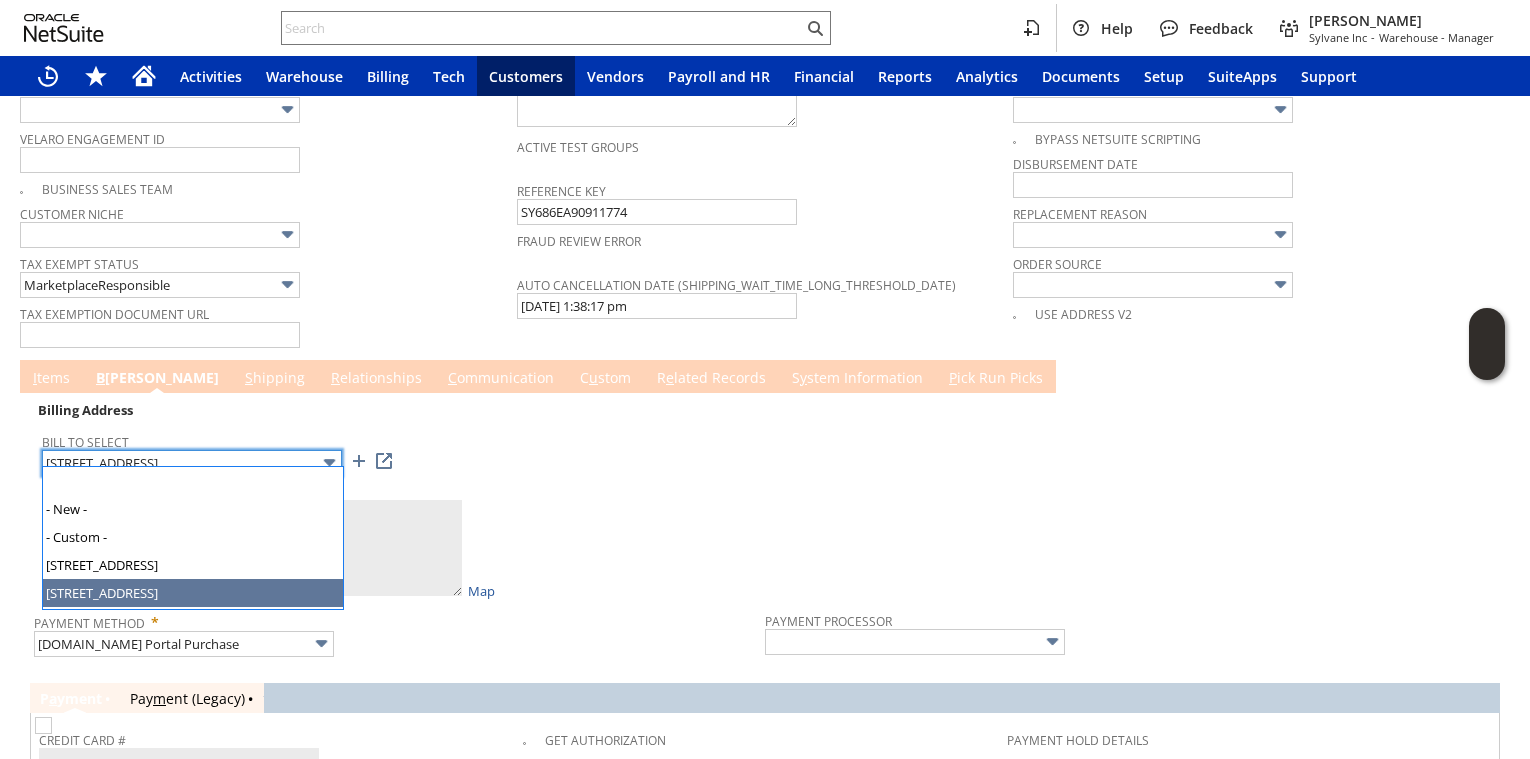 click on "10 AMSHER RD" at bounding box center (192, 463) 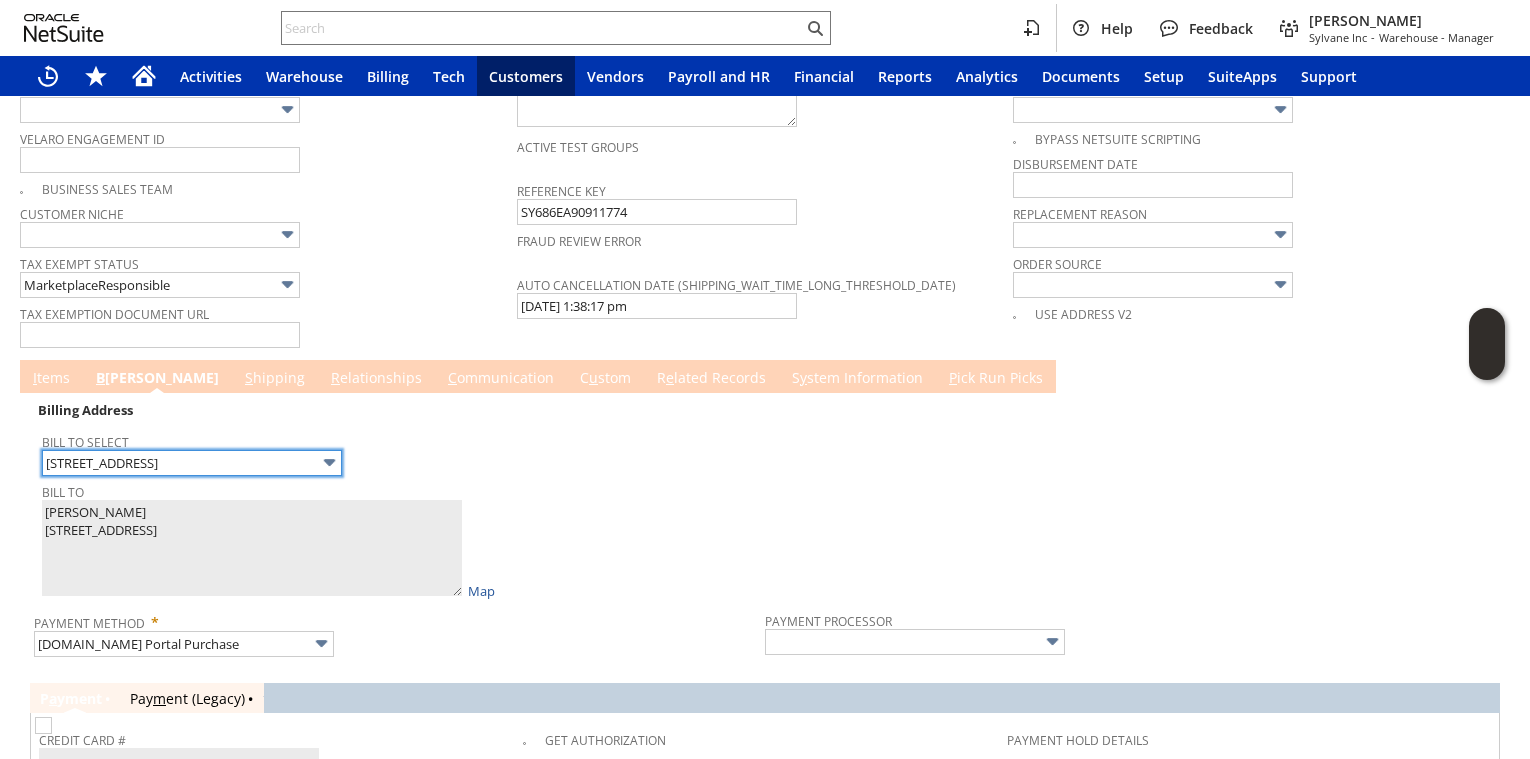 type on "David Smith
10 AMSHER RD
2281912
WOODSTOCK CT 06281-1654
United States" 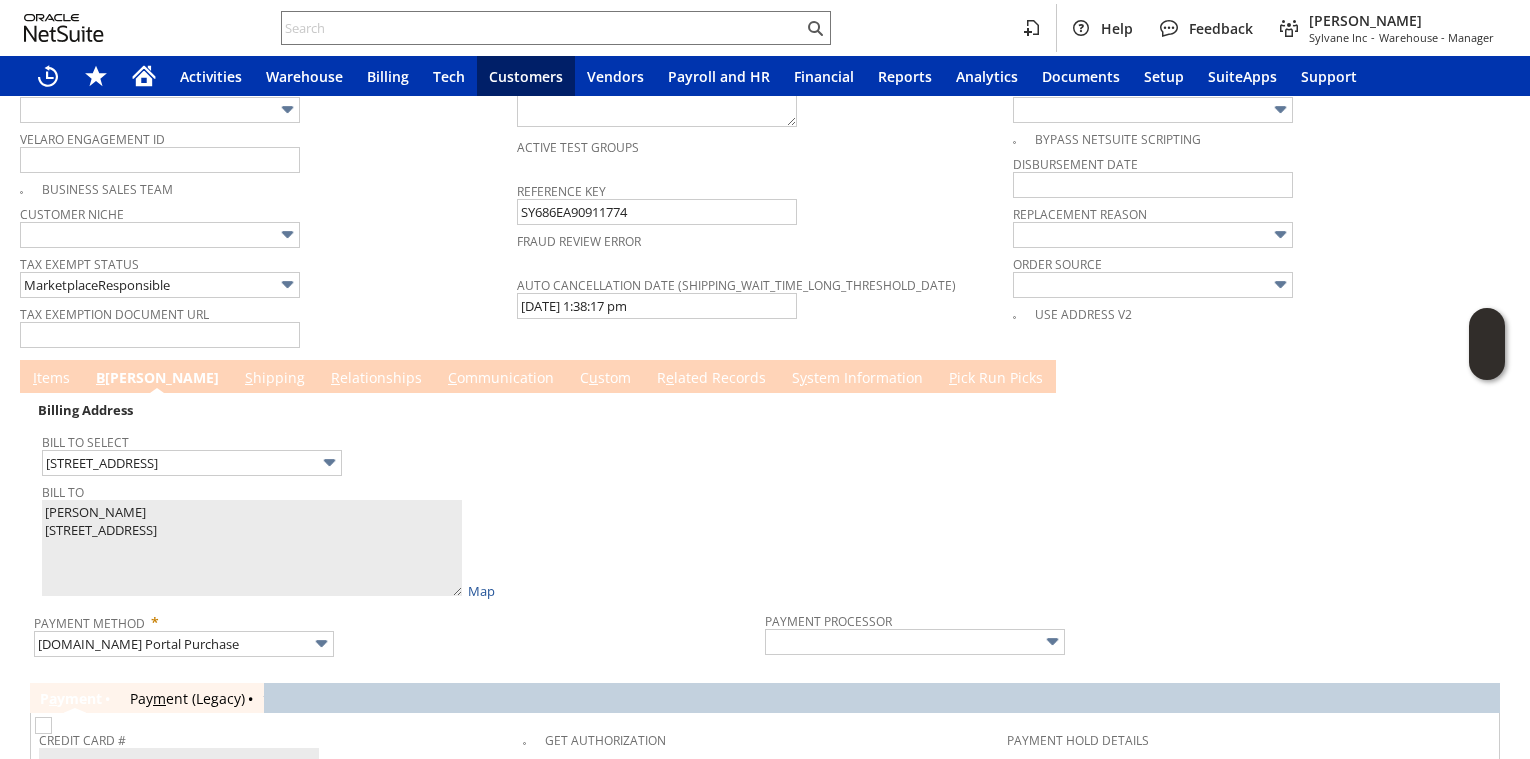 click on "Bill To
Catherine Smith
10 AMSHER RD
2281911
WOODSTOCK CT 06281-1654
United States
Map" at bounding box center (398, 539) 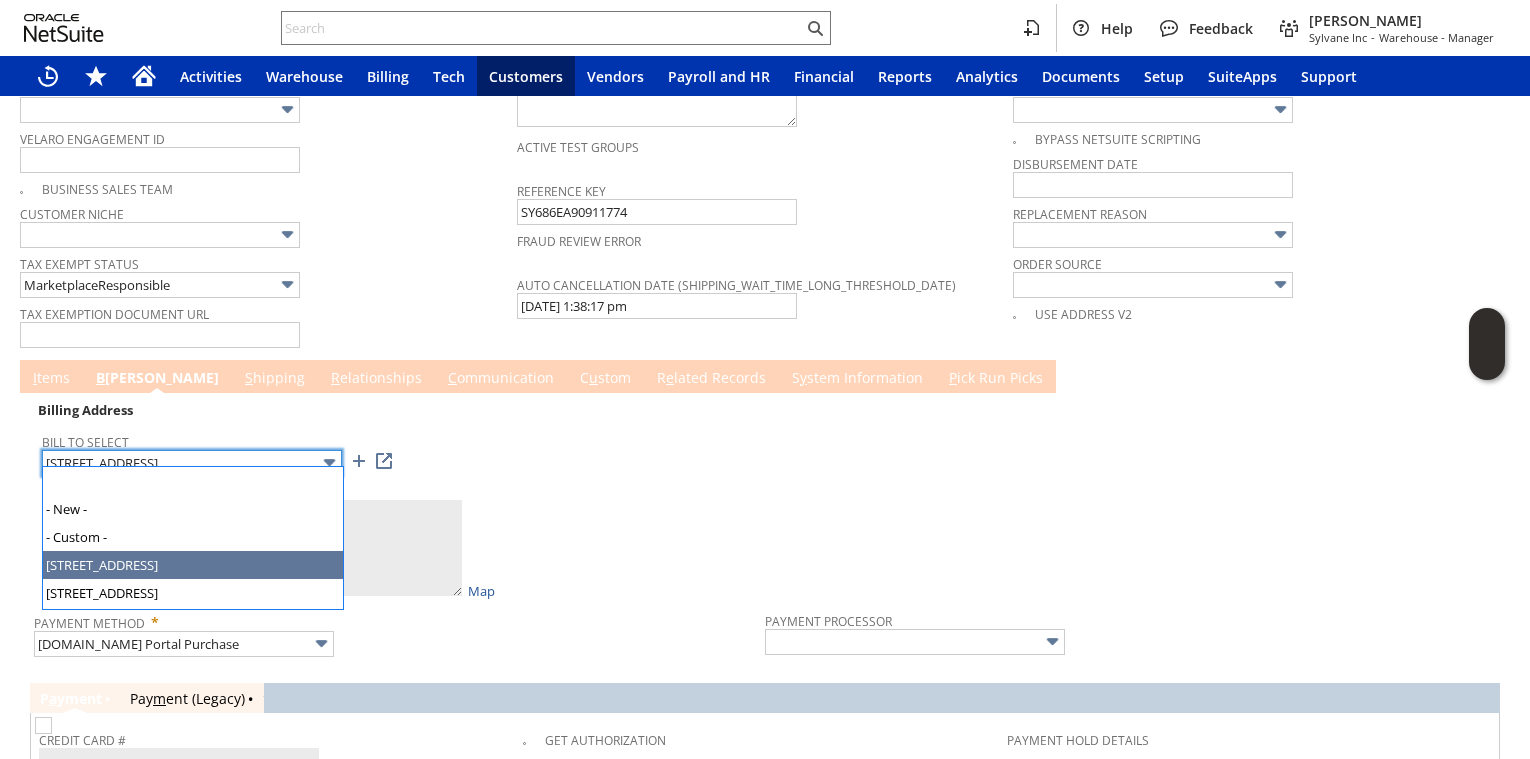 click on "10 AMSHER RD" at bounding box center [192, 463] 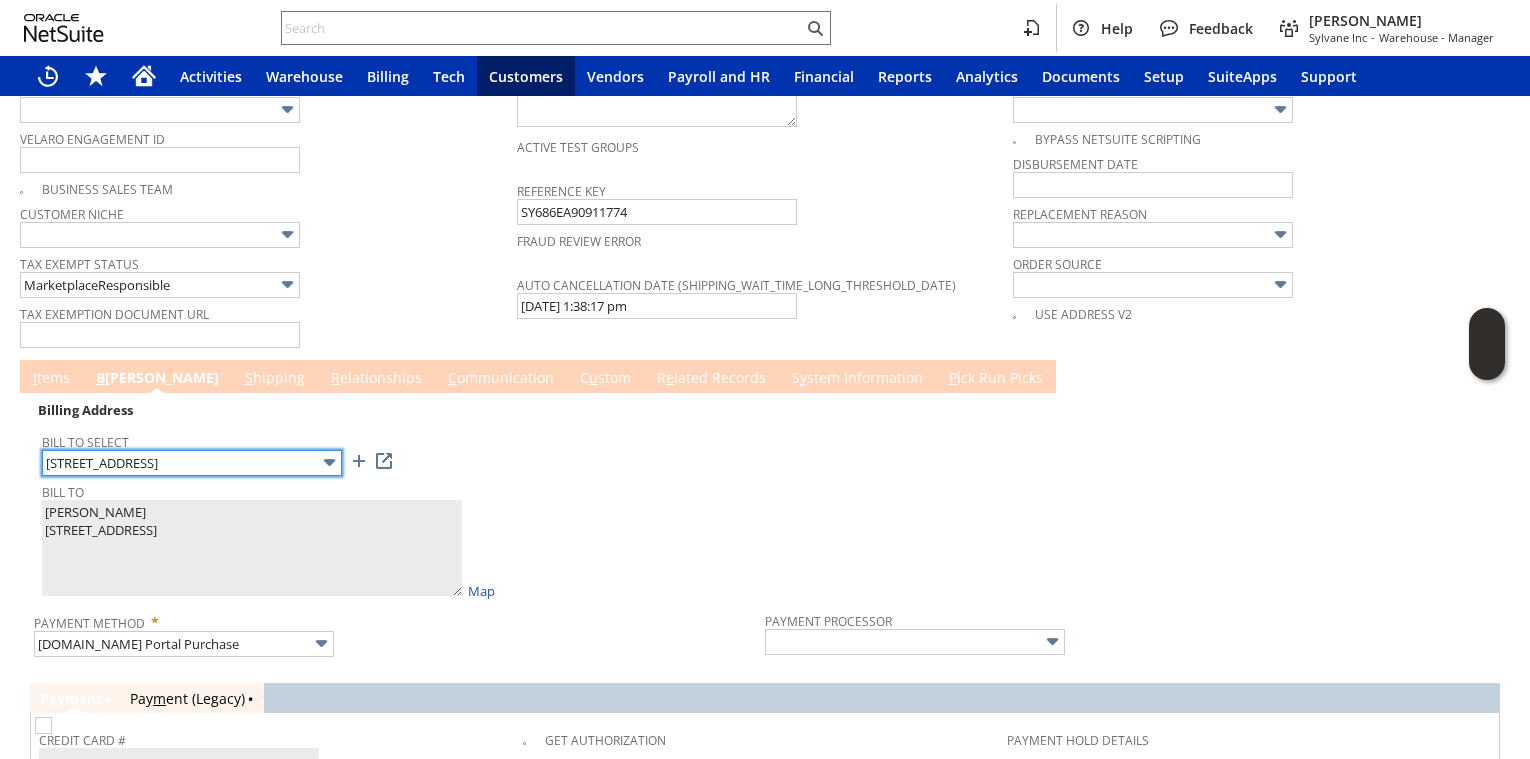 click on "10 AMSHER RD" at bounding box center [192, 463] 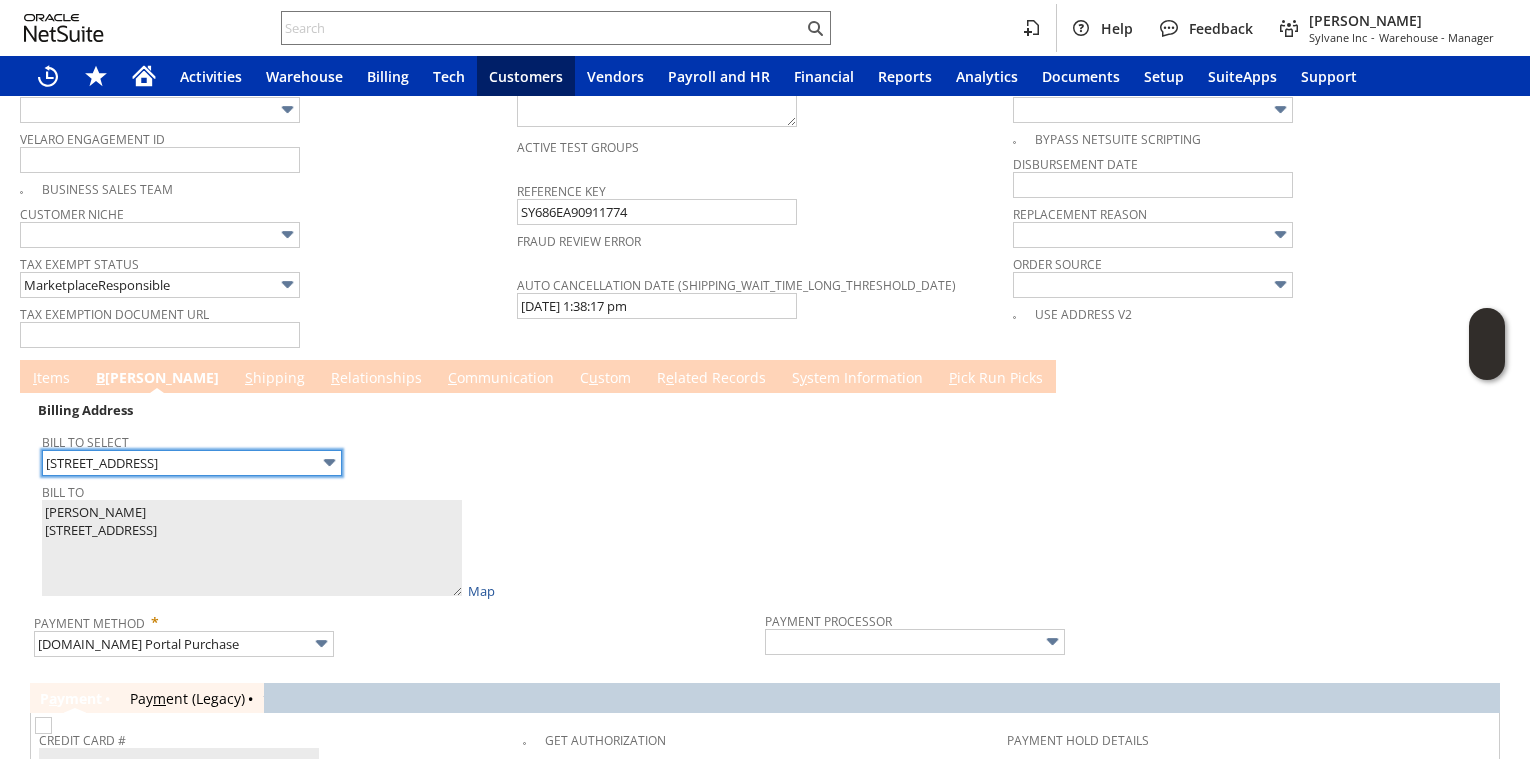type on "David Smith
10 AMSHER RD
2281912
WOODSTOCK CT 06281-1654
United States" 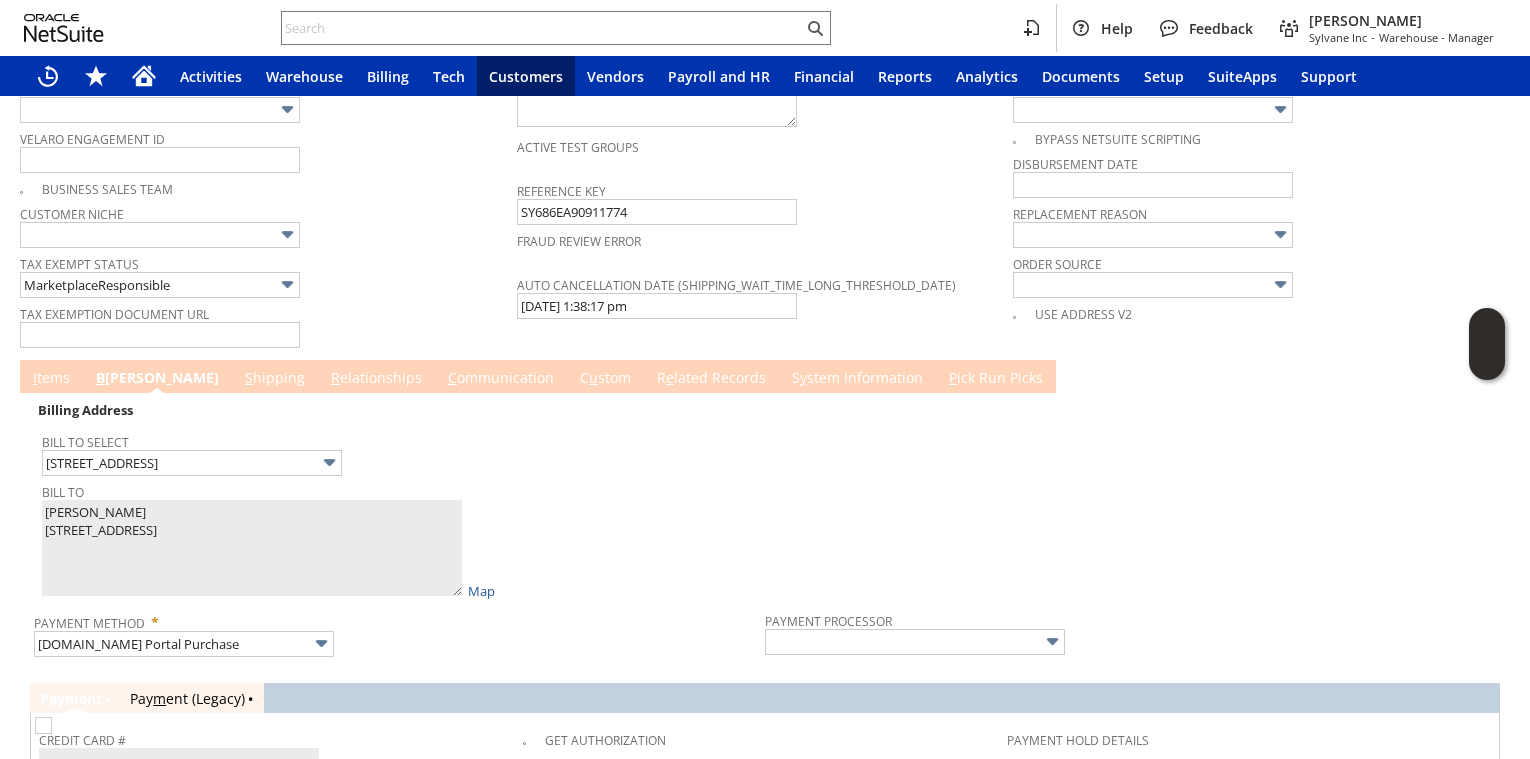 click on "S hipping" at bounding box center [275, 379] 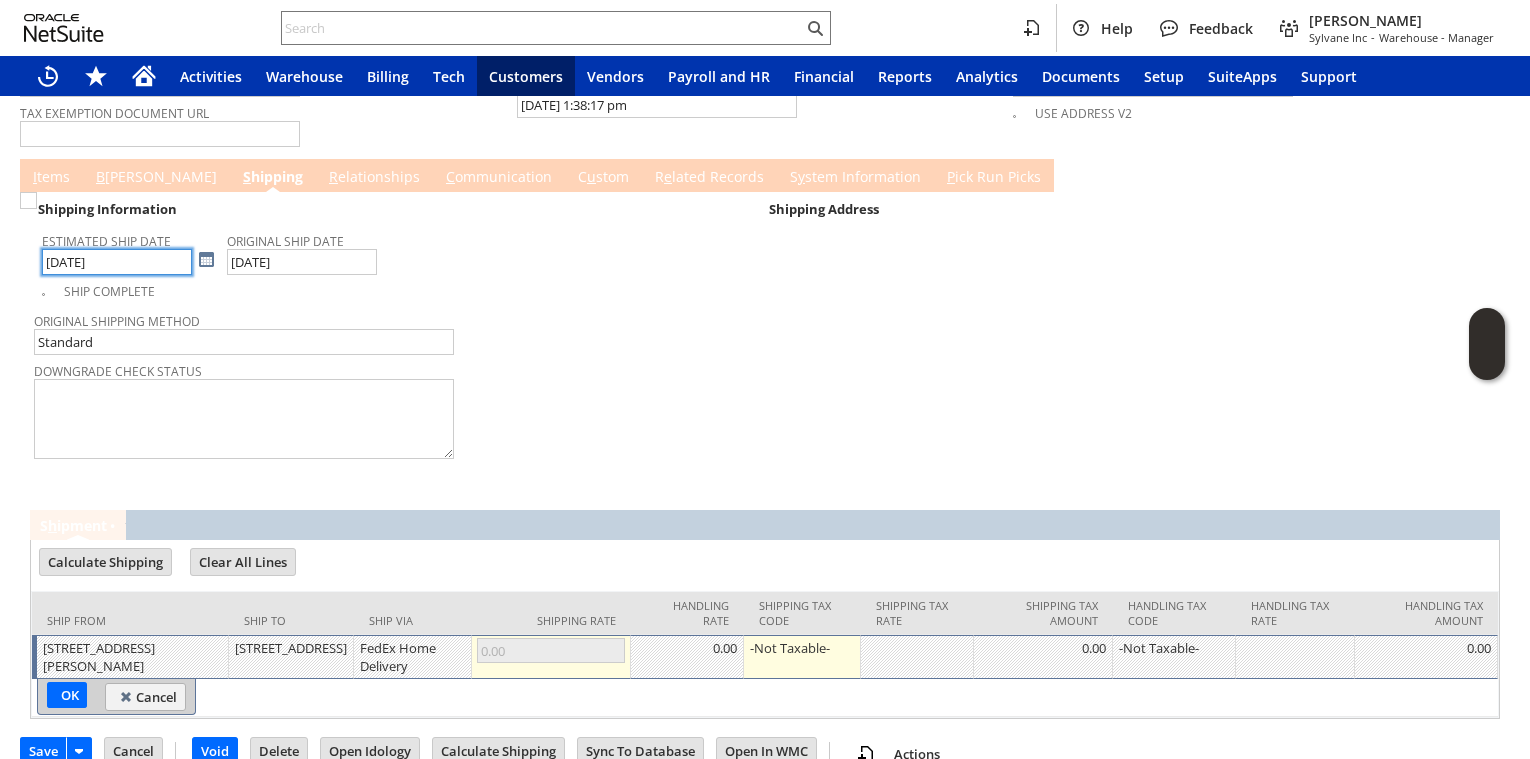 scroll, scrollTop: 1671, scrollLeft: 0, axis: vertical 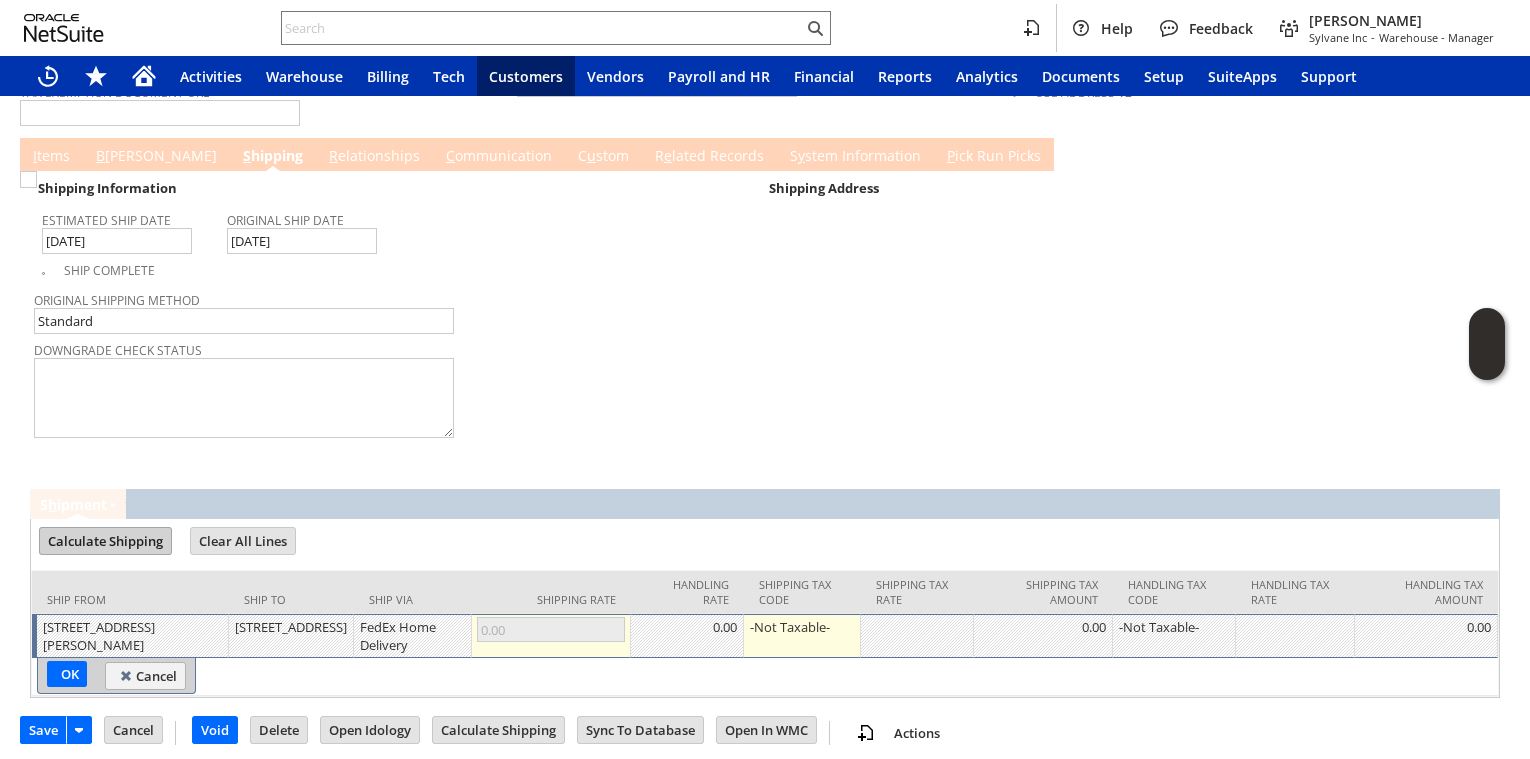 click on "Calculate Shipping" at bounding box center [105, 541] 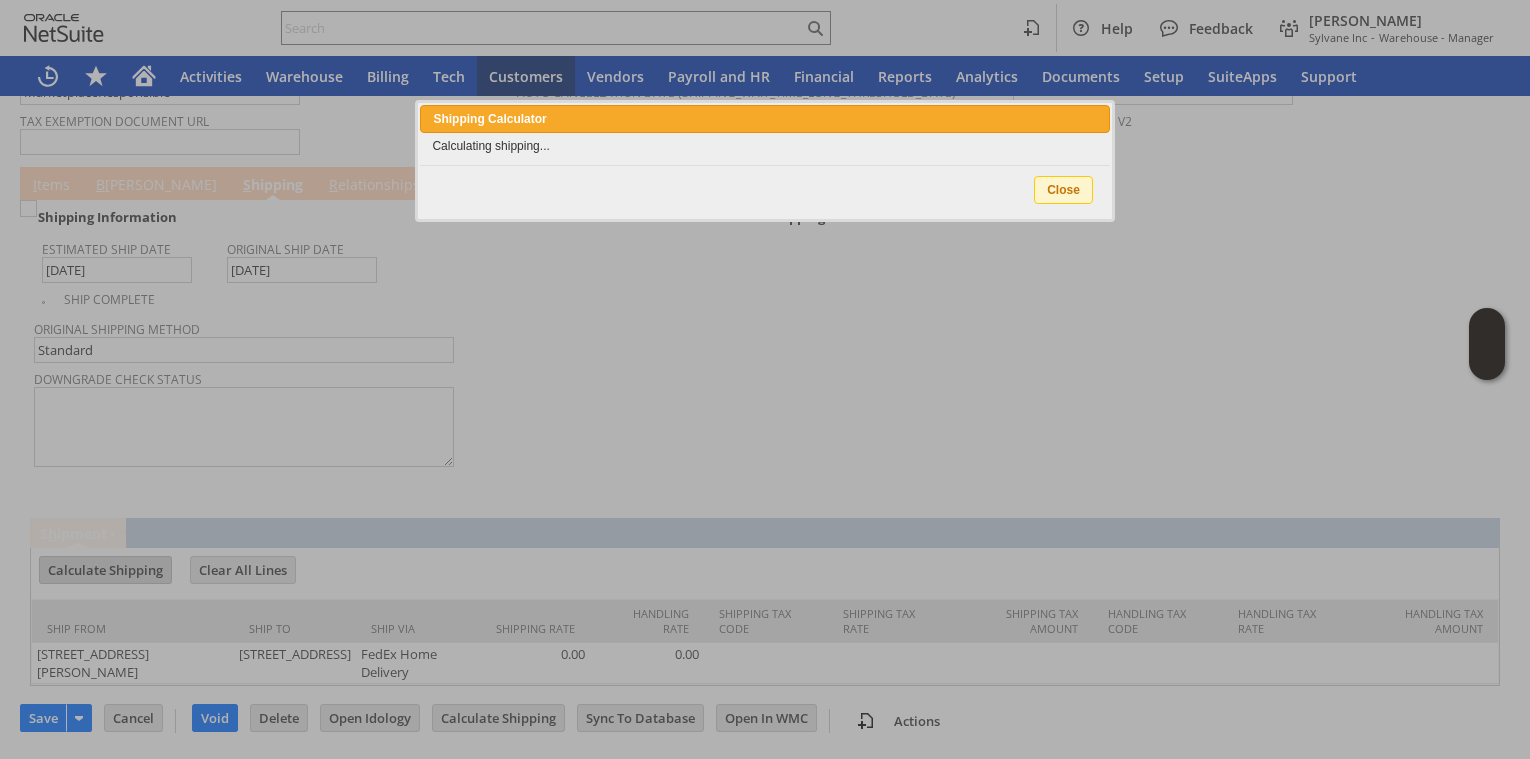 type 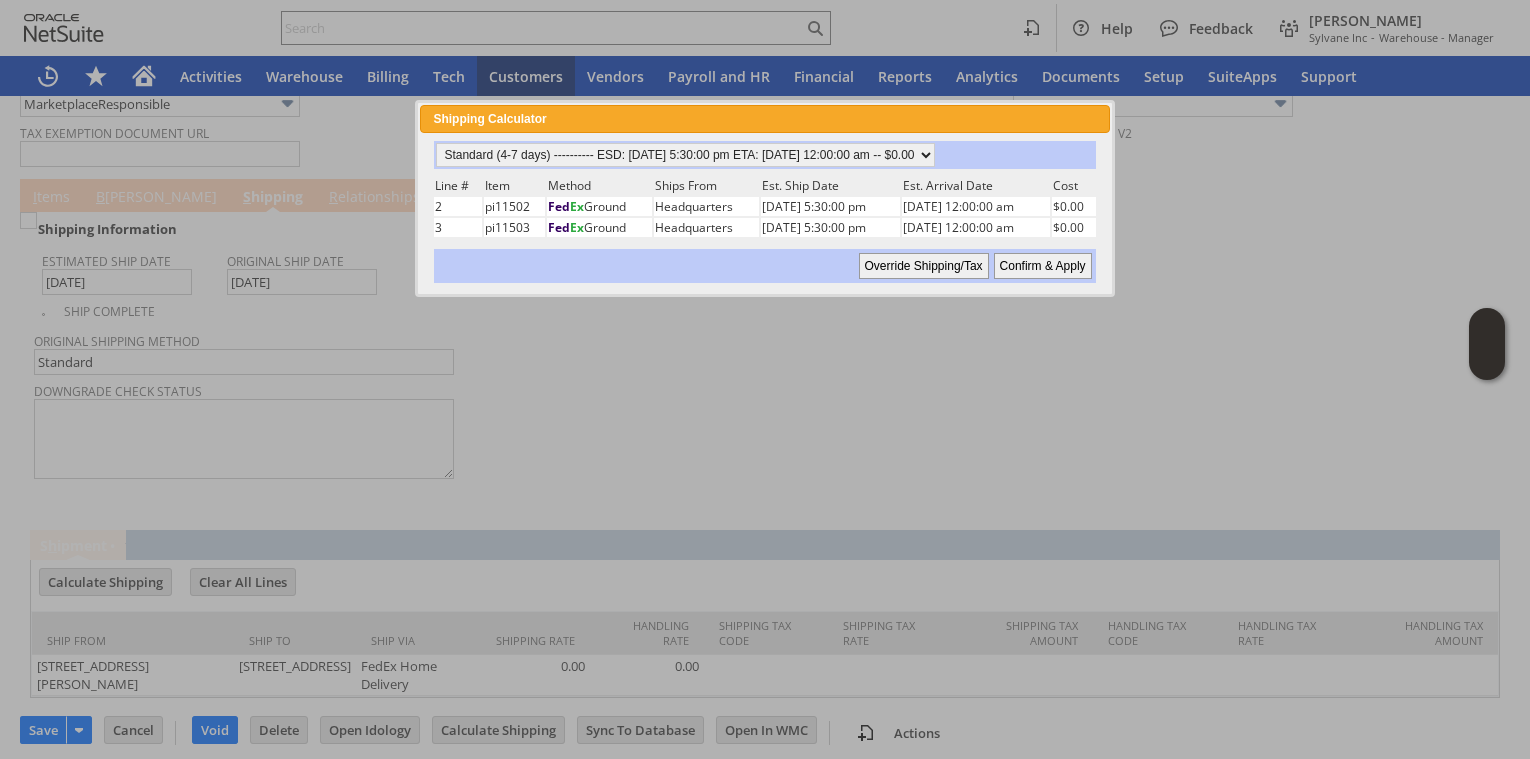click on "Confirm & Apply" at bounding box center (1043, 266) 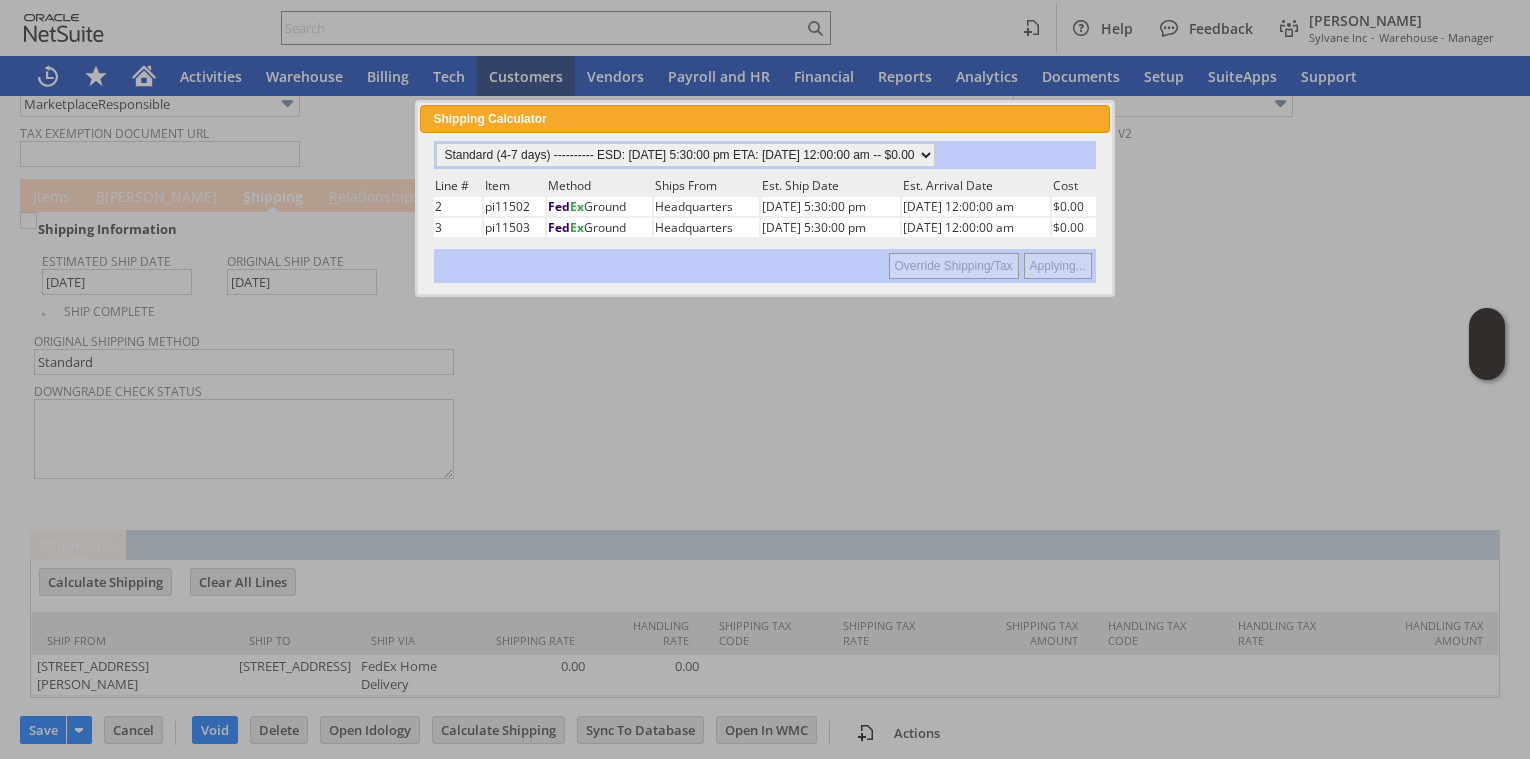 type on "NotExempt" 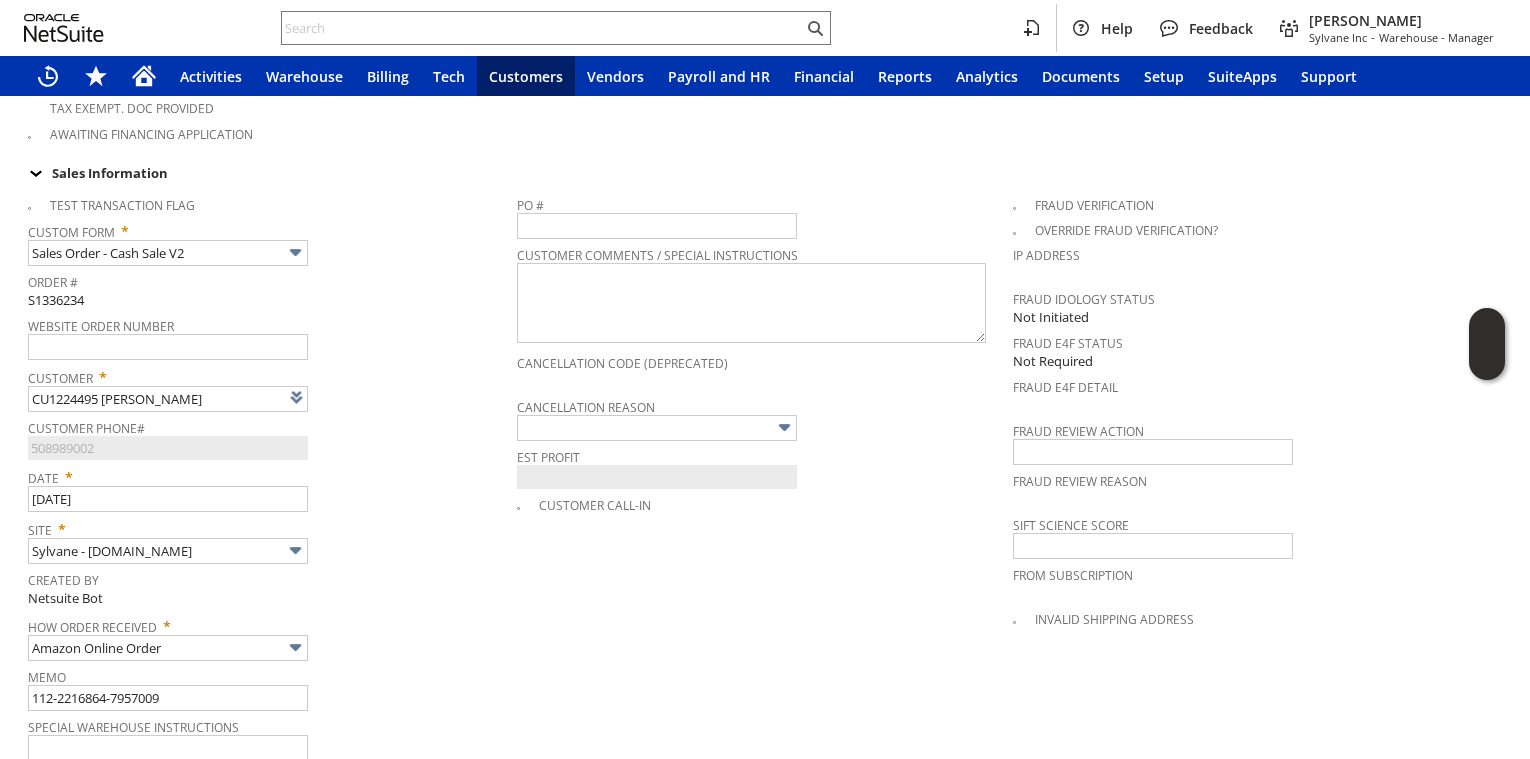 scroll, scrollTop: 46, scrollLeft: 0, axis: vertical 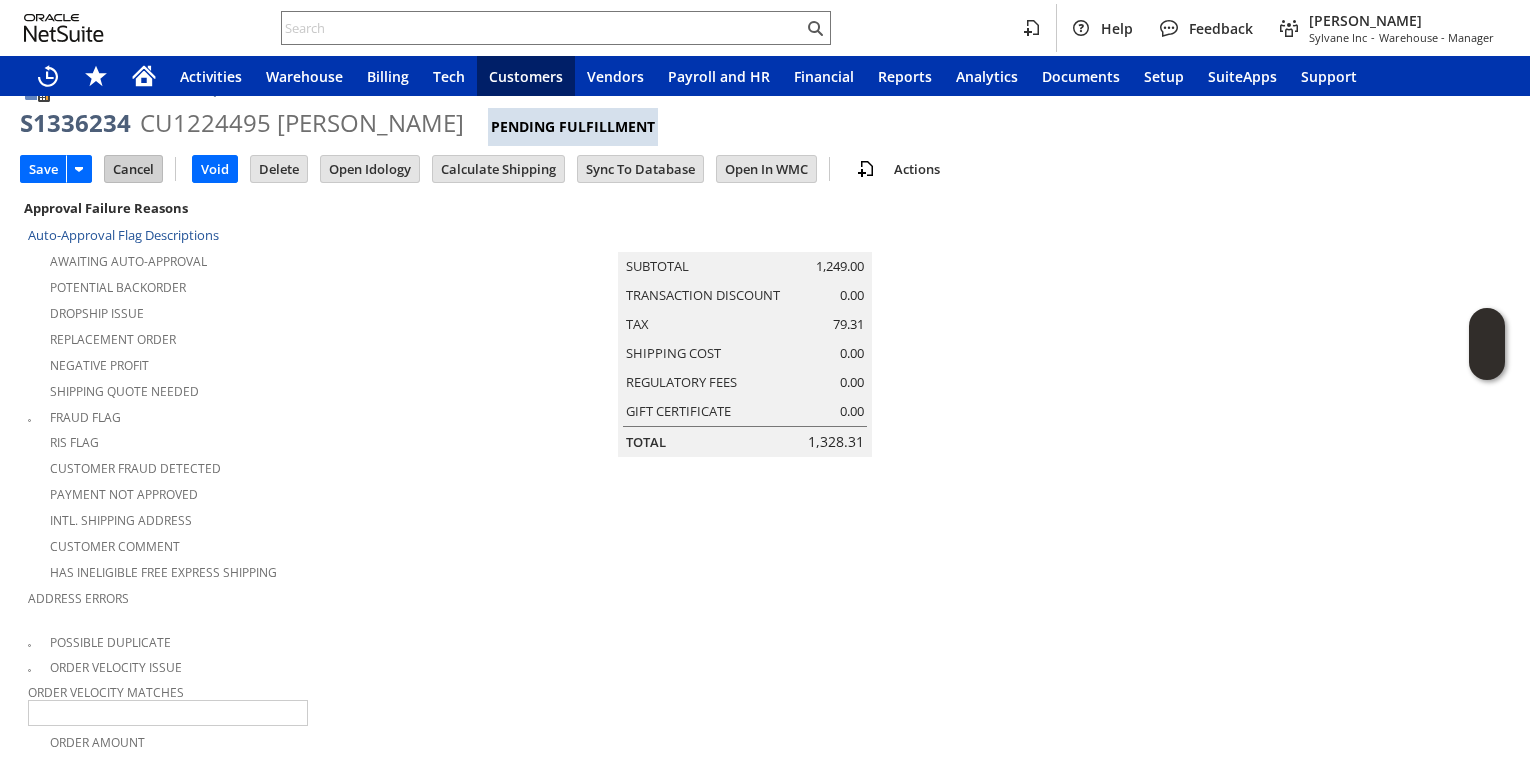 click on "Cancel" at bounding box center (133, 169) 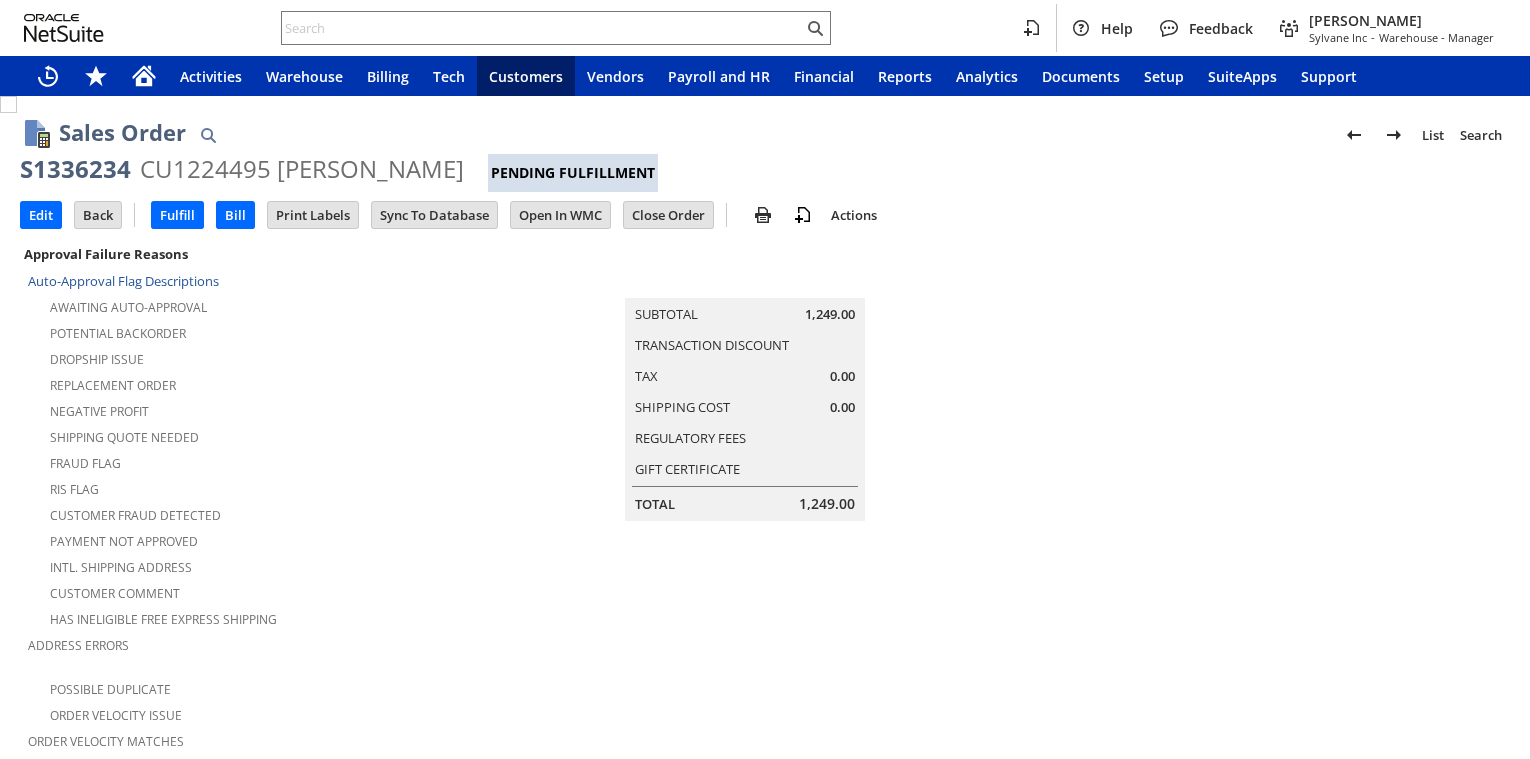 scroll, scrollTop: 0, scrollLeft: 0, axis: both 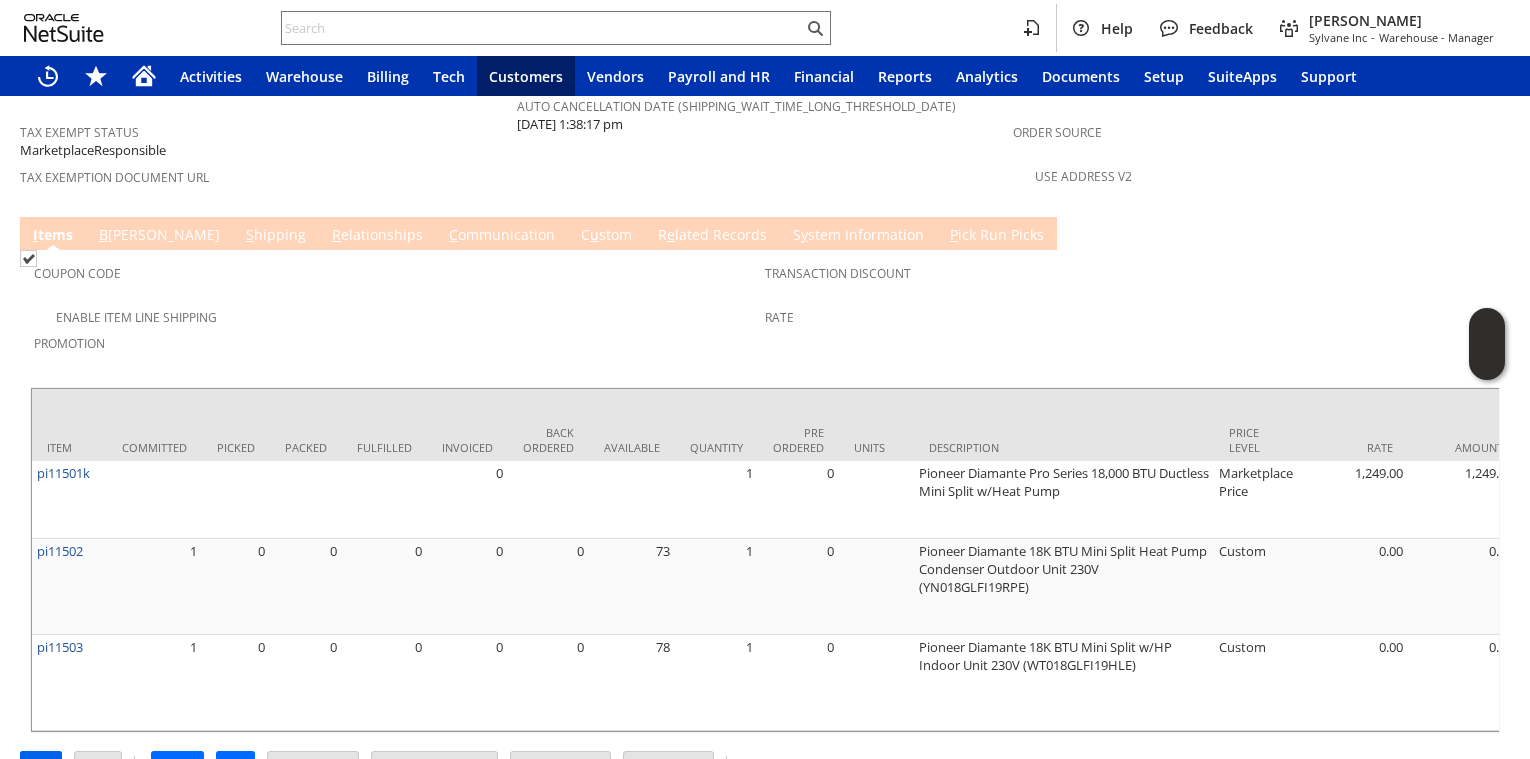 click on "Edit" at bounding box center (41, 765) 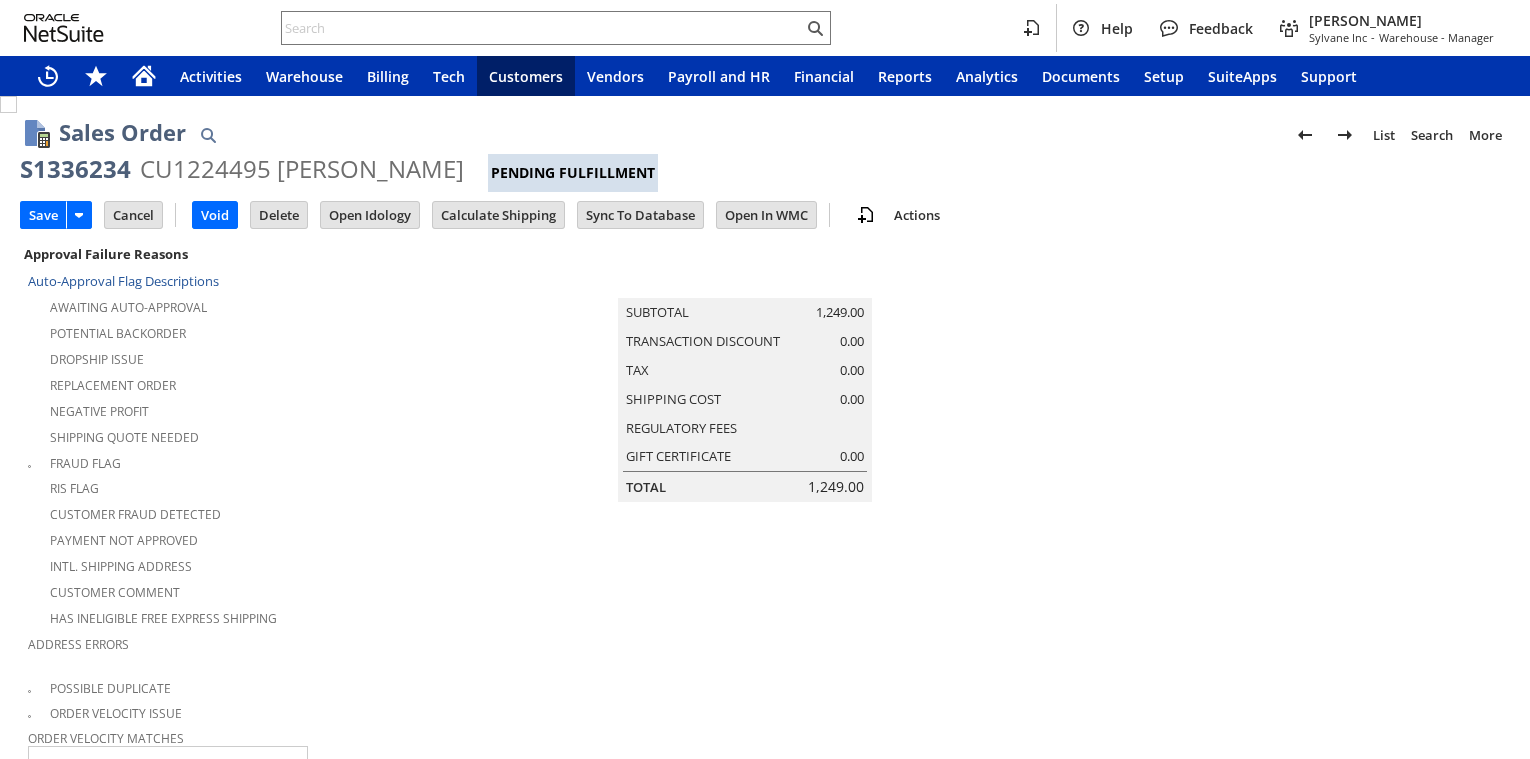 scroll, scrollTop: 0, scrollLeft: 0, axis: both 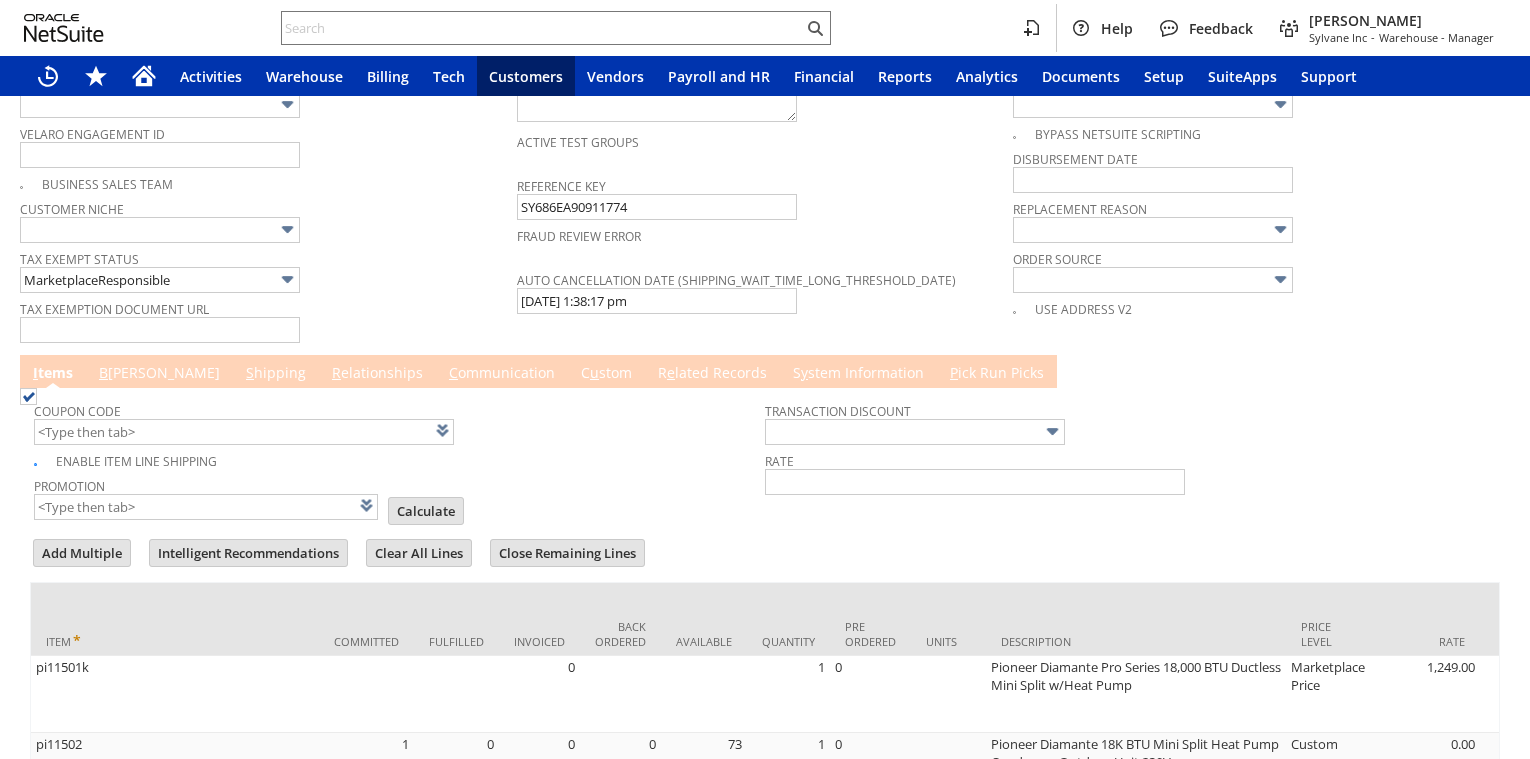 type on "Intelligent Recommendations¹⁰" 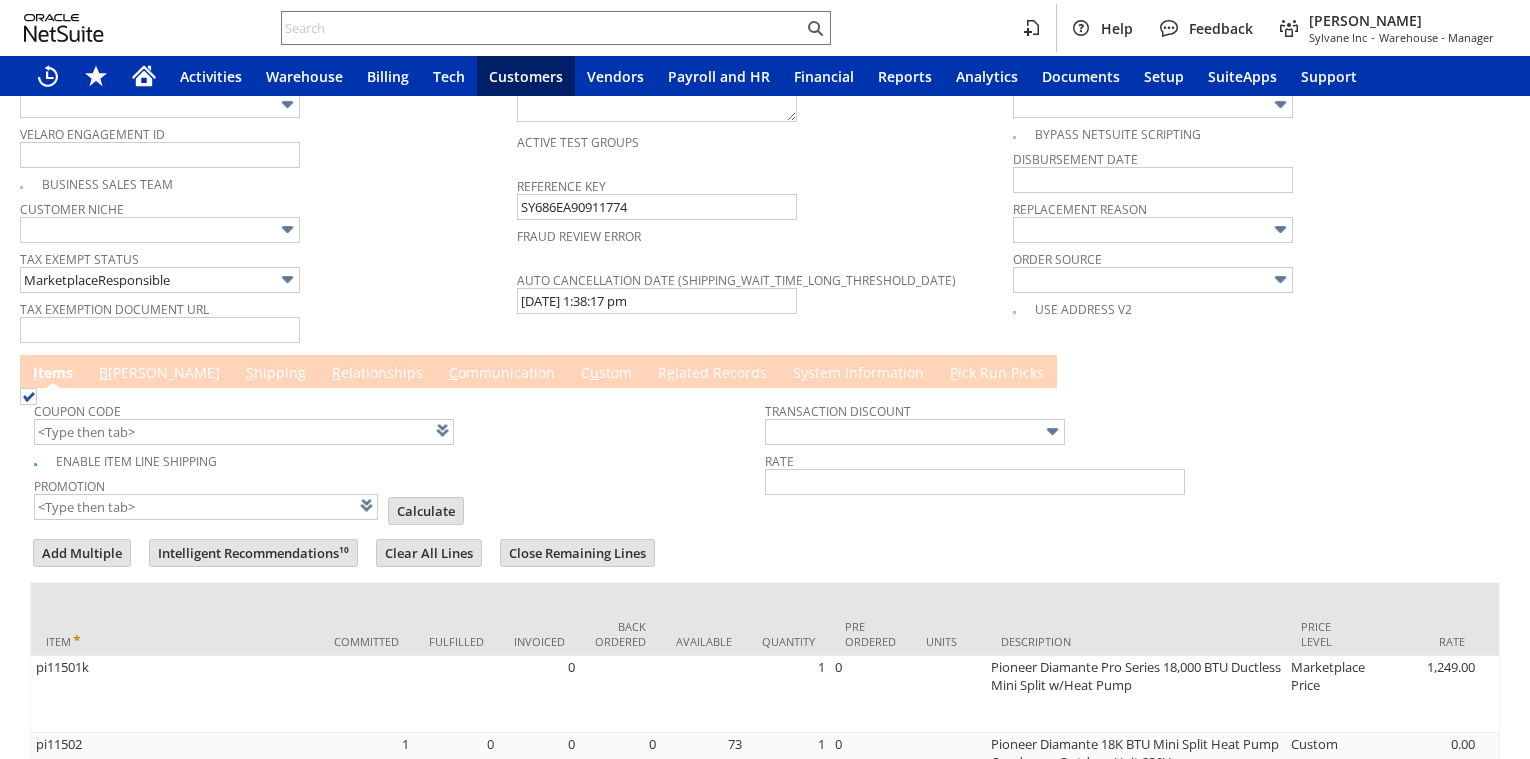 scroll, scrollTop: 1784, scrollLeft: 0, axis: vertical 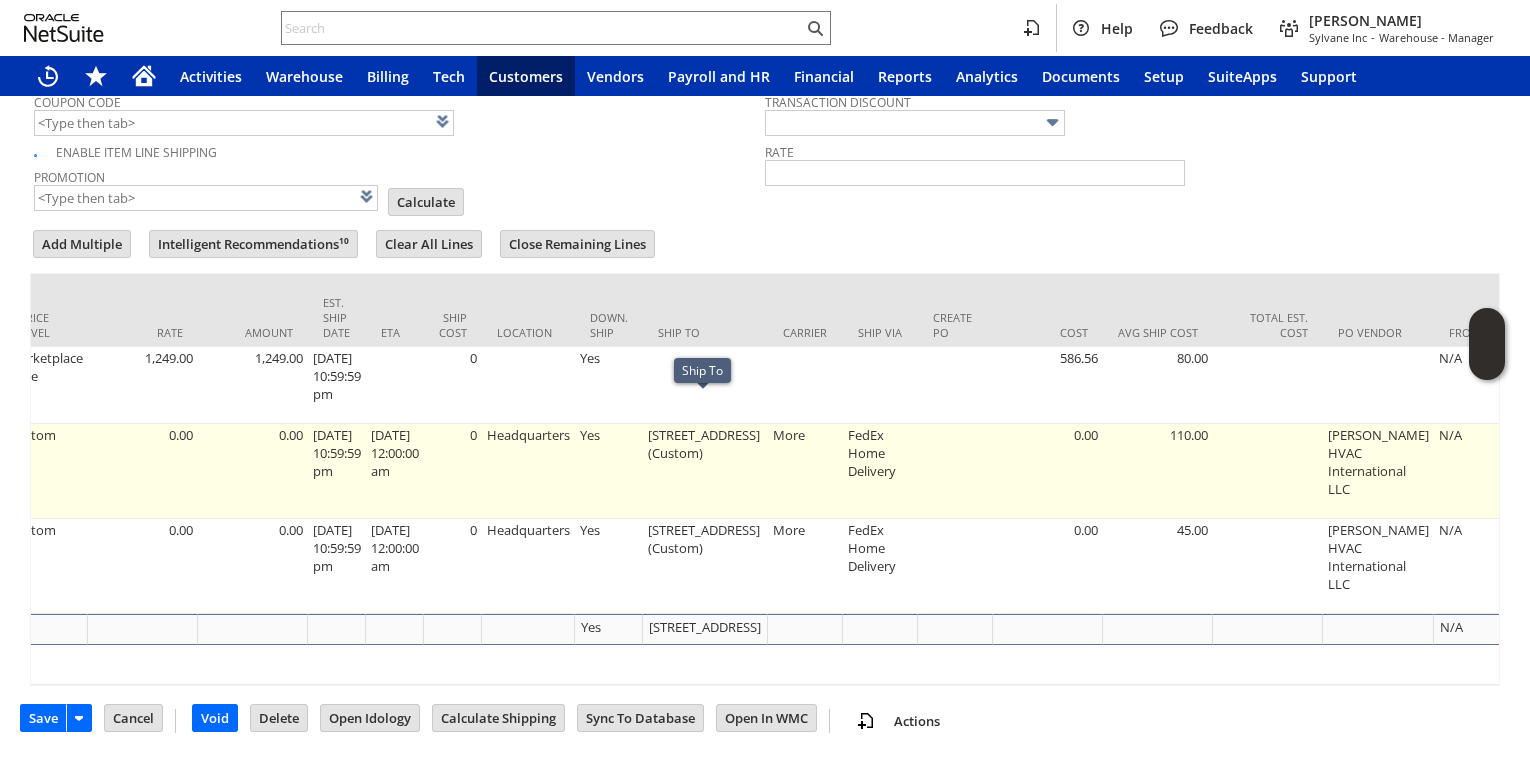 click on "10 AMSHER RD (Custom)" at bounding box center [705, 471] 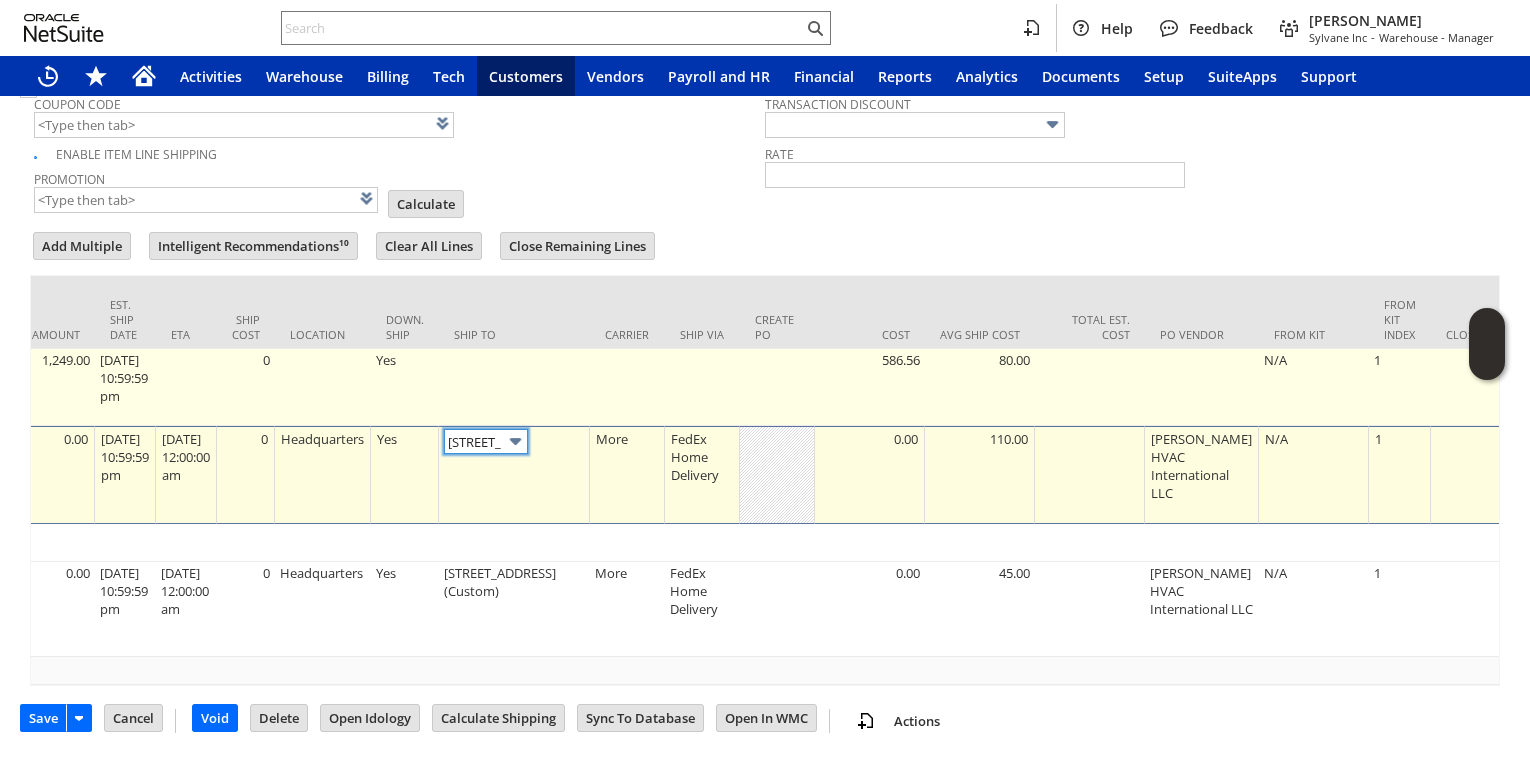scroll, scrollTop: 1713, scrollLeft: 0, axis: vertical 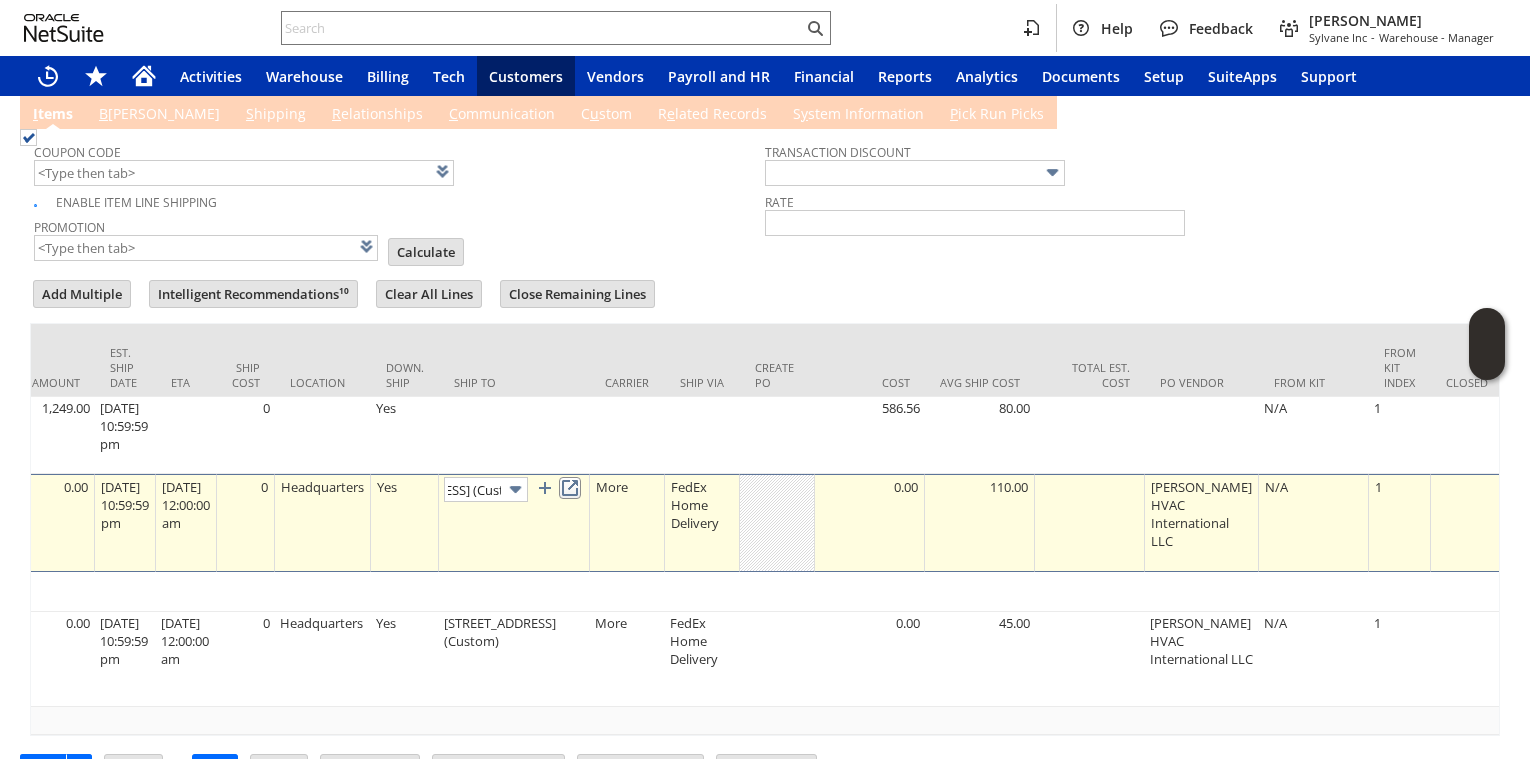 click at bounding box center [570, 488] 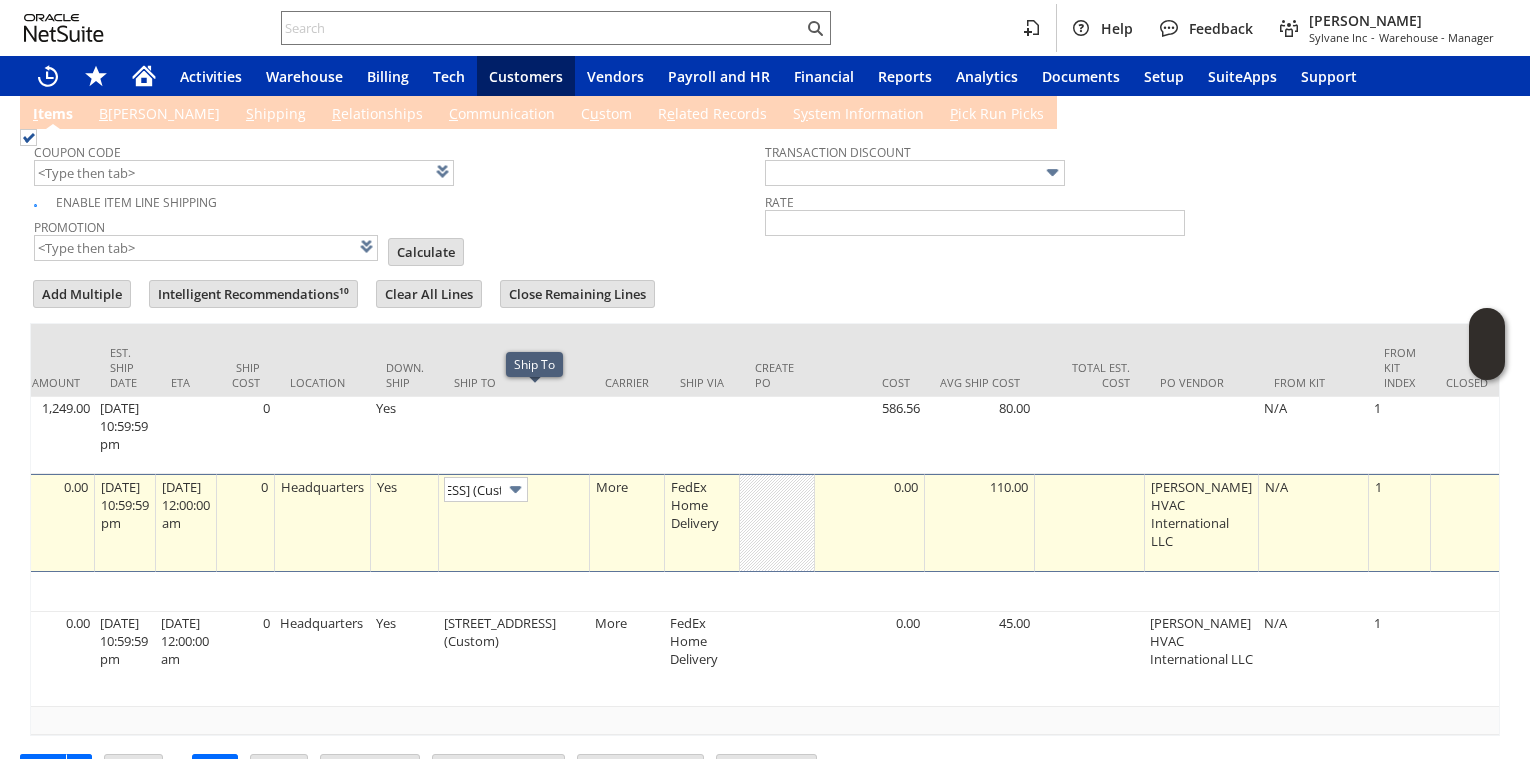 type on "10 Amsher Rd (Custom)" 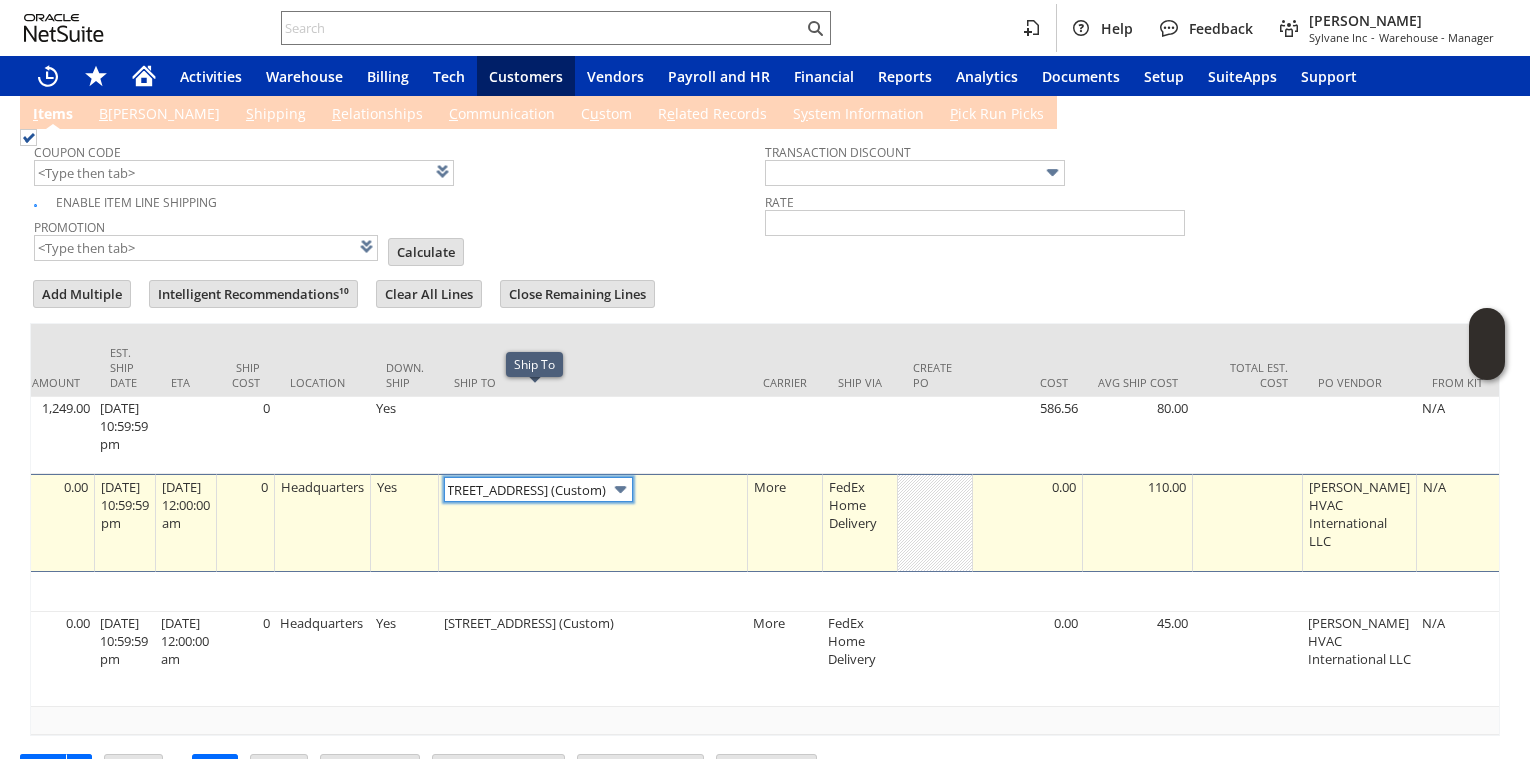 scroll, scrollTop: 0, scrollLeft: 0, axis: both 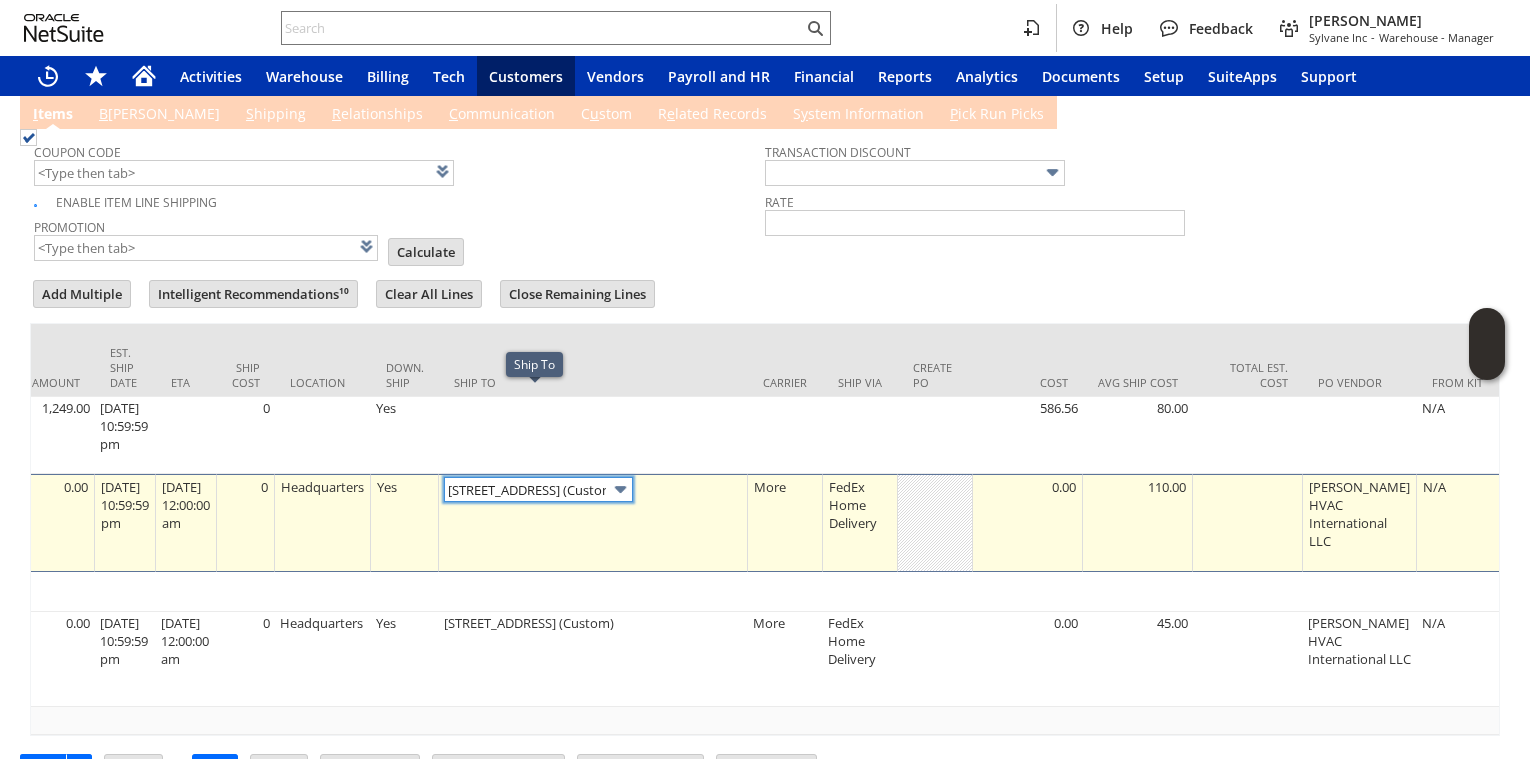 click on "10 AMSHER RD (Custom)" at bounding box center (593, 659) 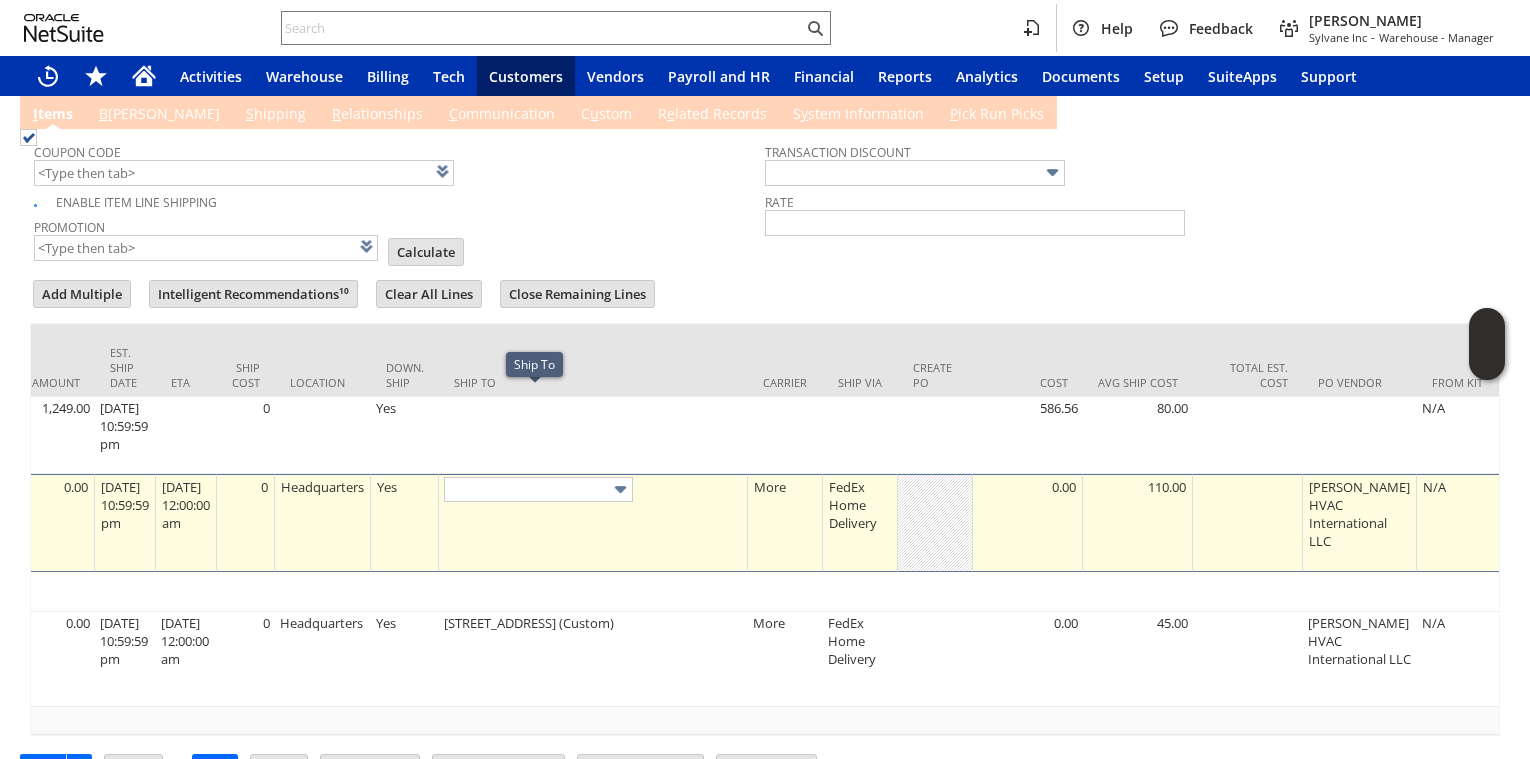 type on "10 Amsher Rd (Custom)" 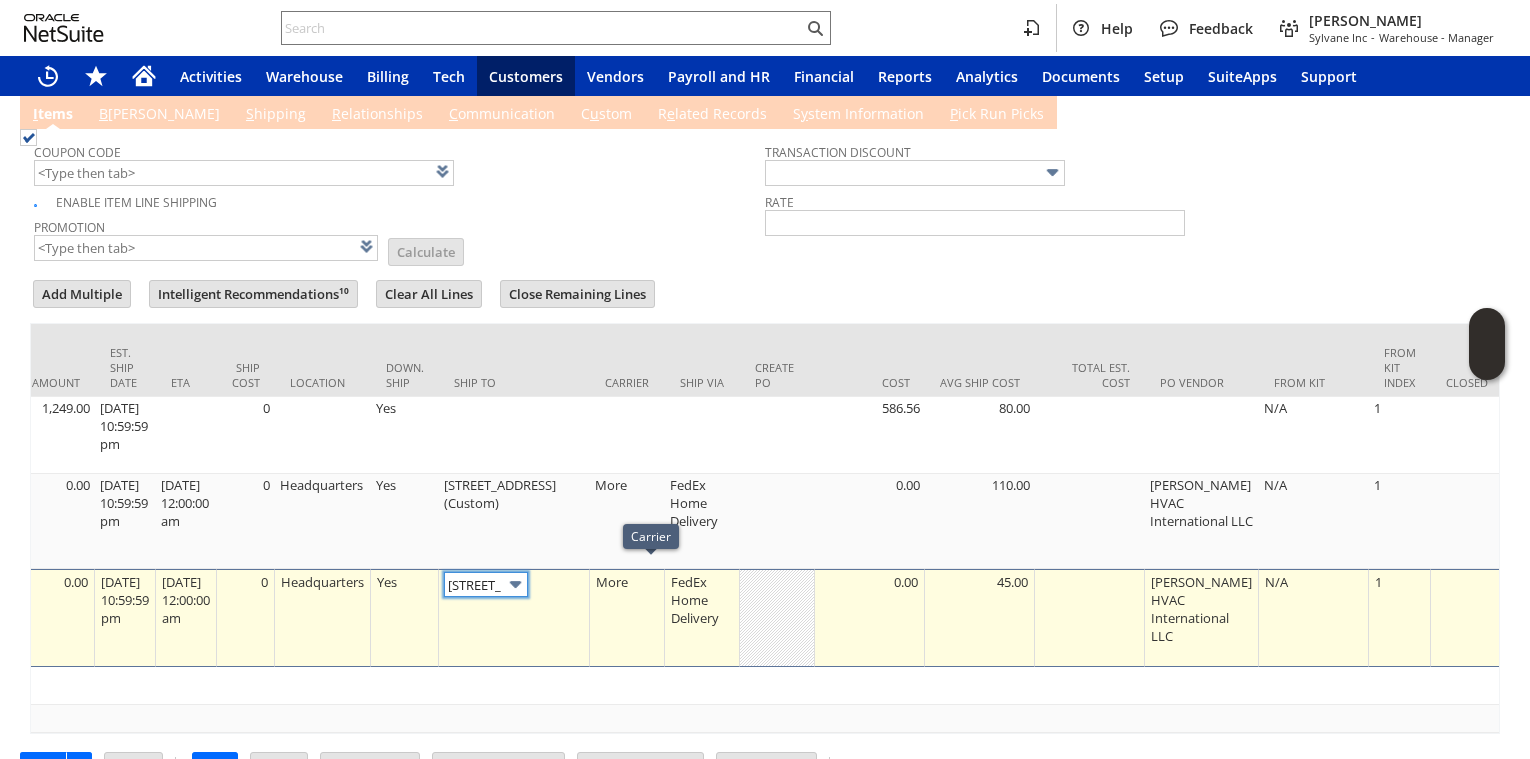 scroll, scrollTop: 0, scrollLeft: 83, axis: horizontal 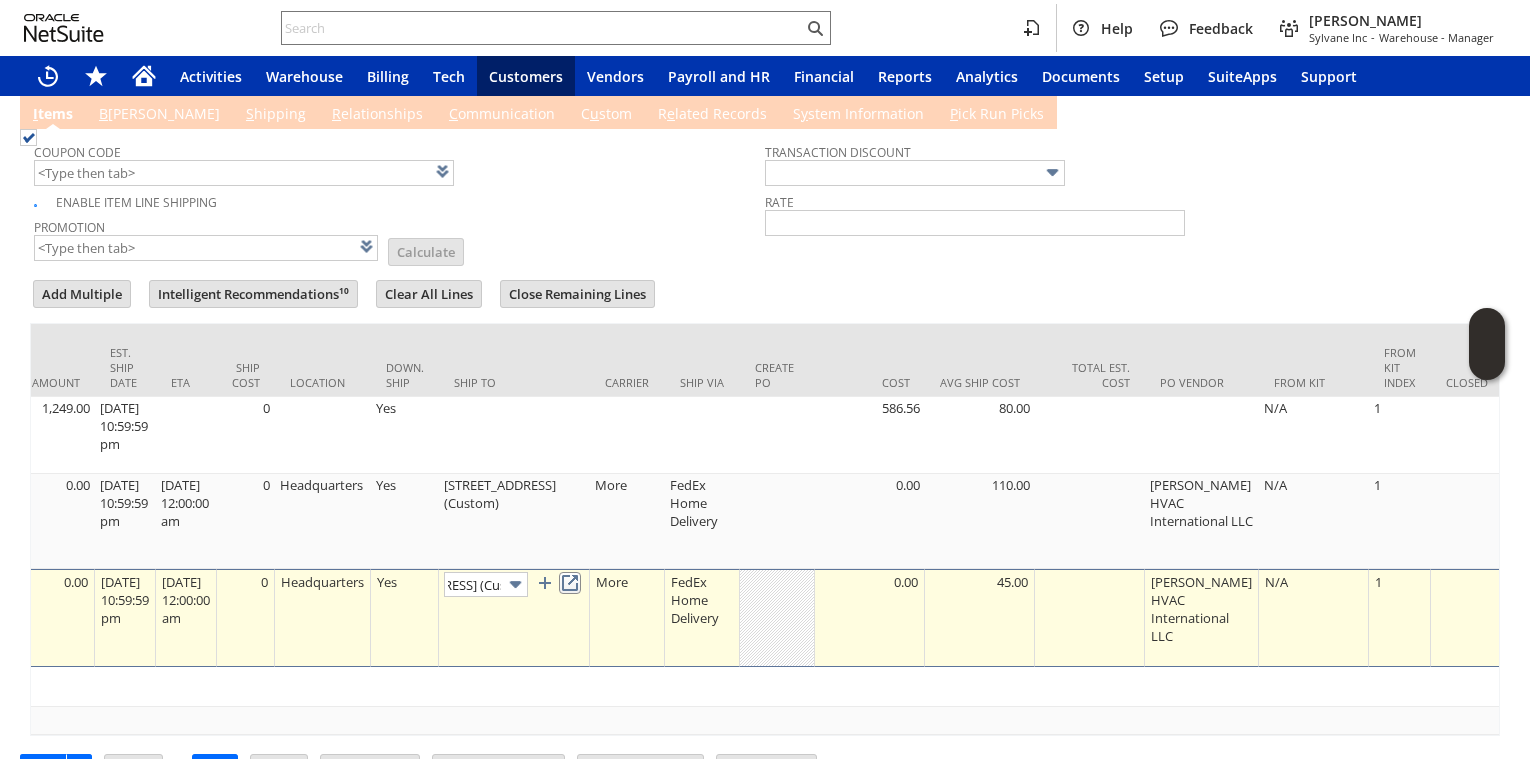 click at bounding box center (570, 583) 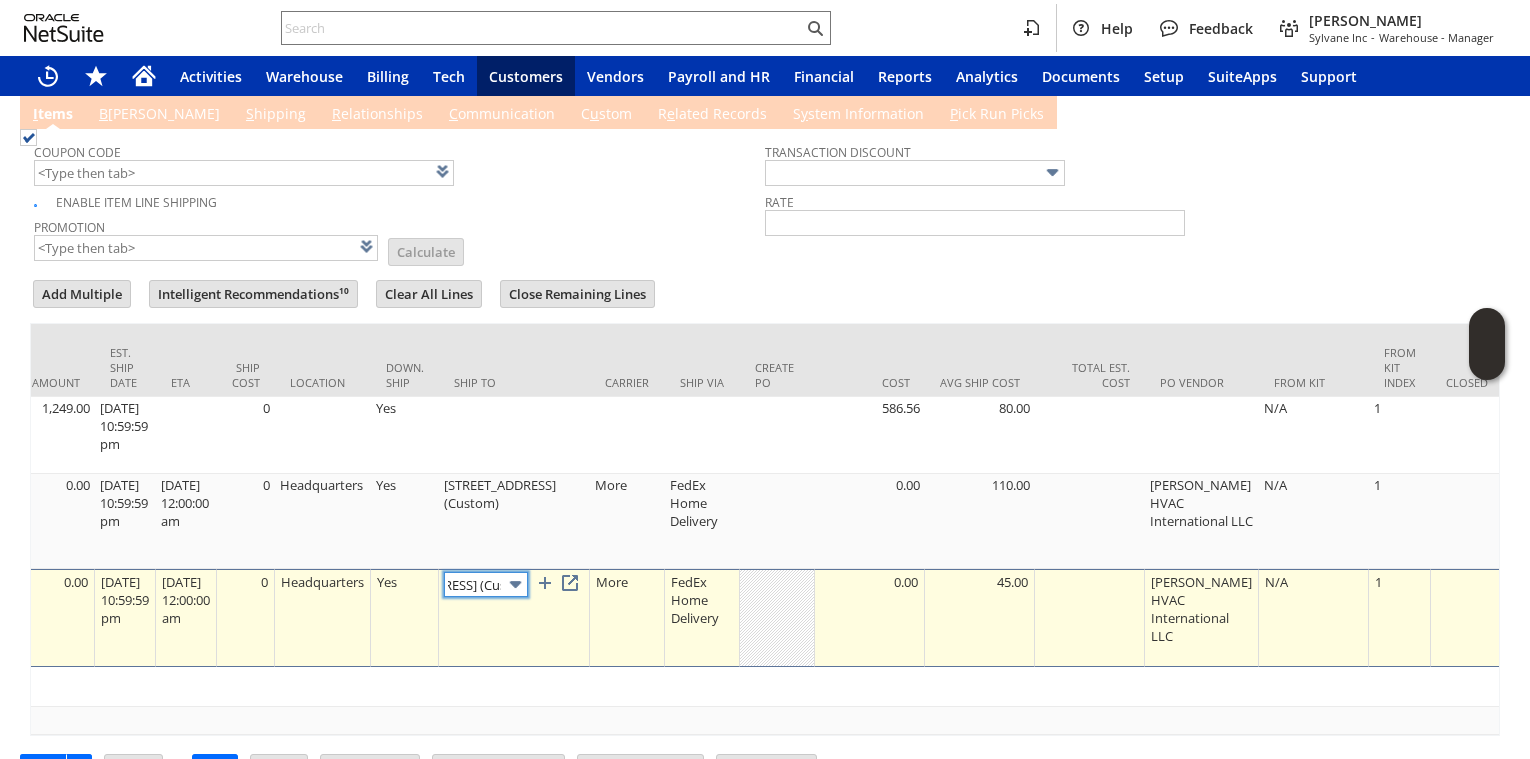 click on "10 Amsher Rd (Custom)" at bounding box center (486, 584) 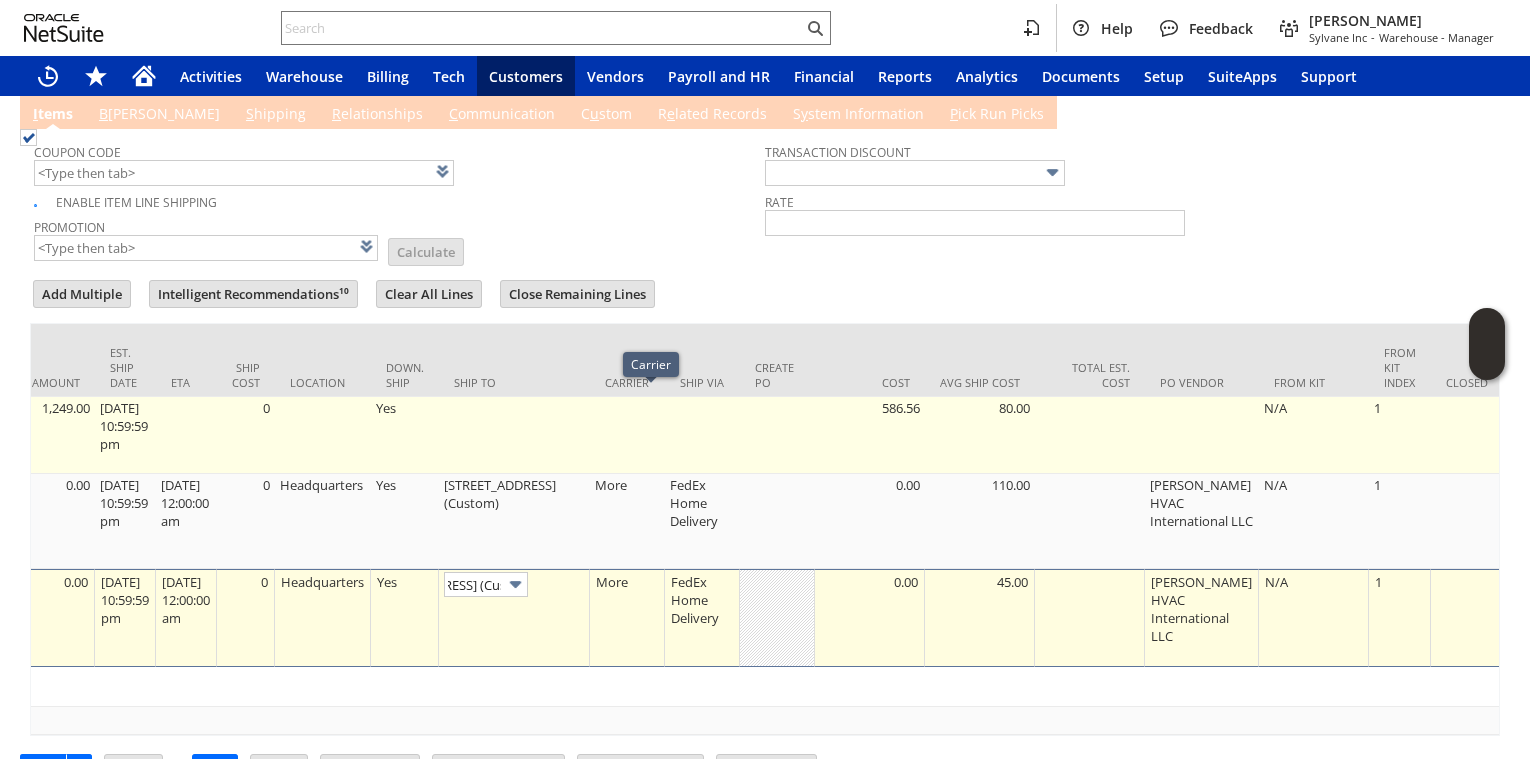 click at bounding box center (627, 435) 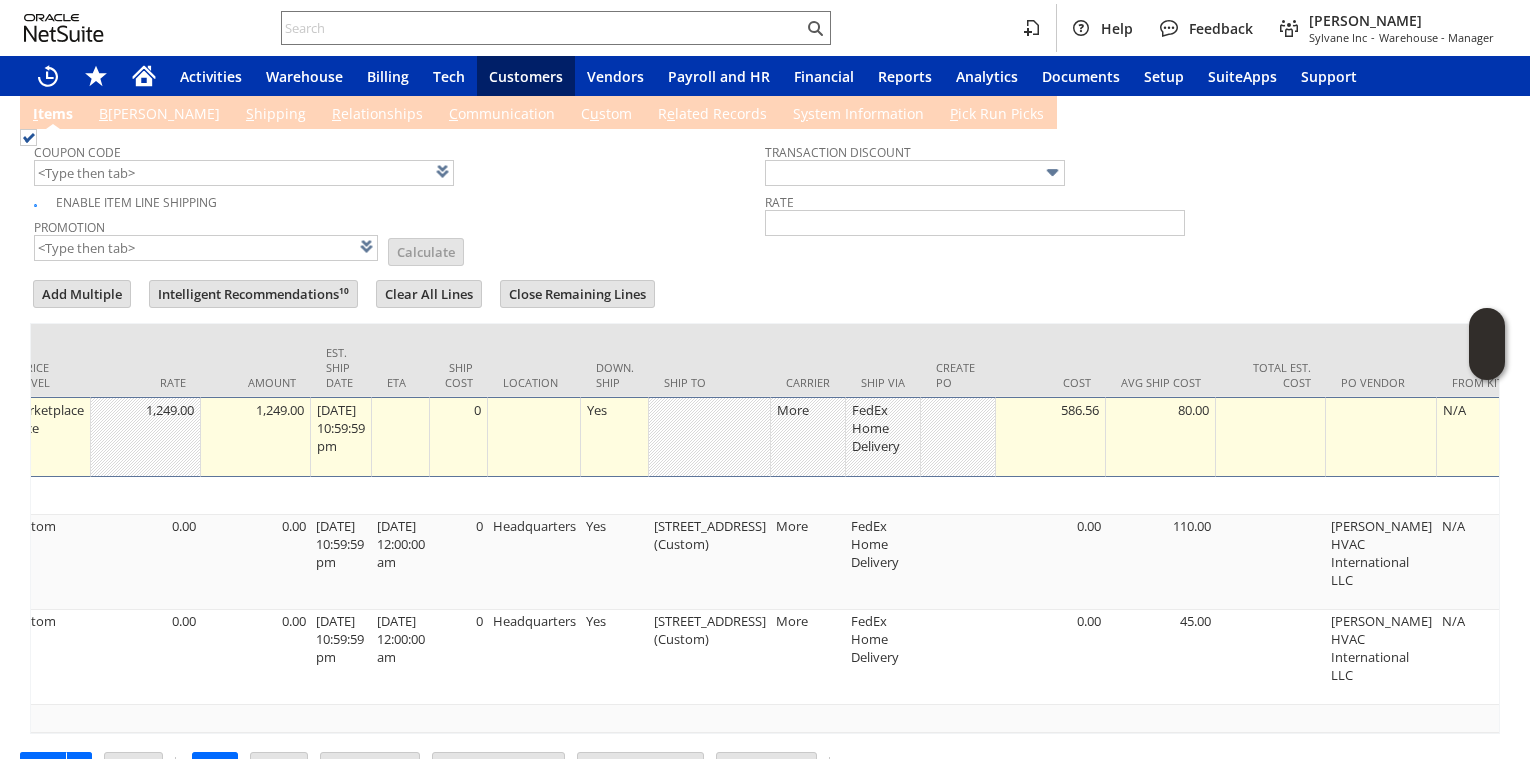 drag, startPoint x: 687, startPoint y: 434, endPoint x: 527, endPoint y: 427, distance: 160.15305 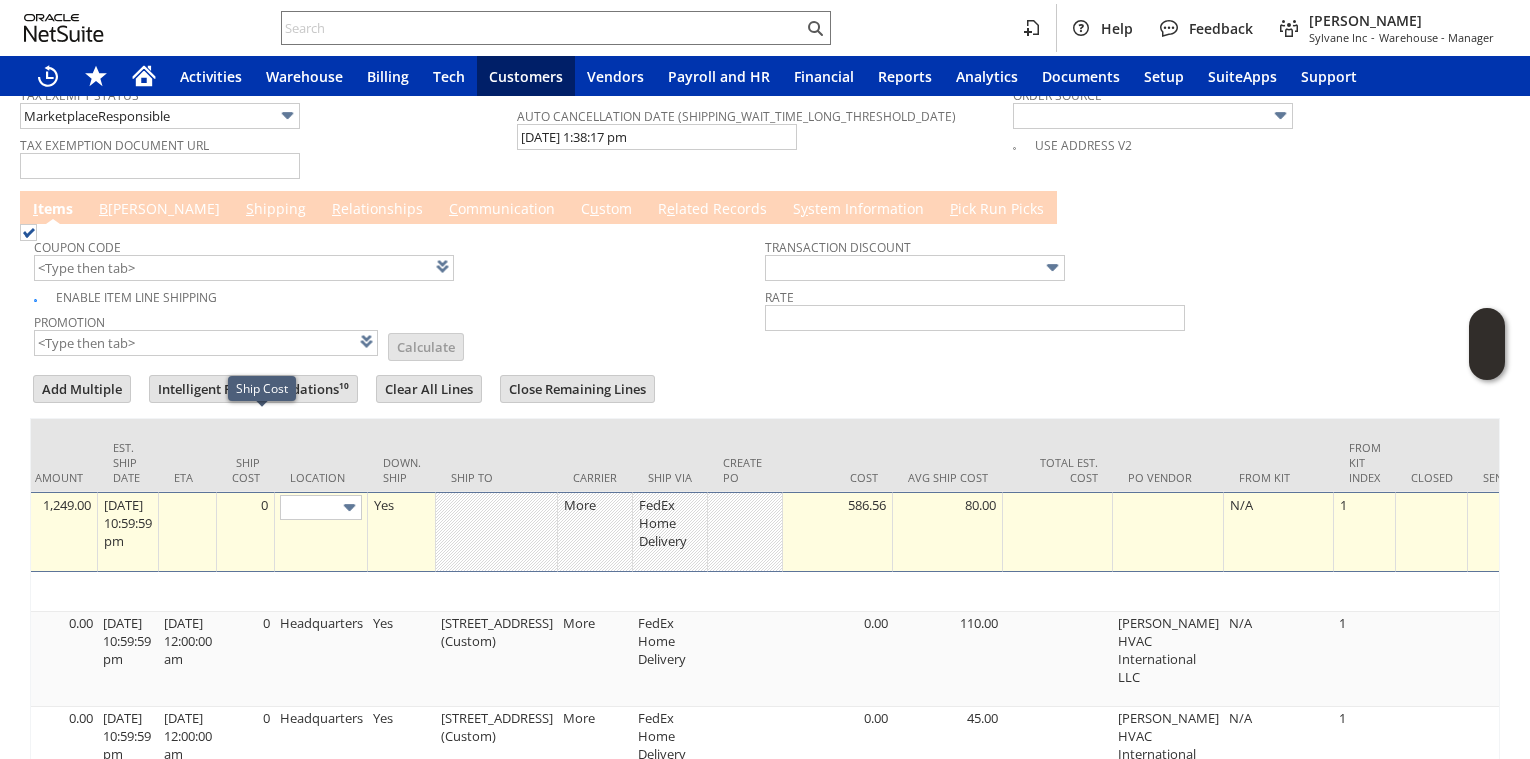 scroll, scrollTop: 1581, scrollLeft: 0, axis: vertical 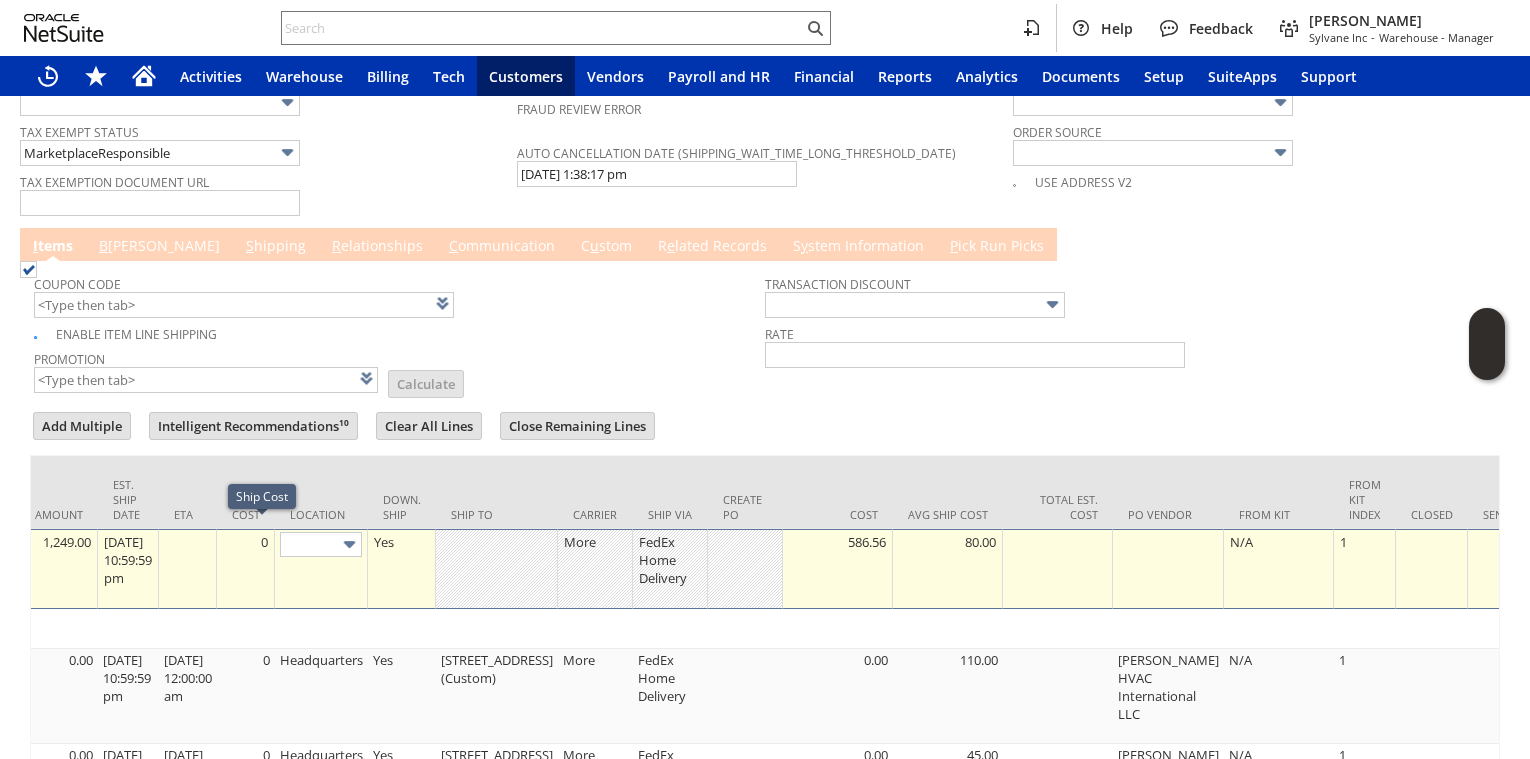 click on "B illing" at bounding box center (159, 247) 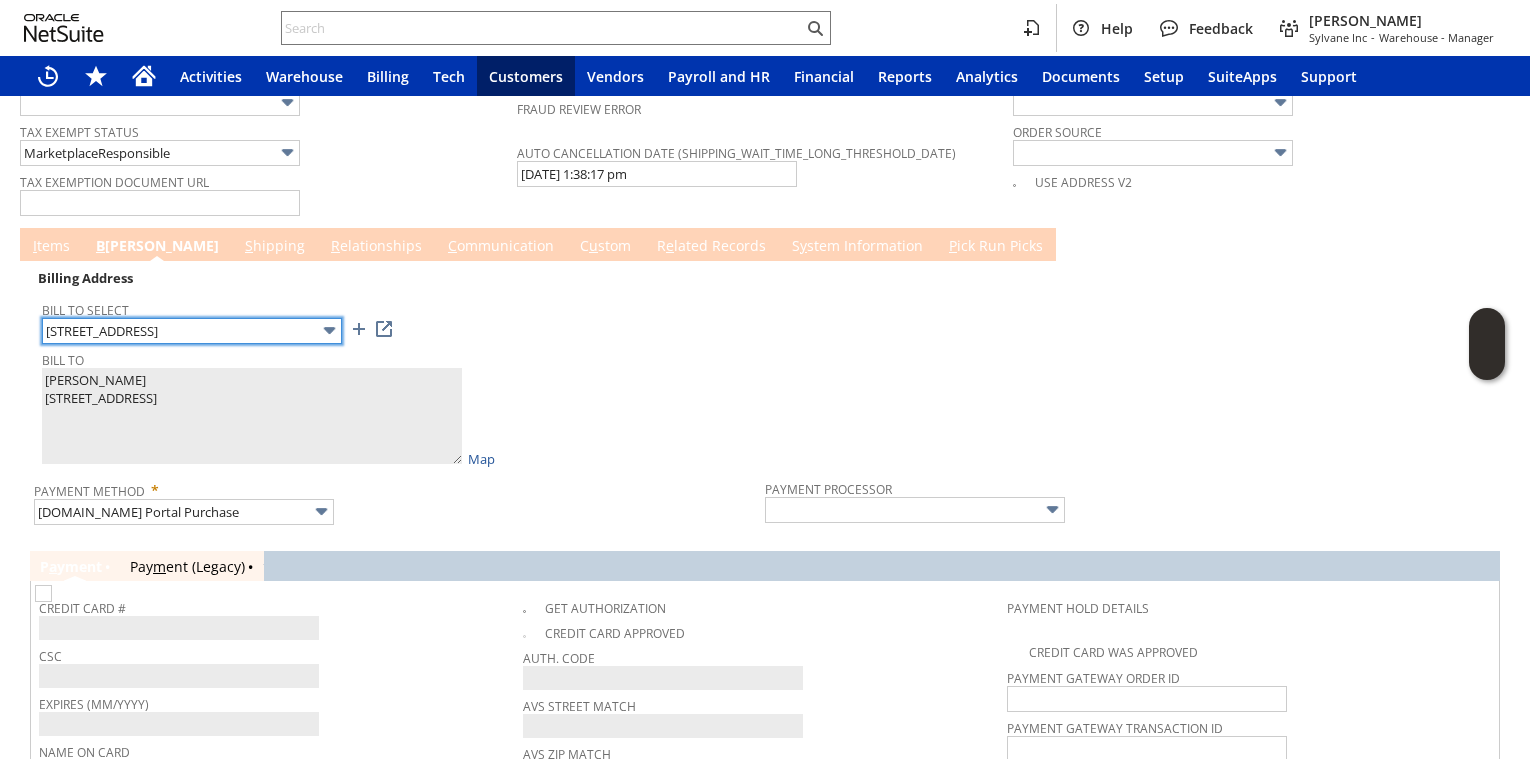 click on "10 AMSHER RD" at bounding box center (192, 331) 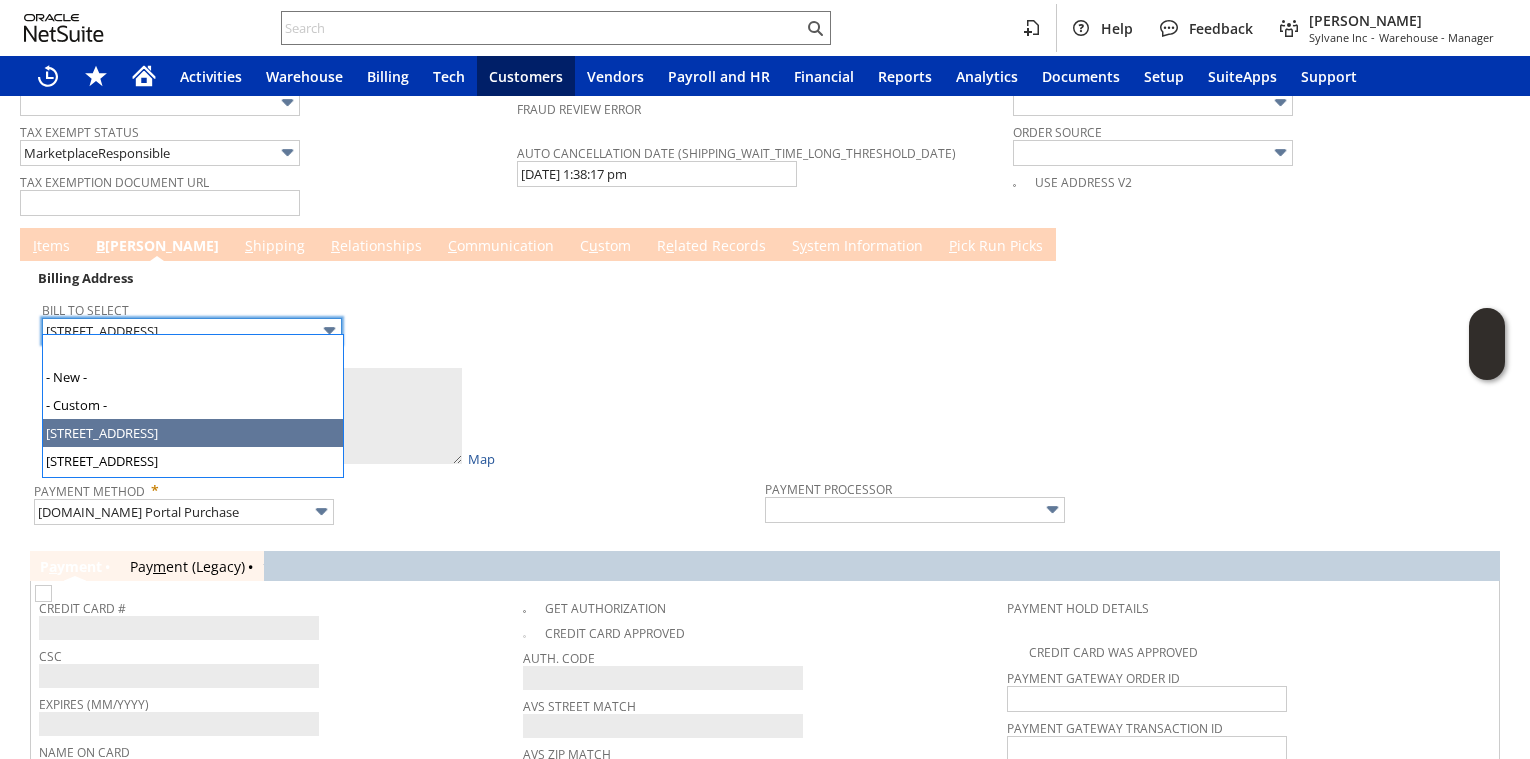 type on "10 Amsher Rd" 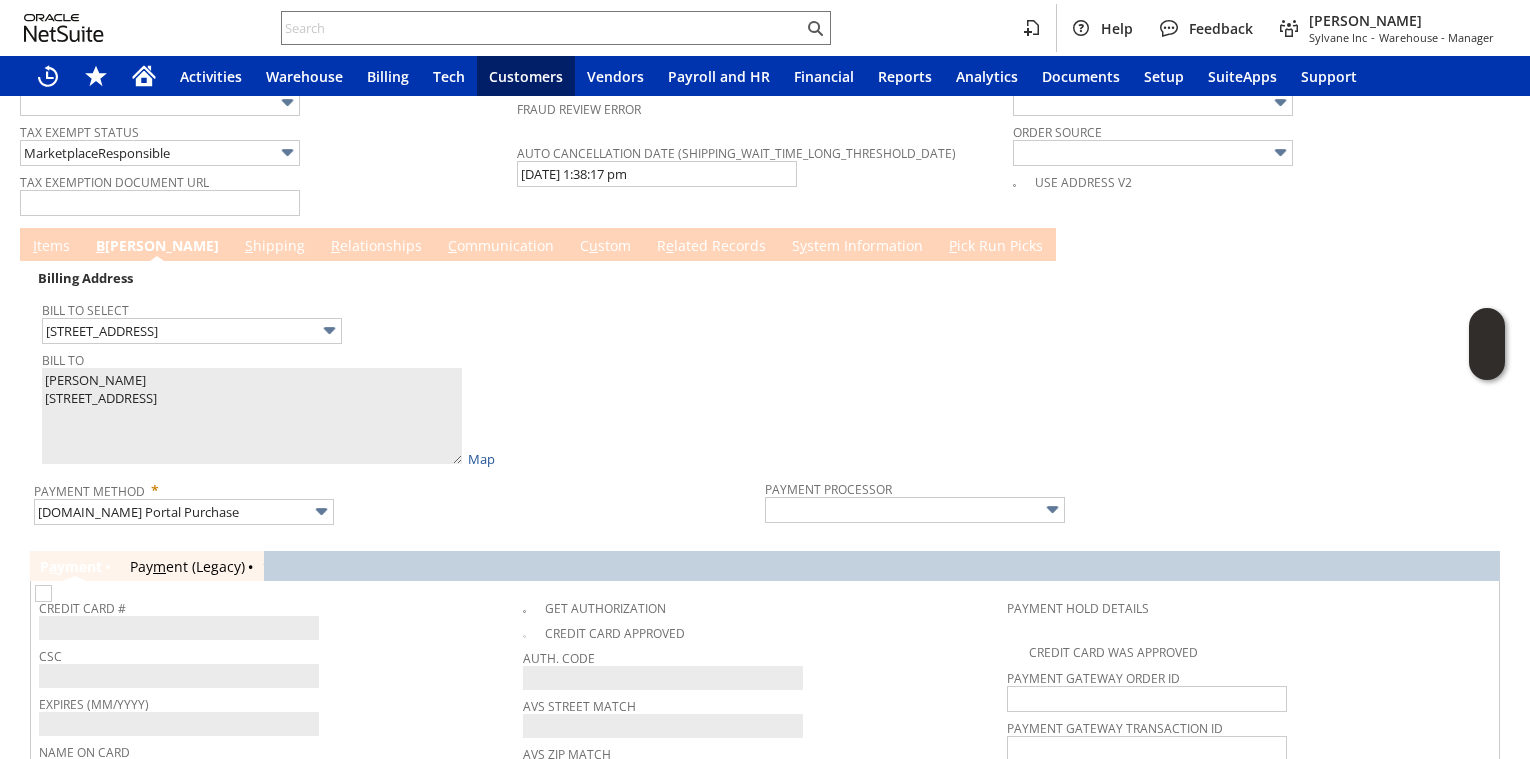click on "Bill To" at bounding box center (398, 357) 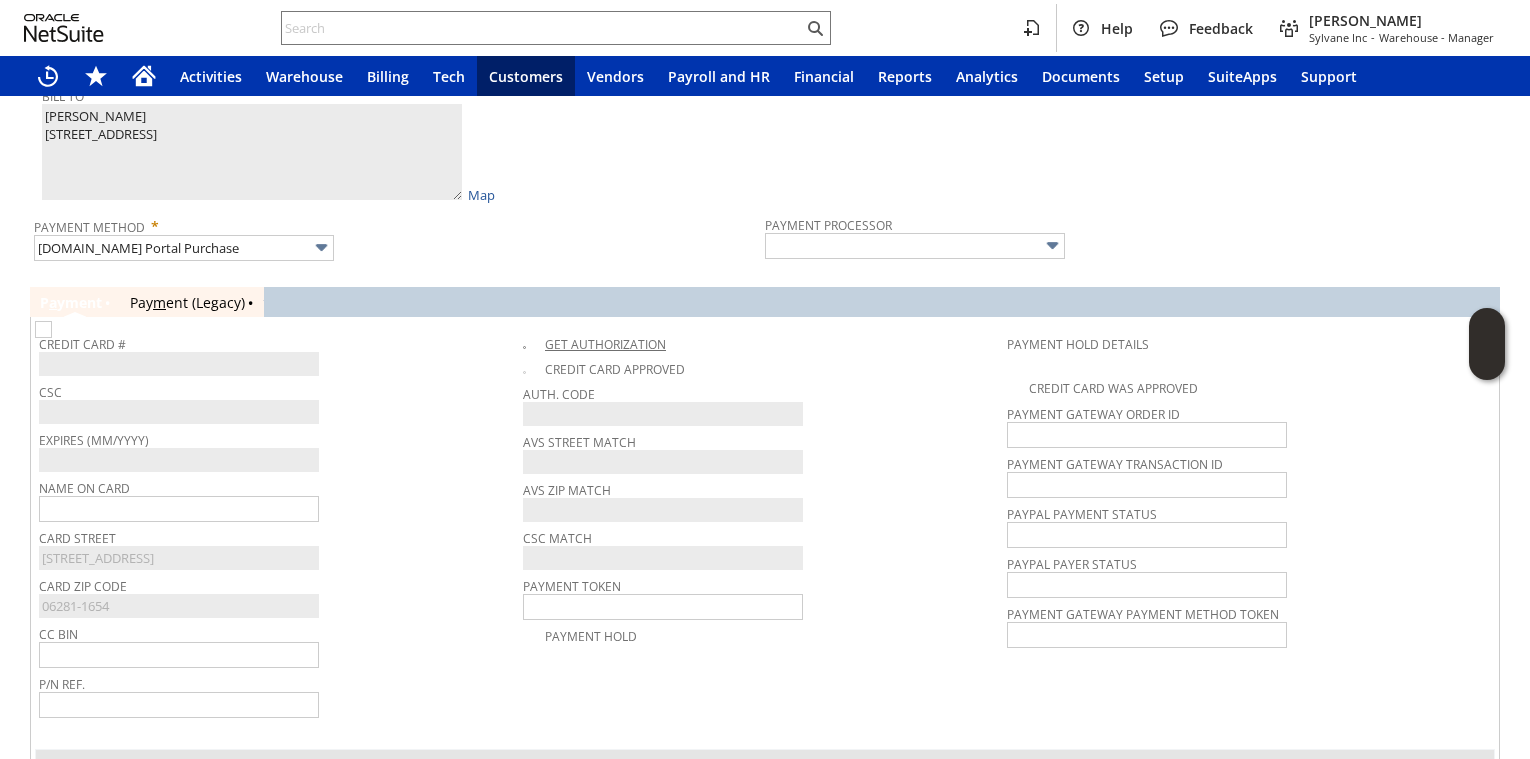 scroll, scrollTop: 1449, scrollLeft: 0, axis: vertical 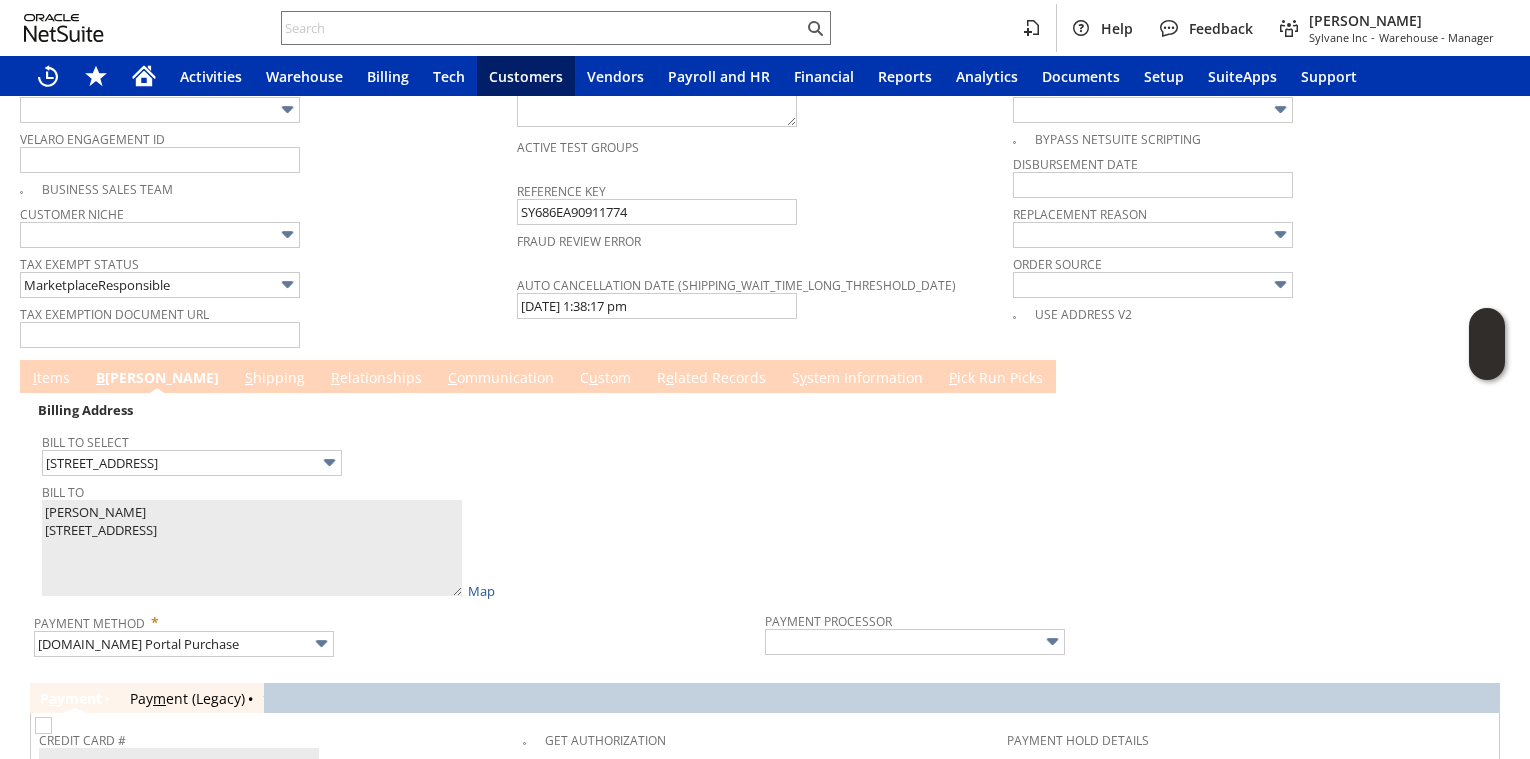 click on "S hipping" at bounding box center (275, 379) 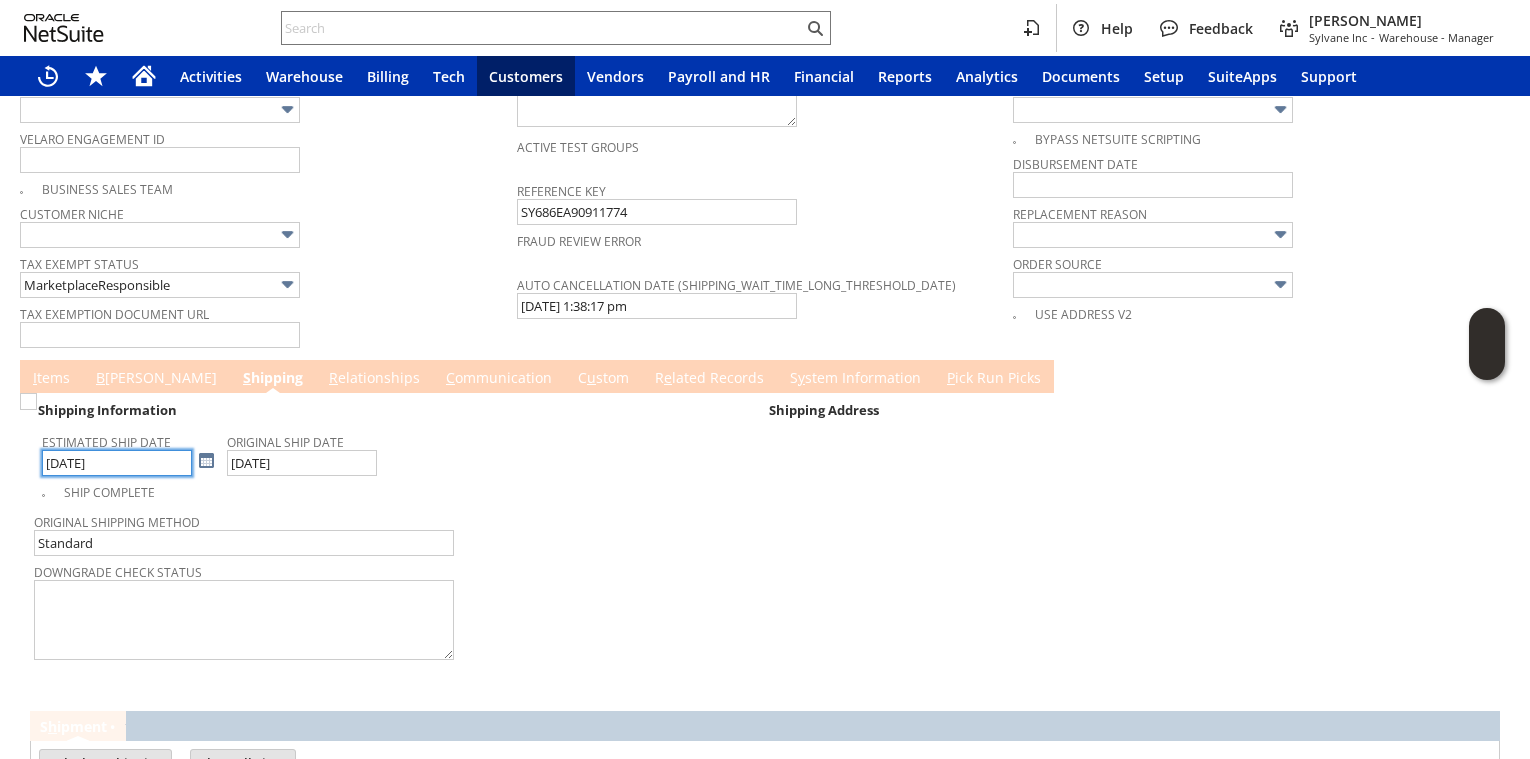 scroll, scrollTop: 1671, scrollLeft: 0, axis: vertical 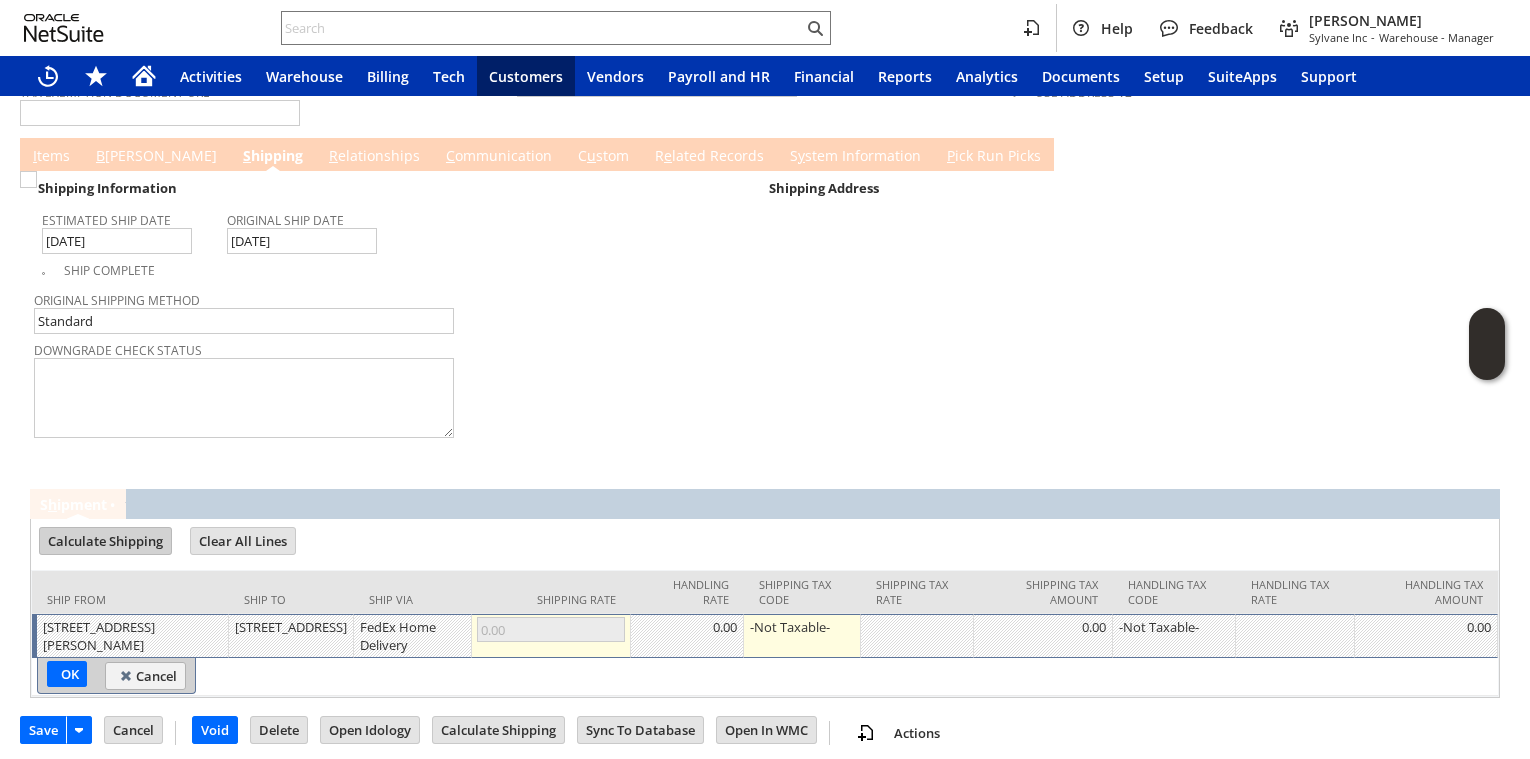 click on "Calculate Shipping" at bounding box center [105, 541] 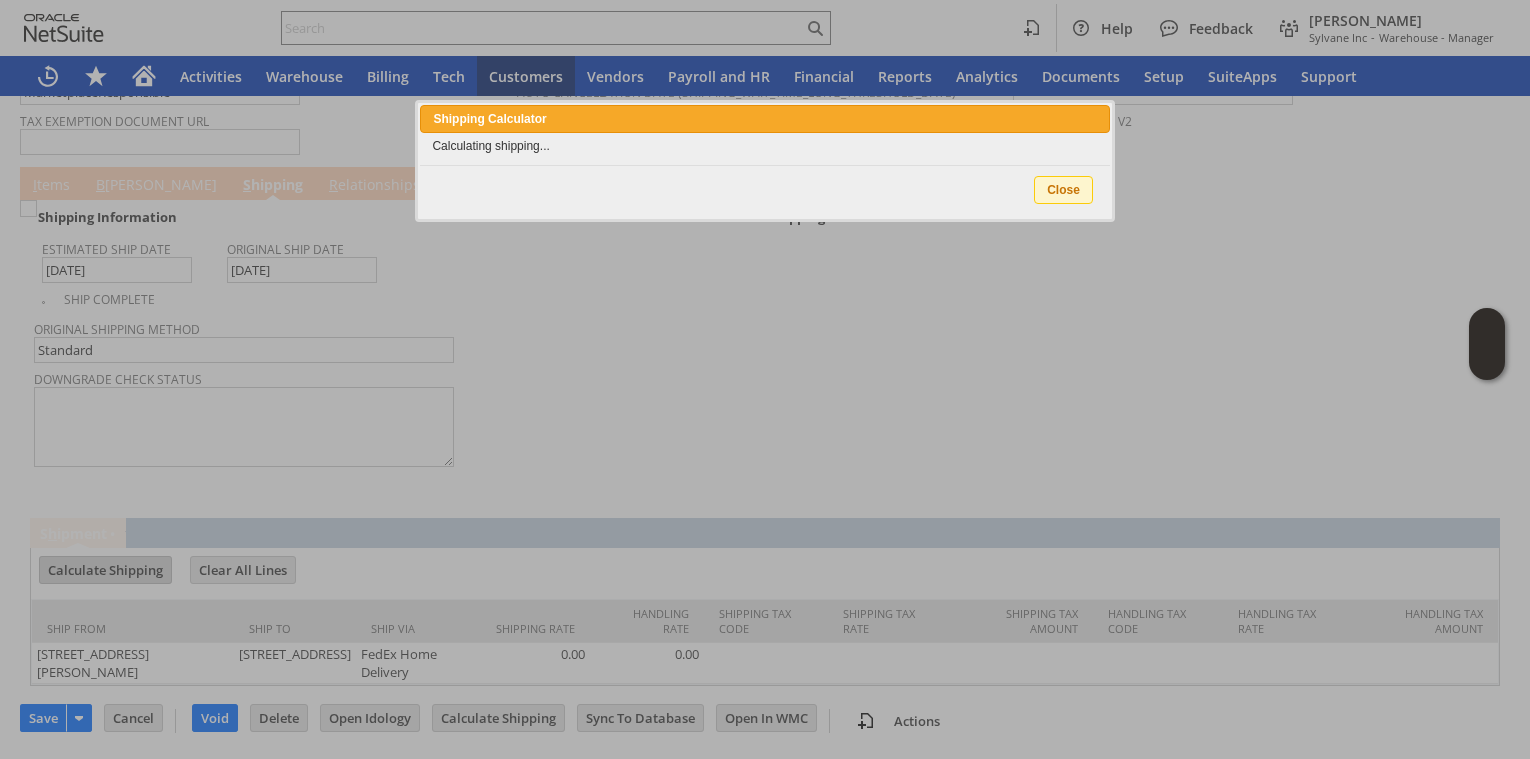 type 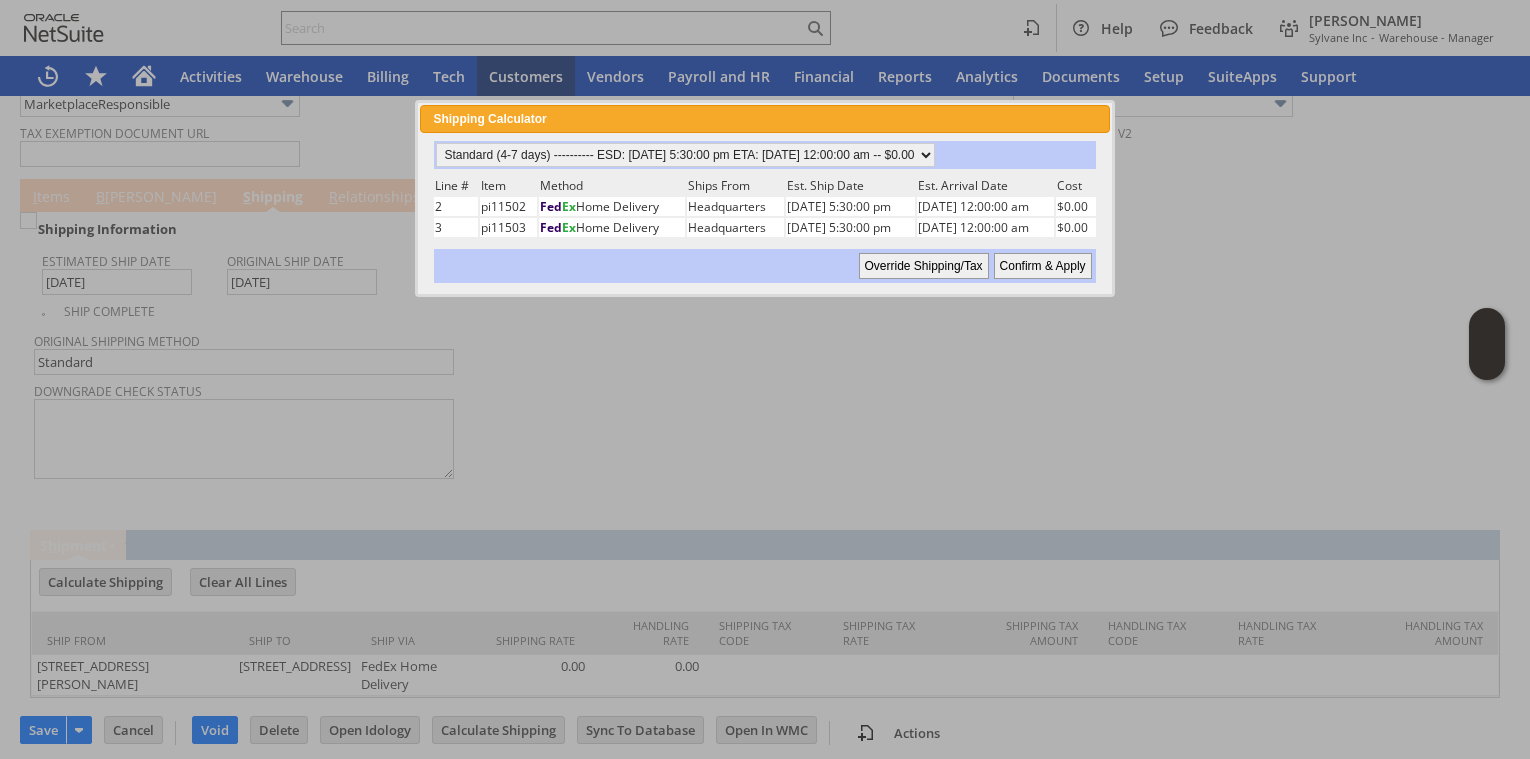 click on "Confirm & Apply" at bounding box center (1043, 266) 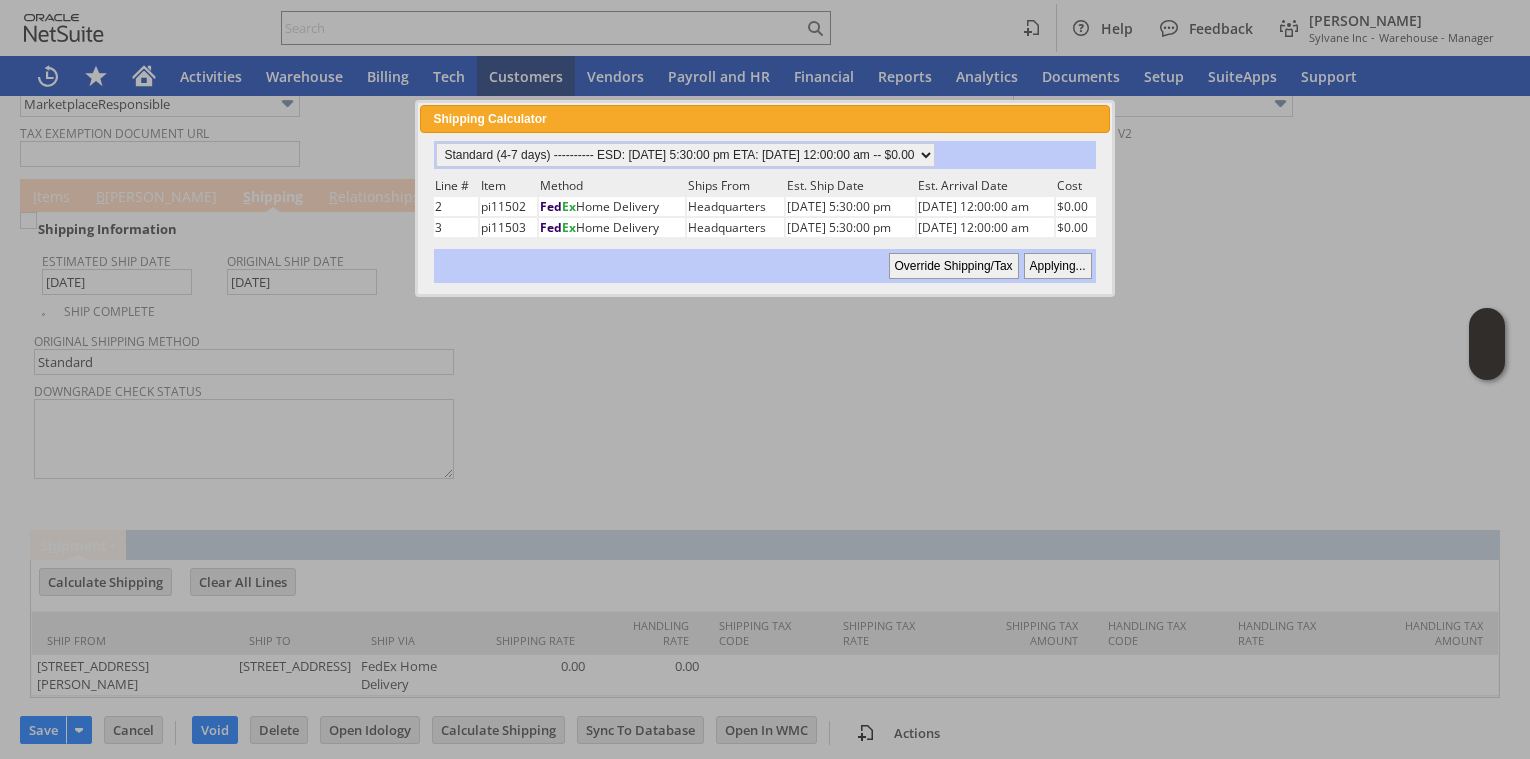 type on "NotExempt" 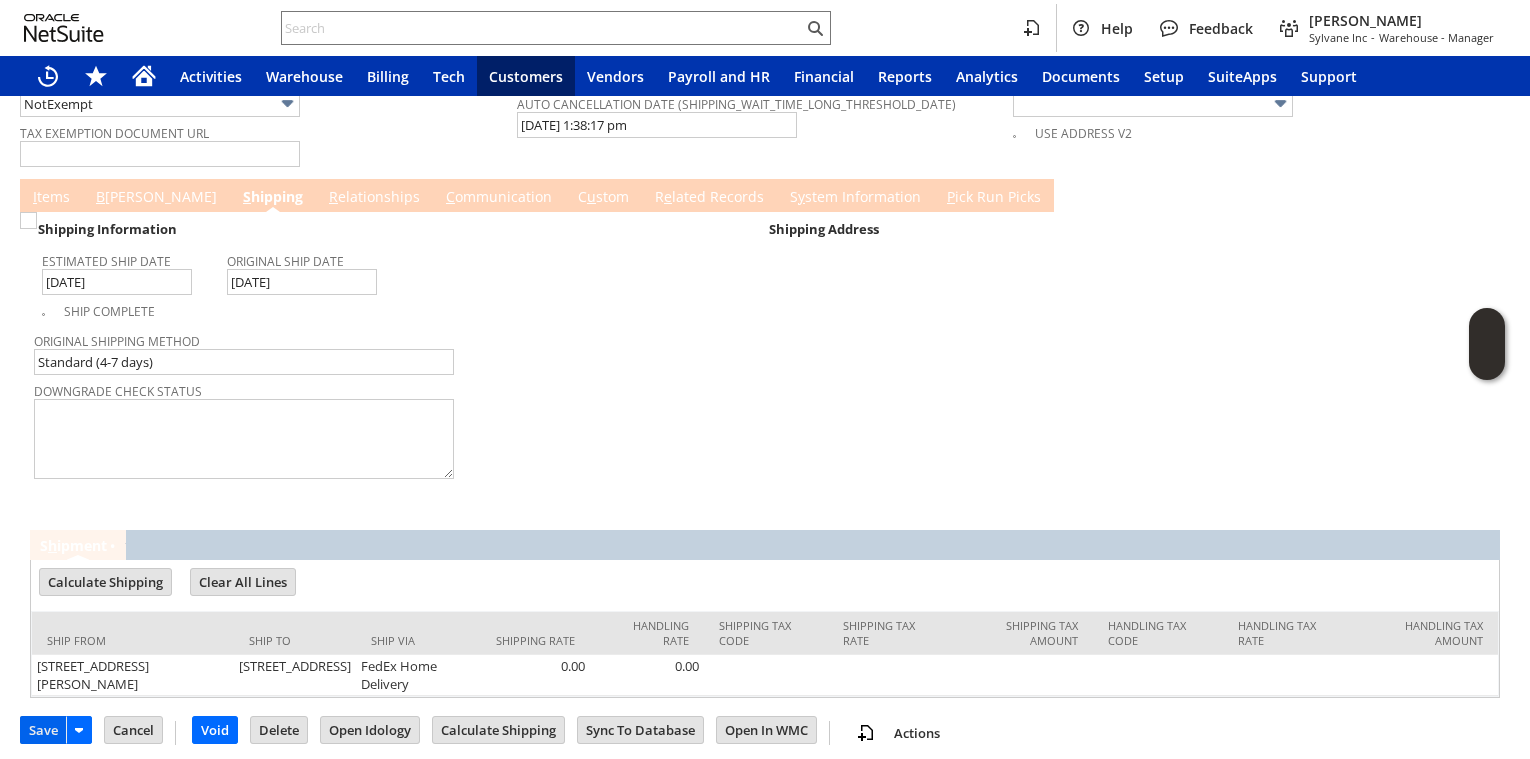 click on "Save" at bounding box center [43, 730] 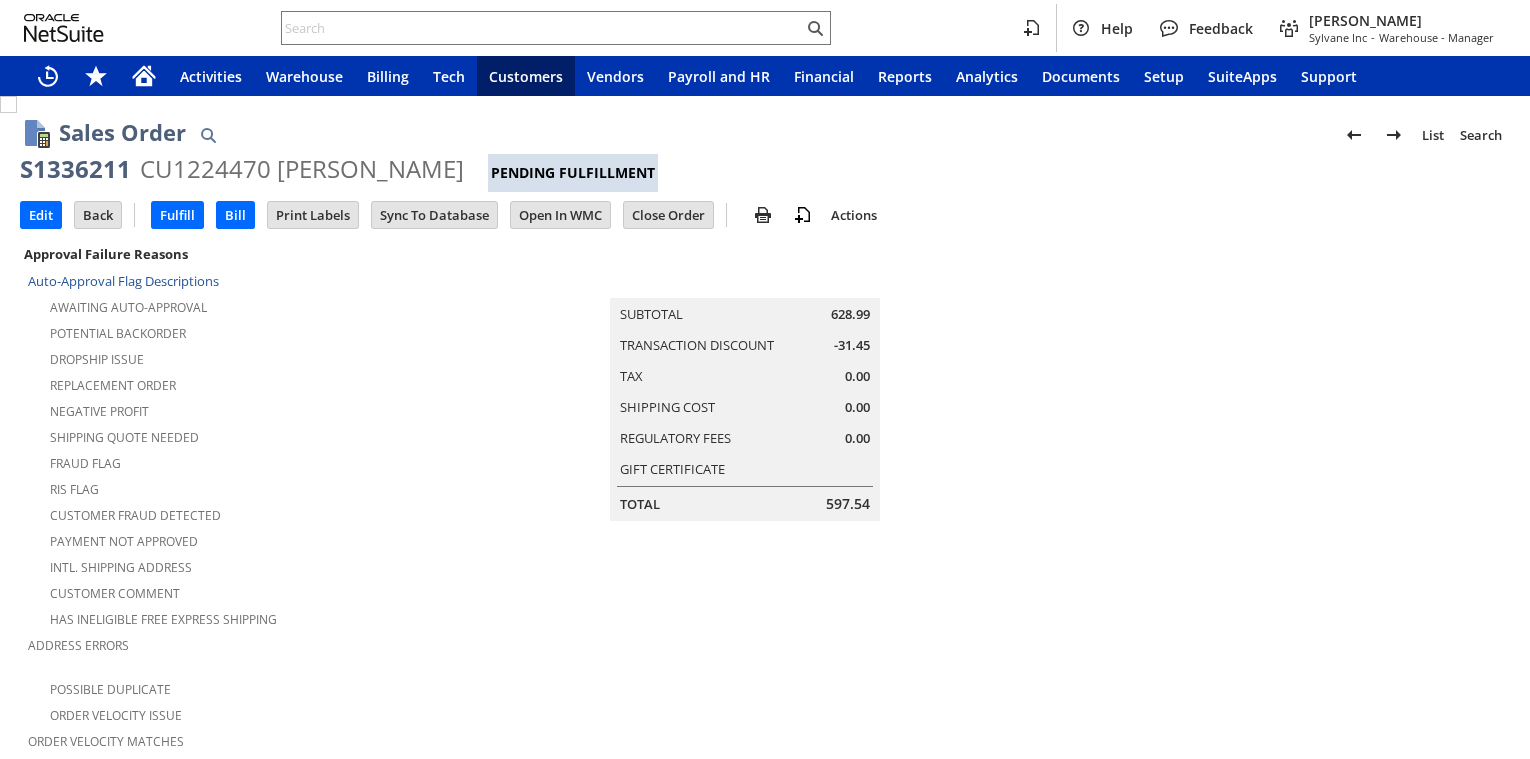scroll, scrollTop: 0, scrollLeft: 0, axis: both 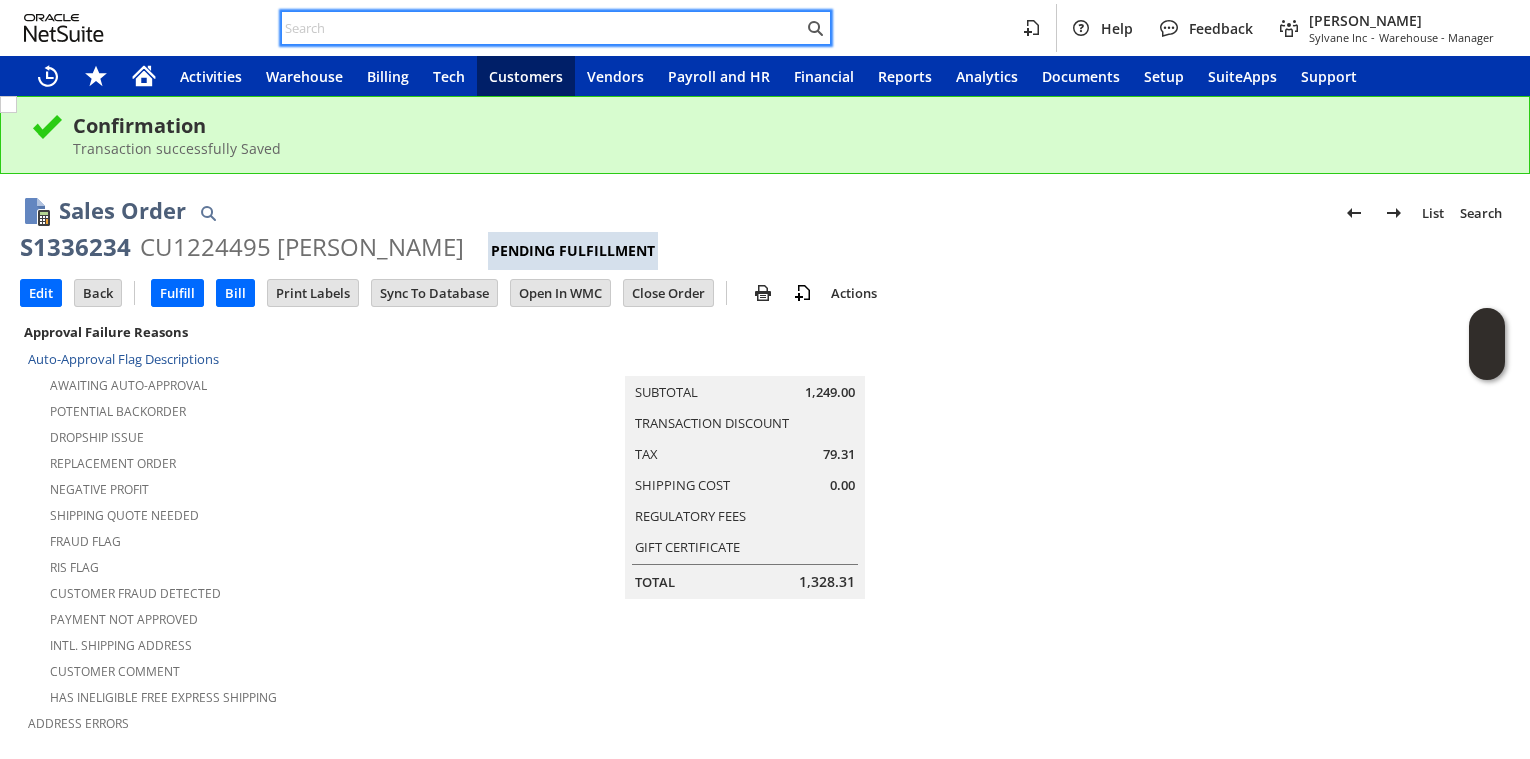 click at bounding box center (542, 28) 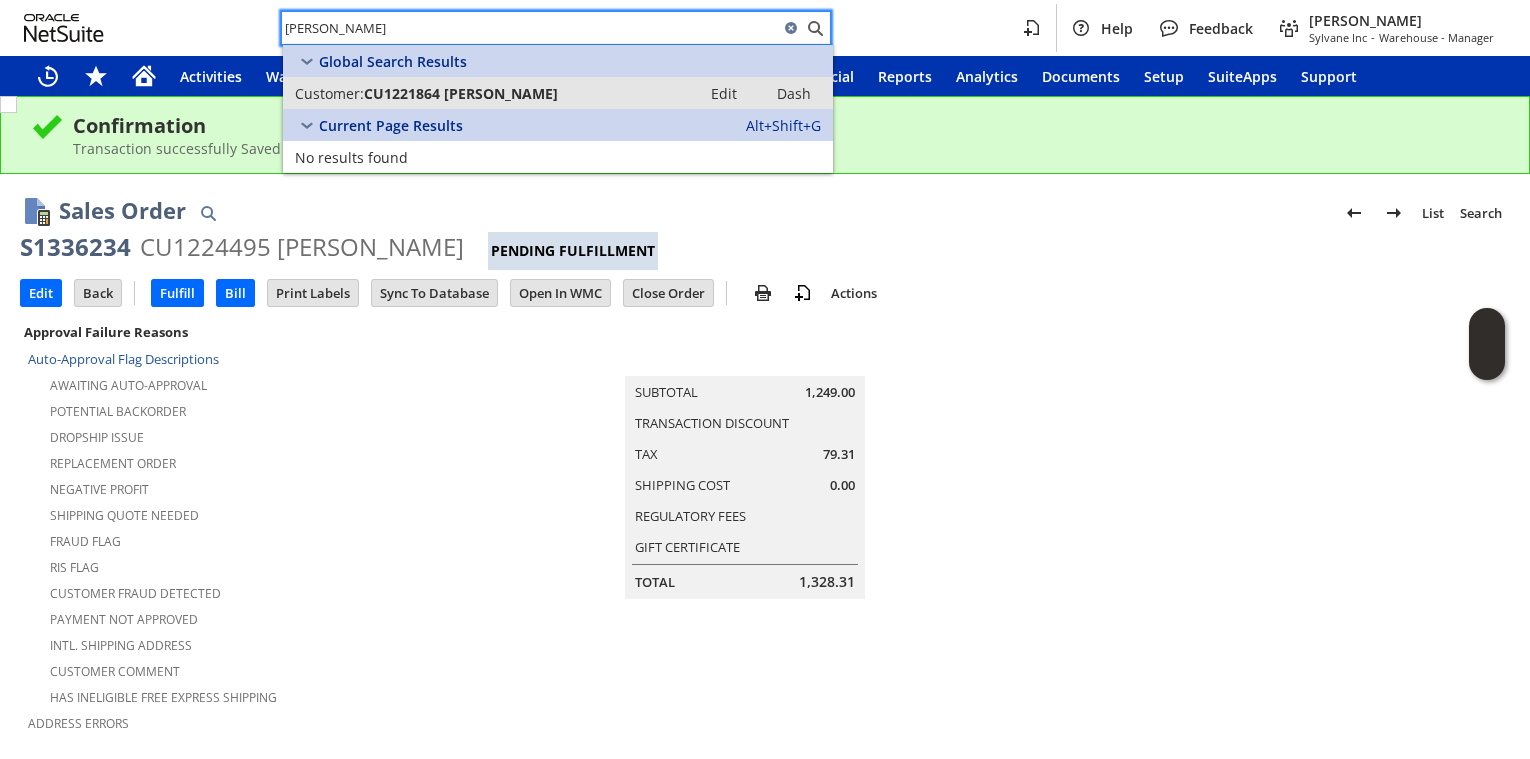 type on "denise casey" 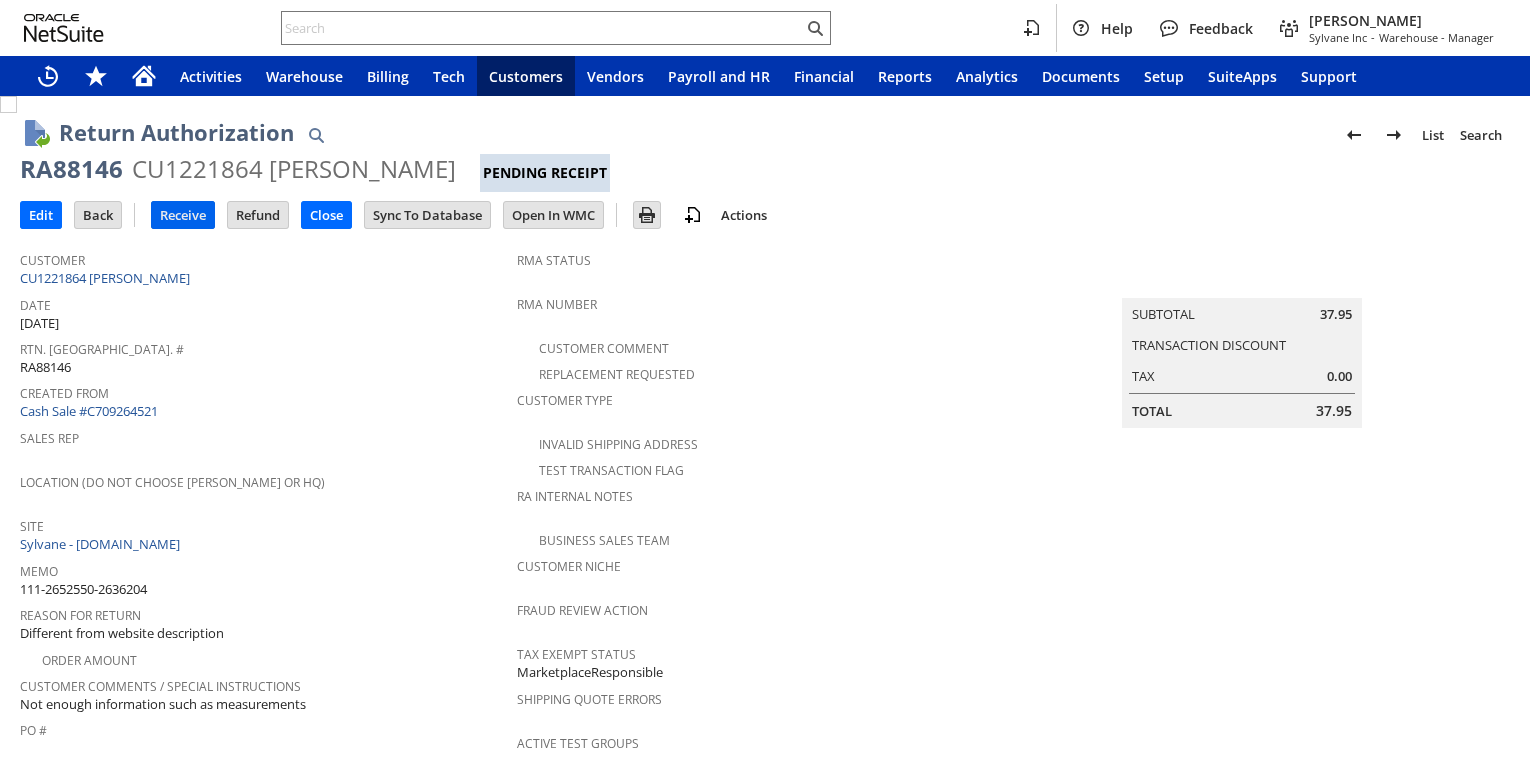 scroll, scrollTop: 0, scrollLeft: 0, axis: both 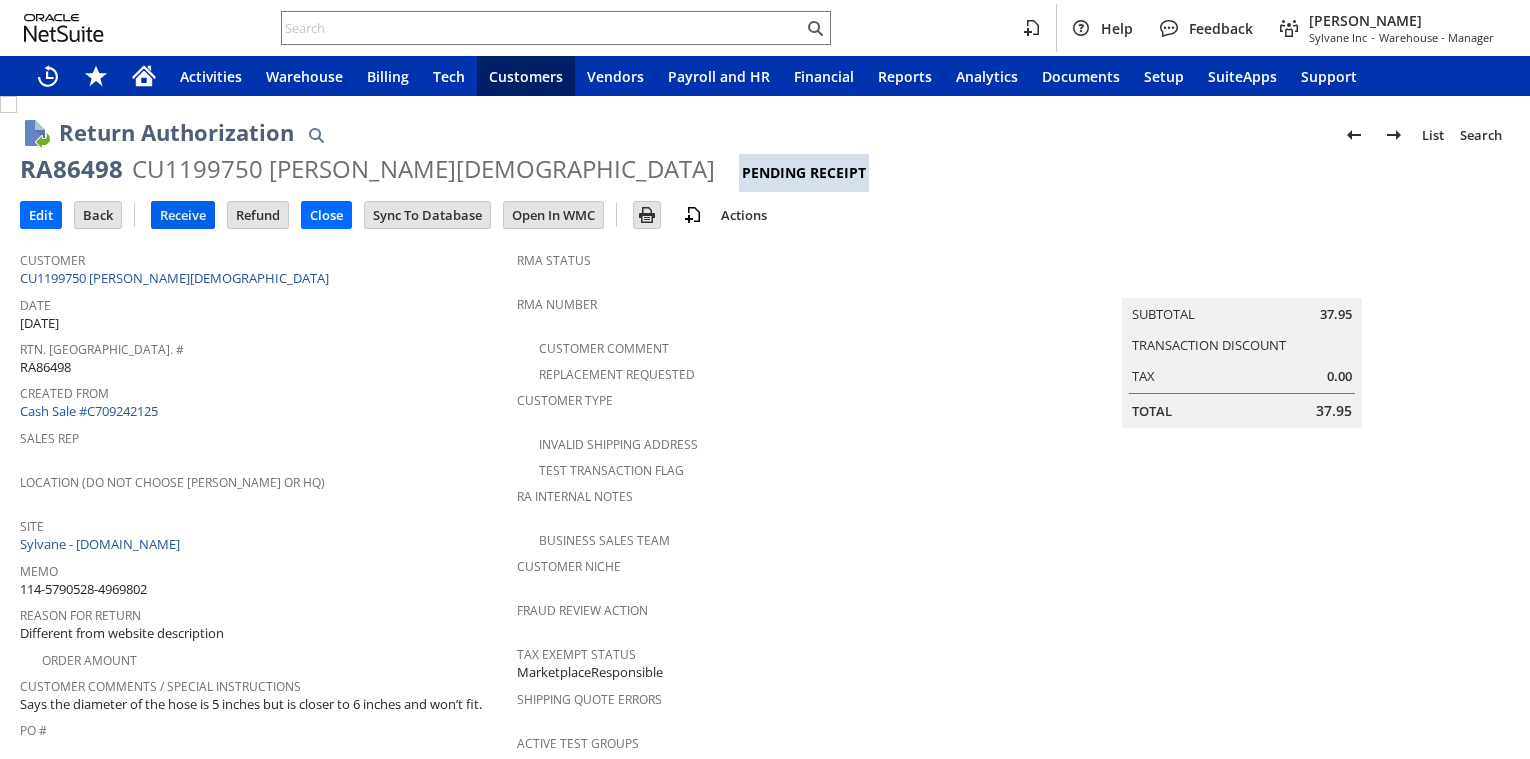 click on "Receive" at bounding box center (183, 215) 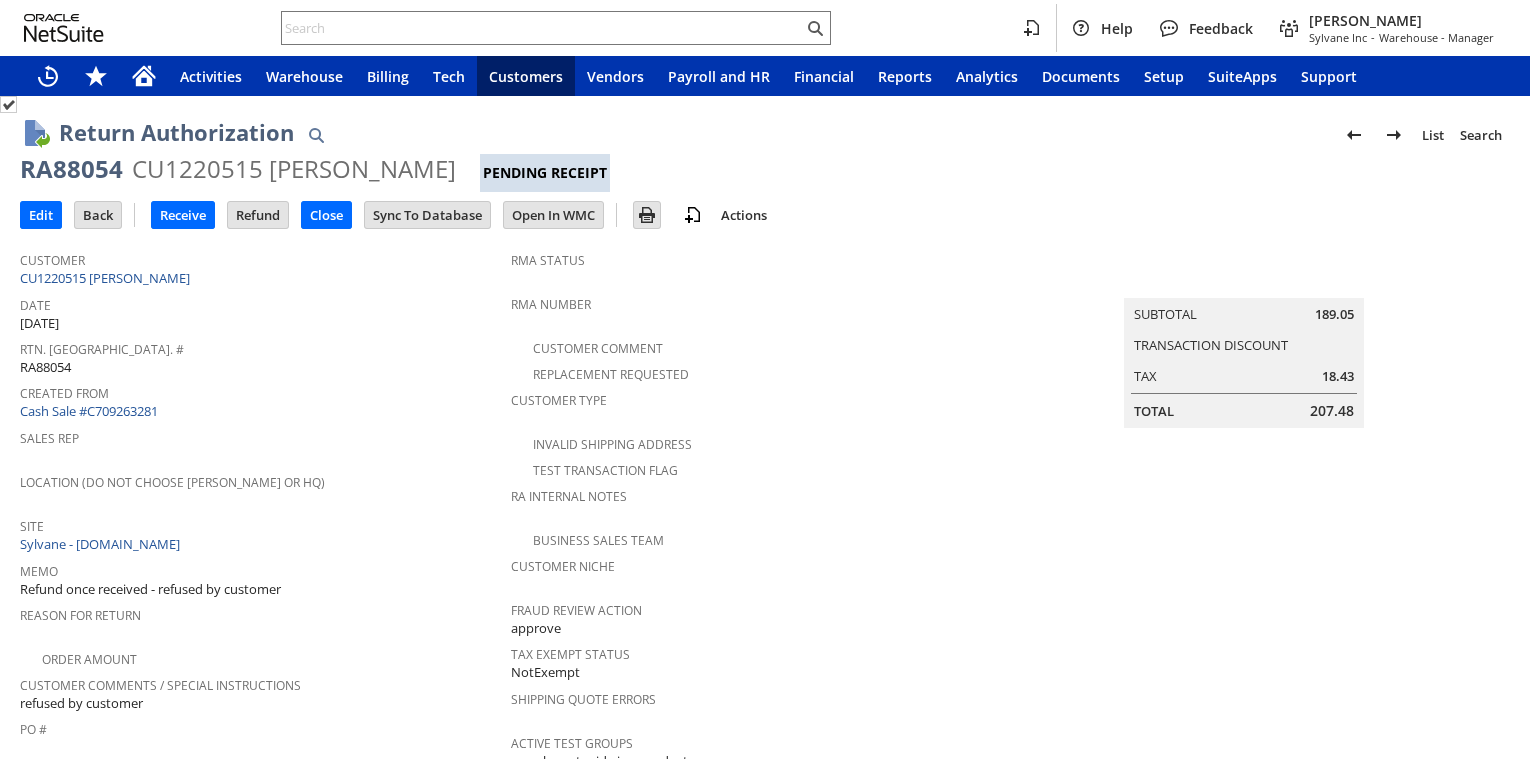 scroll, scrollTop: 0, scrollLeft: 0, axis: both 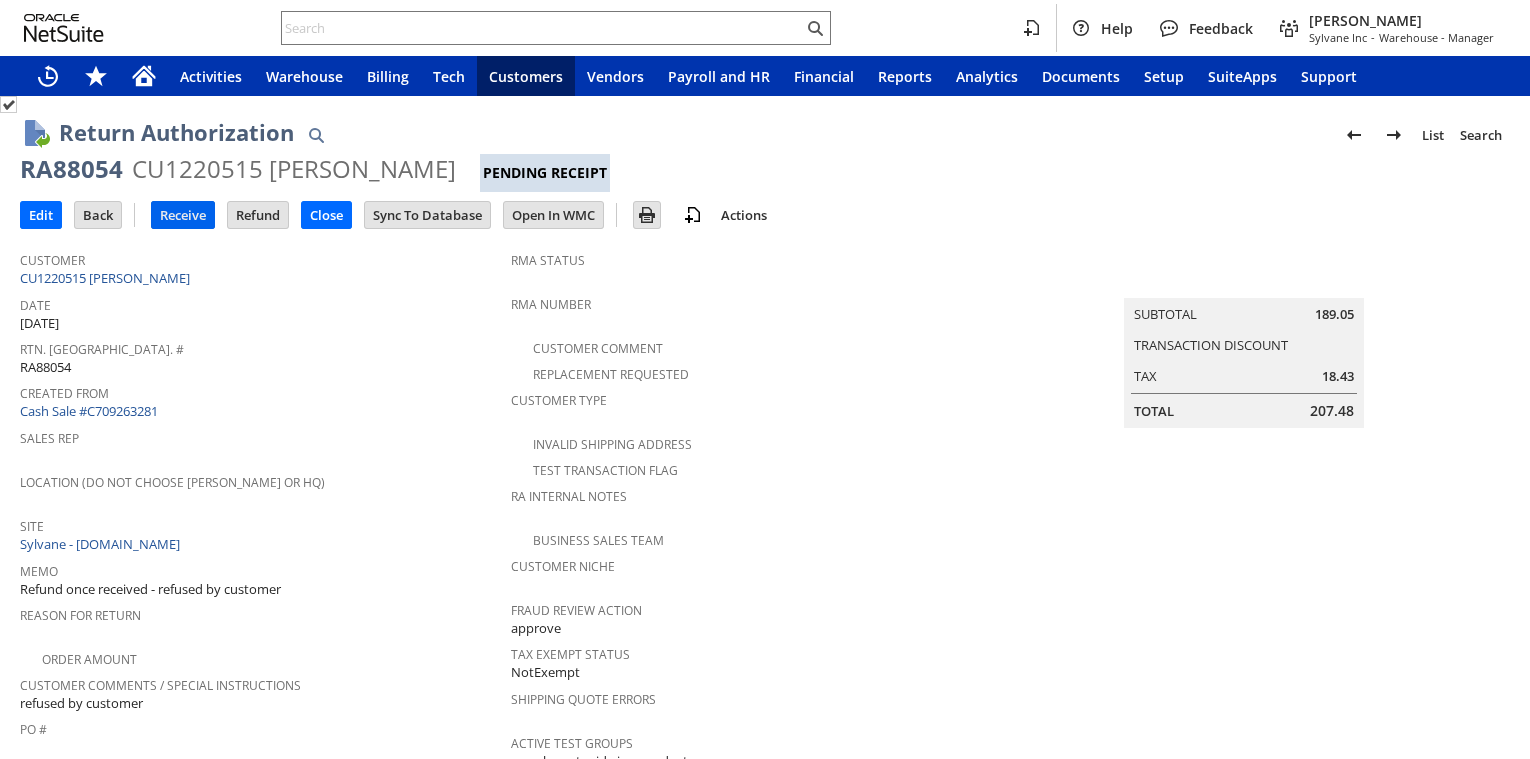 click on "Receive" at bounding box center (183, 215) 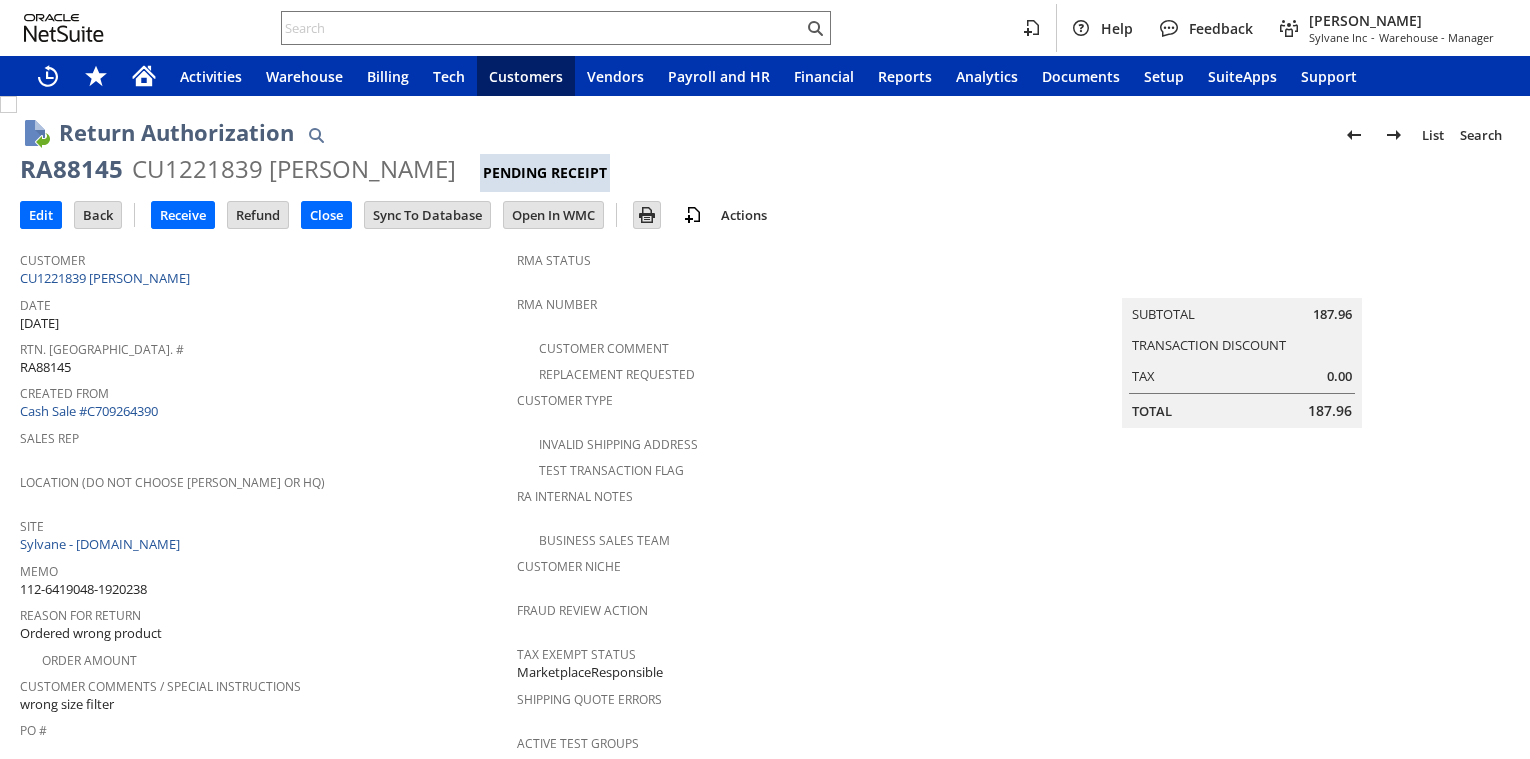 scroll, scrollTop: 0, scrollLeft: 0, axis: both 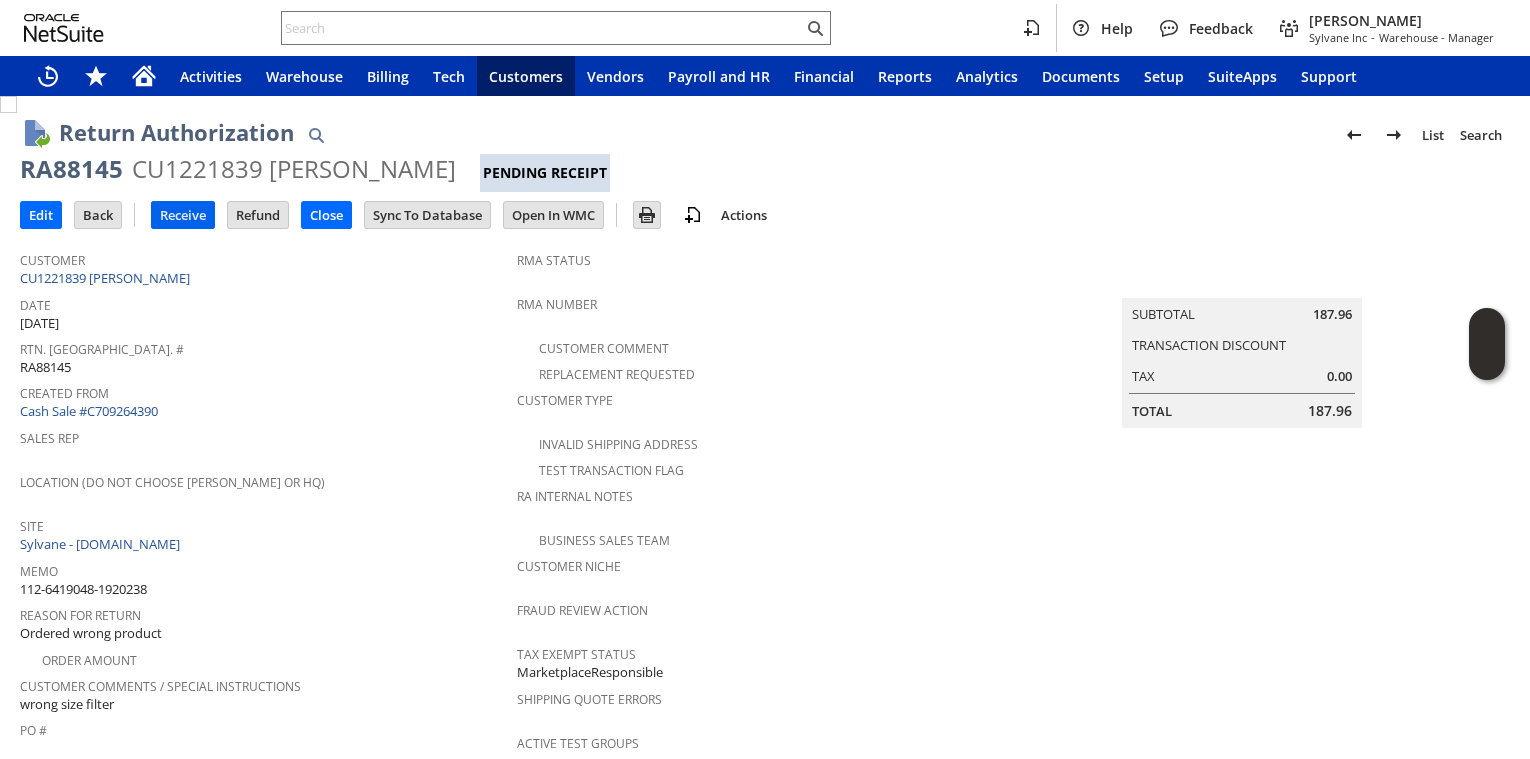 click on "Receive" at bounding box center [183, 215] 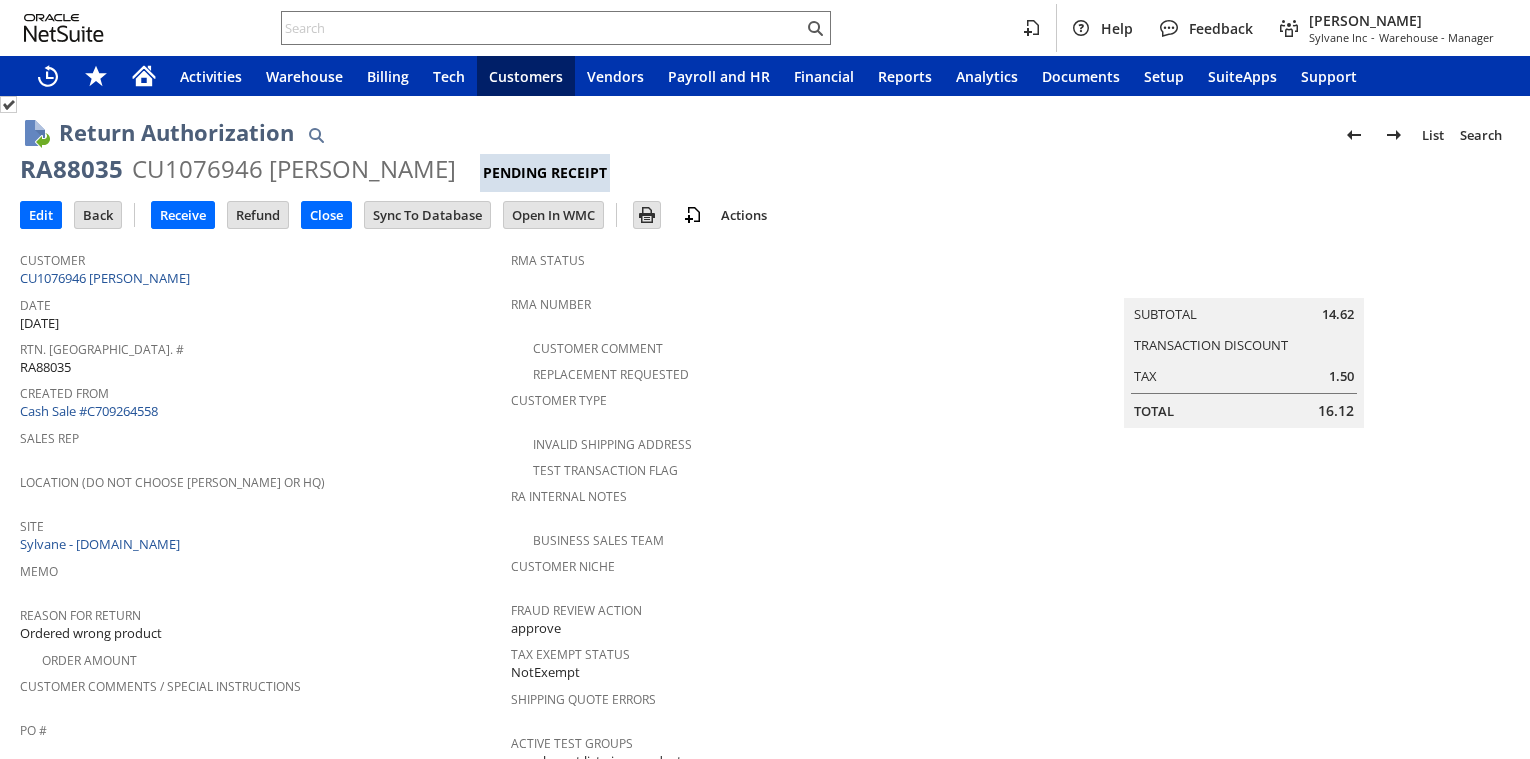scroll, scrollTop: 0, scrollLeft: 0, axis: both 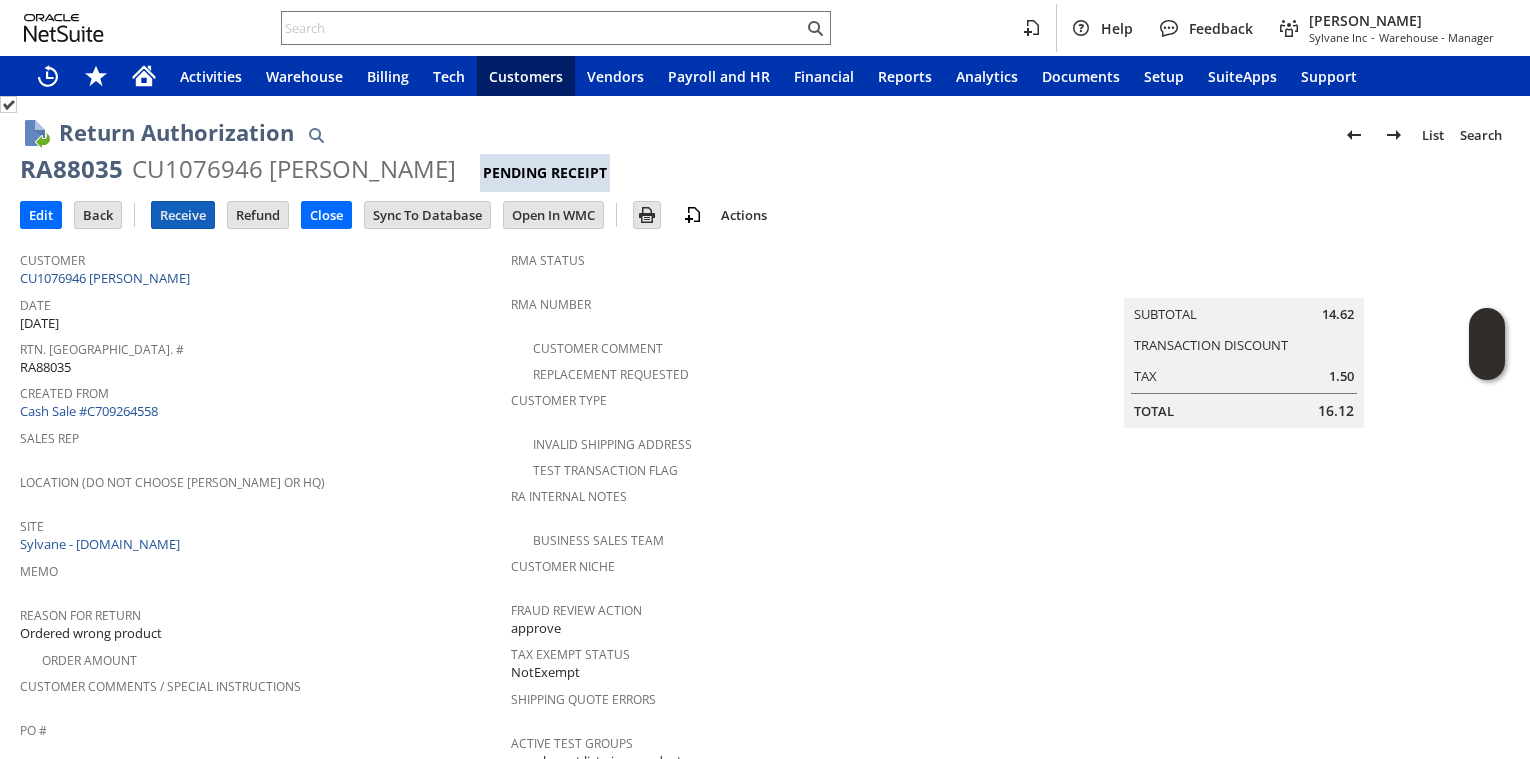 click on "Receive" at bounding box center [183, 215] 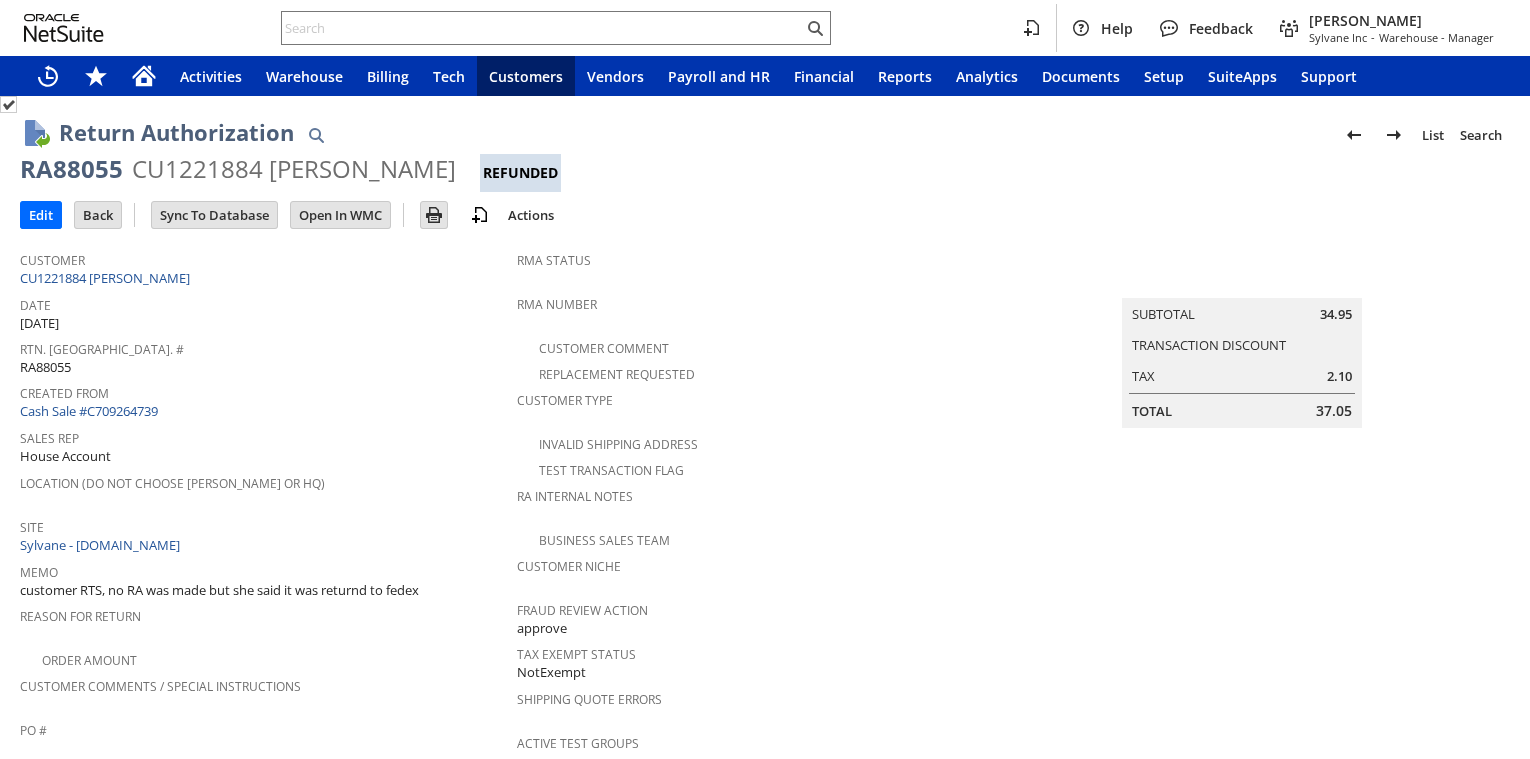 scroll, scrollTop: 0, scrollLeft: 0, axis: both 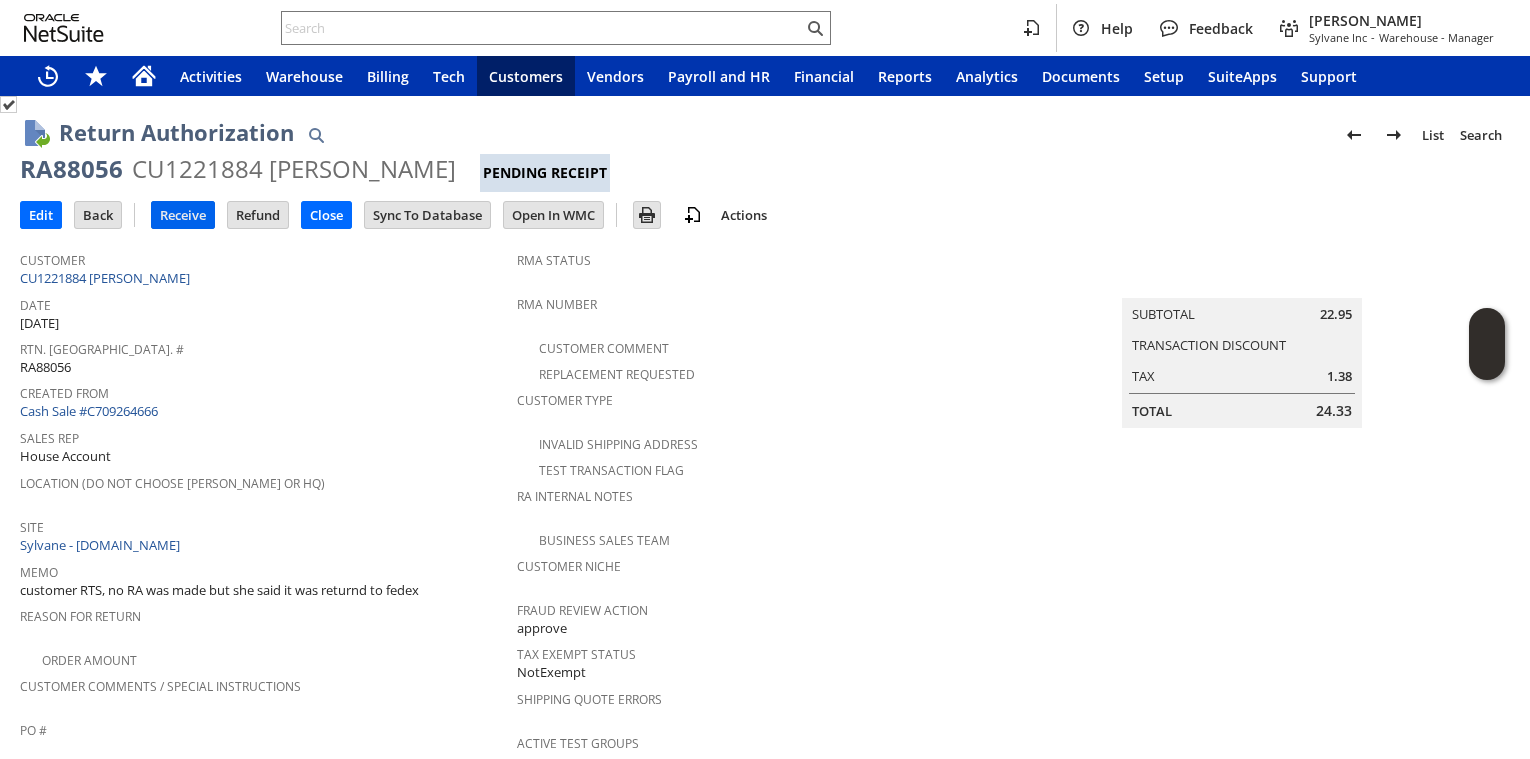 click on "Receive" at bounding box center [183, 215] 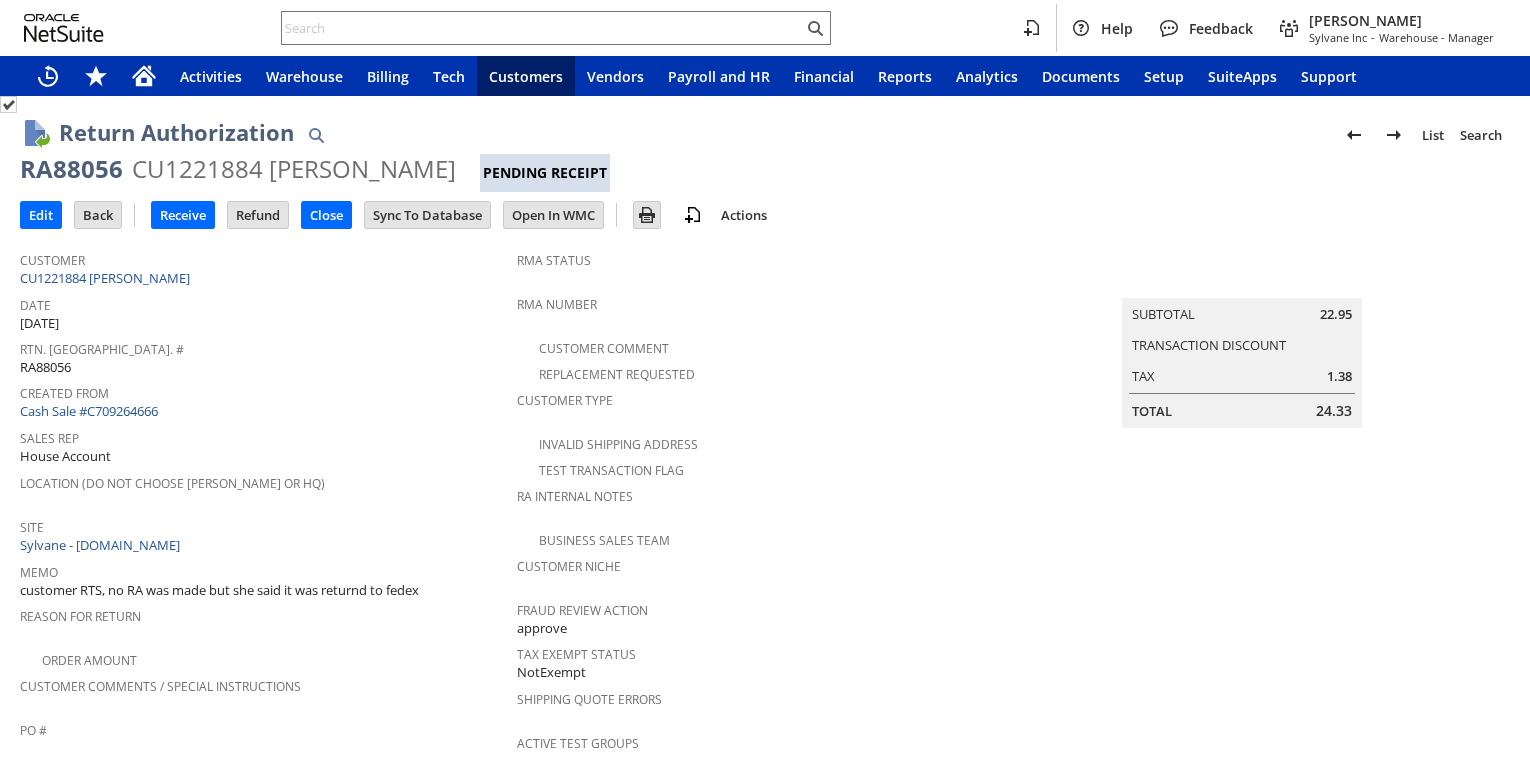 scroll, scrollTop: 0, scrollLeft: 0, axis: both 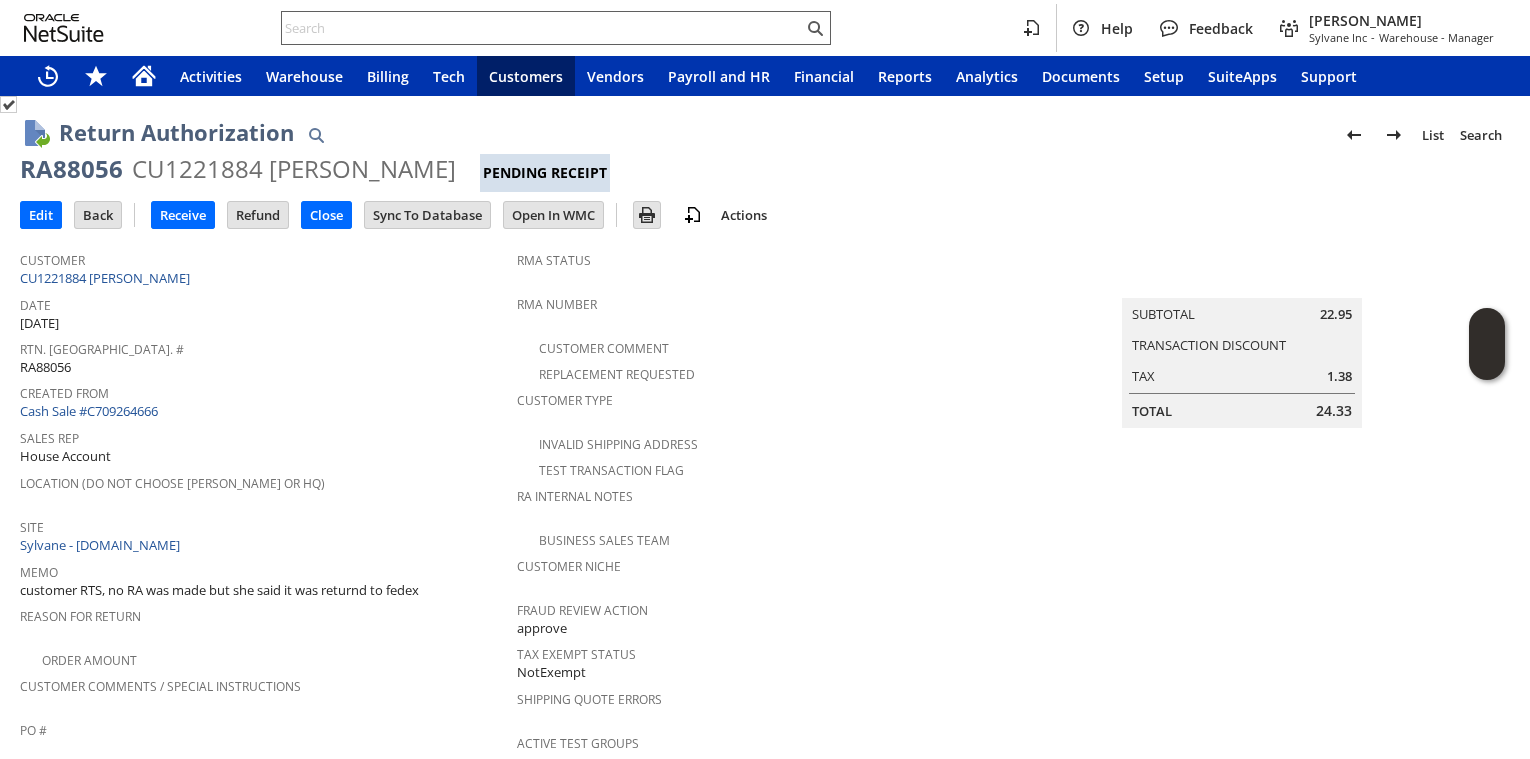 click at bounding box center (542, 28) 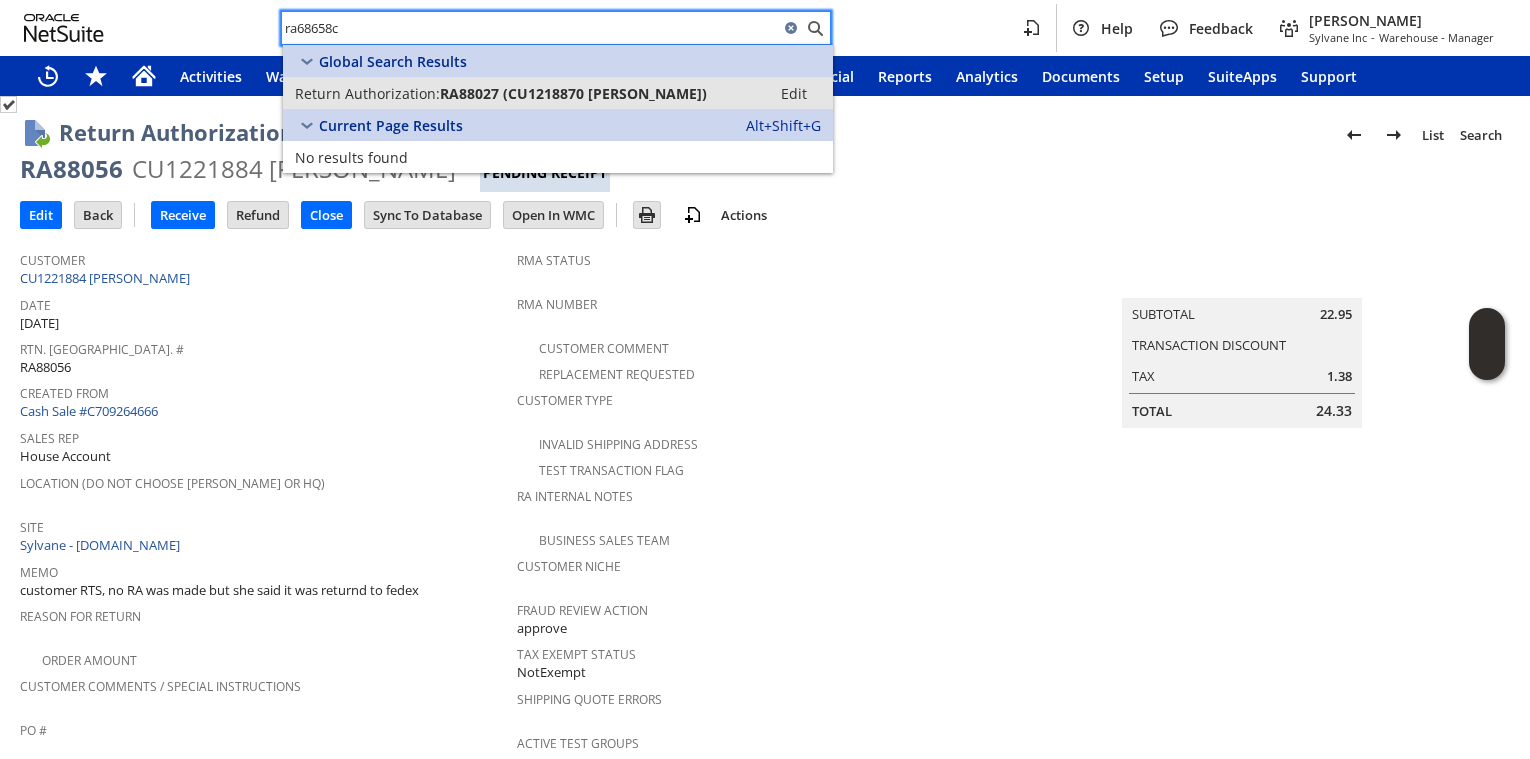 type on "ra68658c" 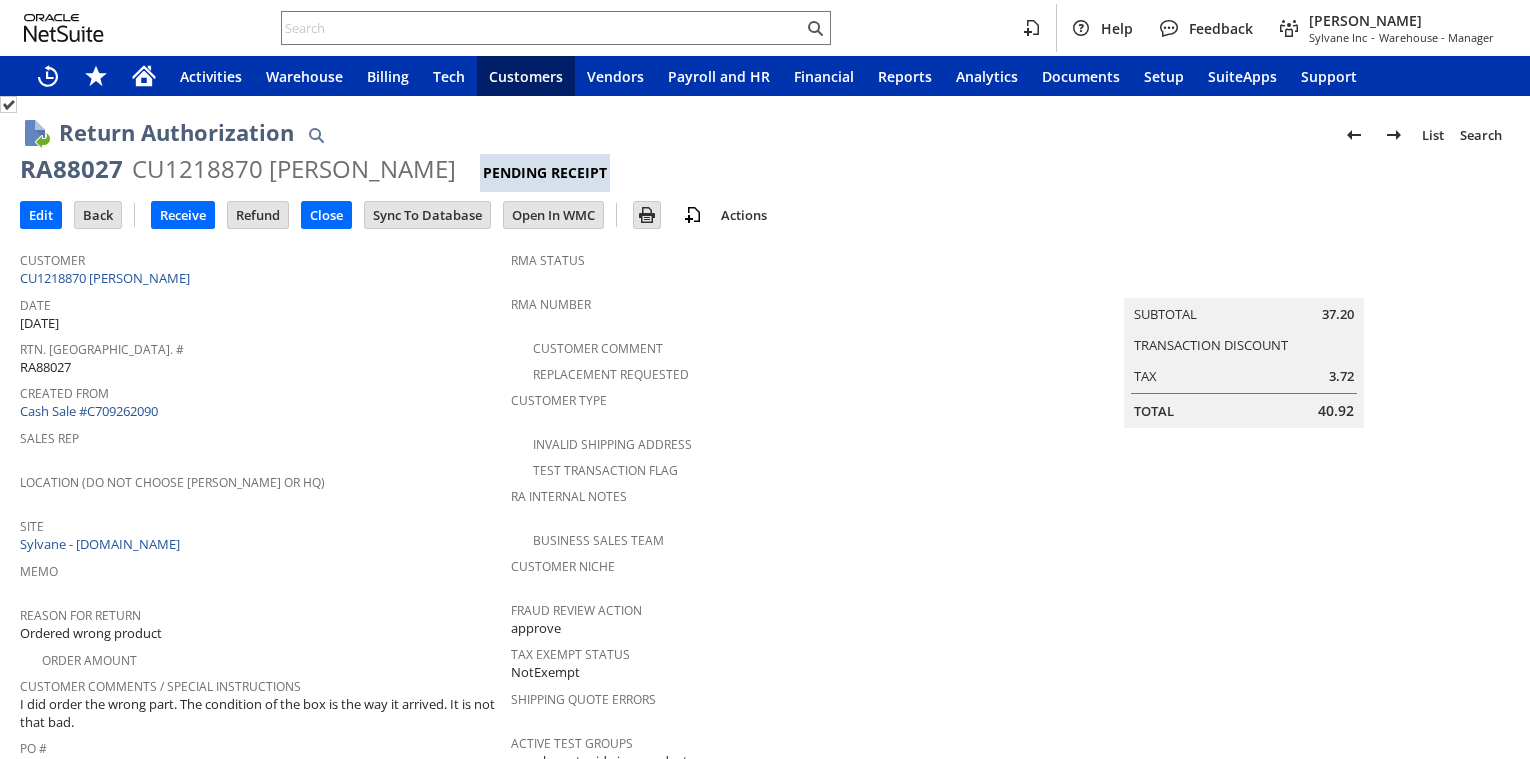 scroll, scrollTop: 0, scrollLeft: 0, axis: both 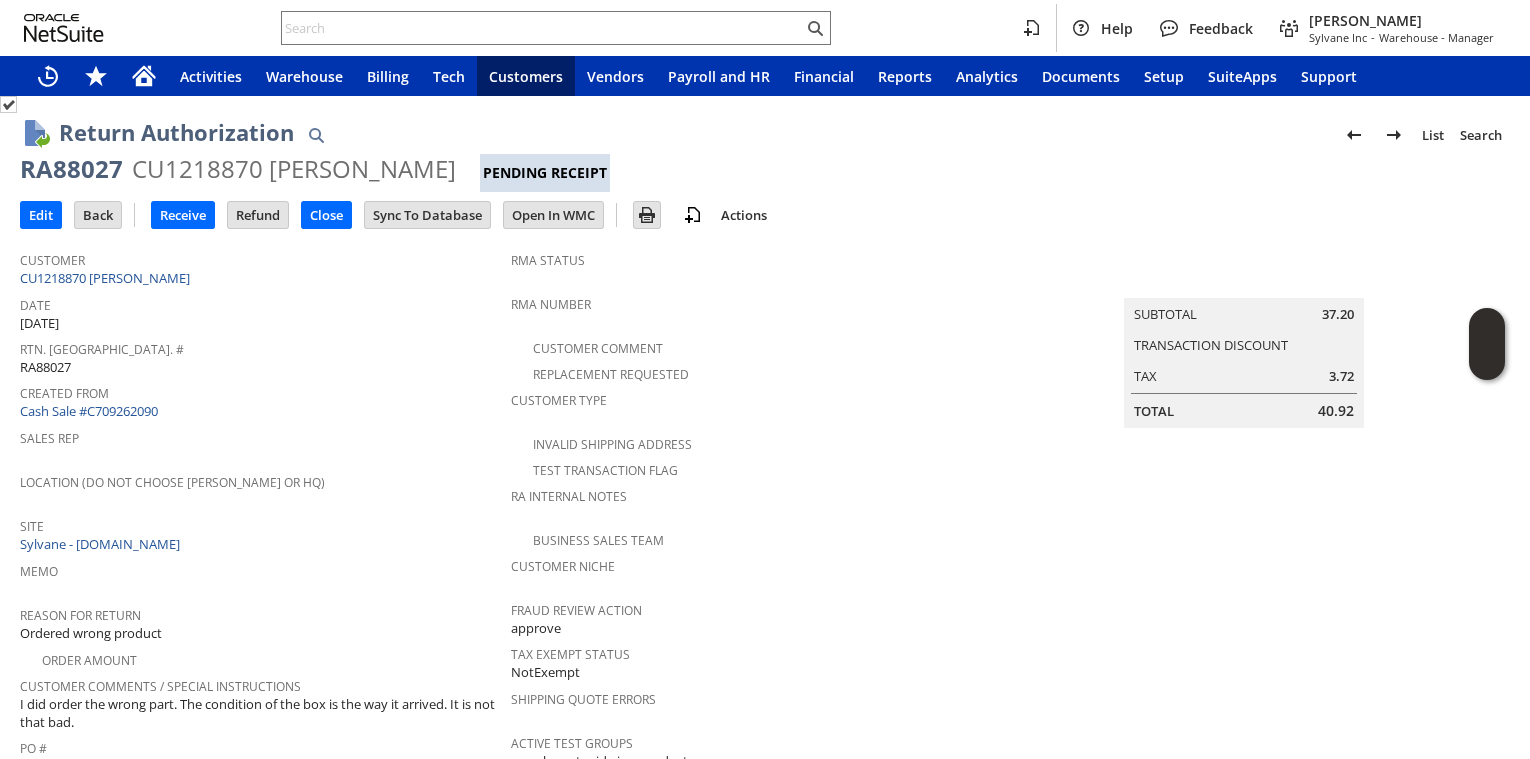 click on "Receive" at bounding box center (183, 215) 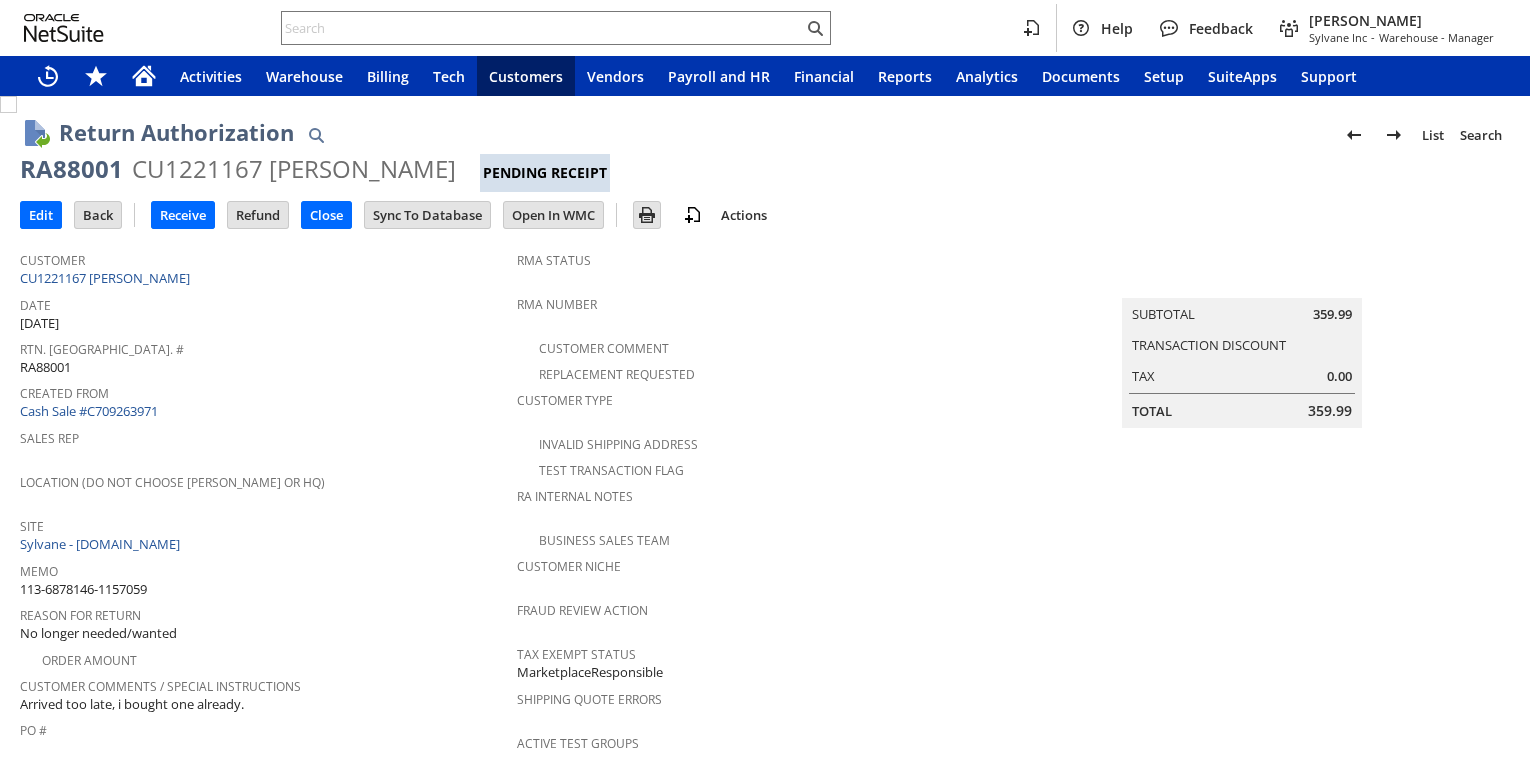 scroll, scrollTop: 0, scrollLeft: 0, axis: both 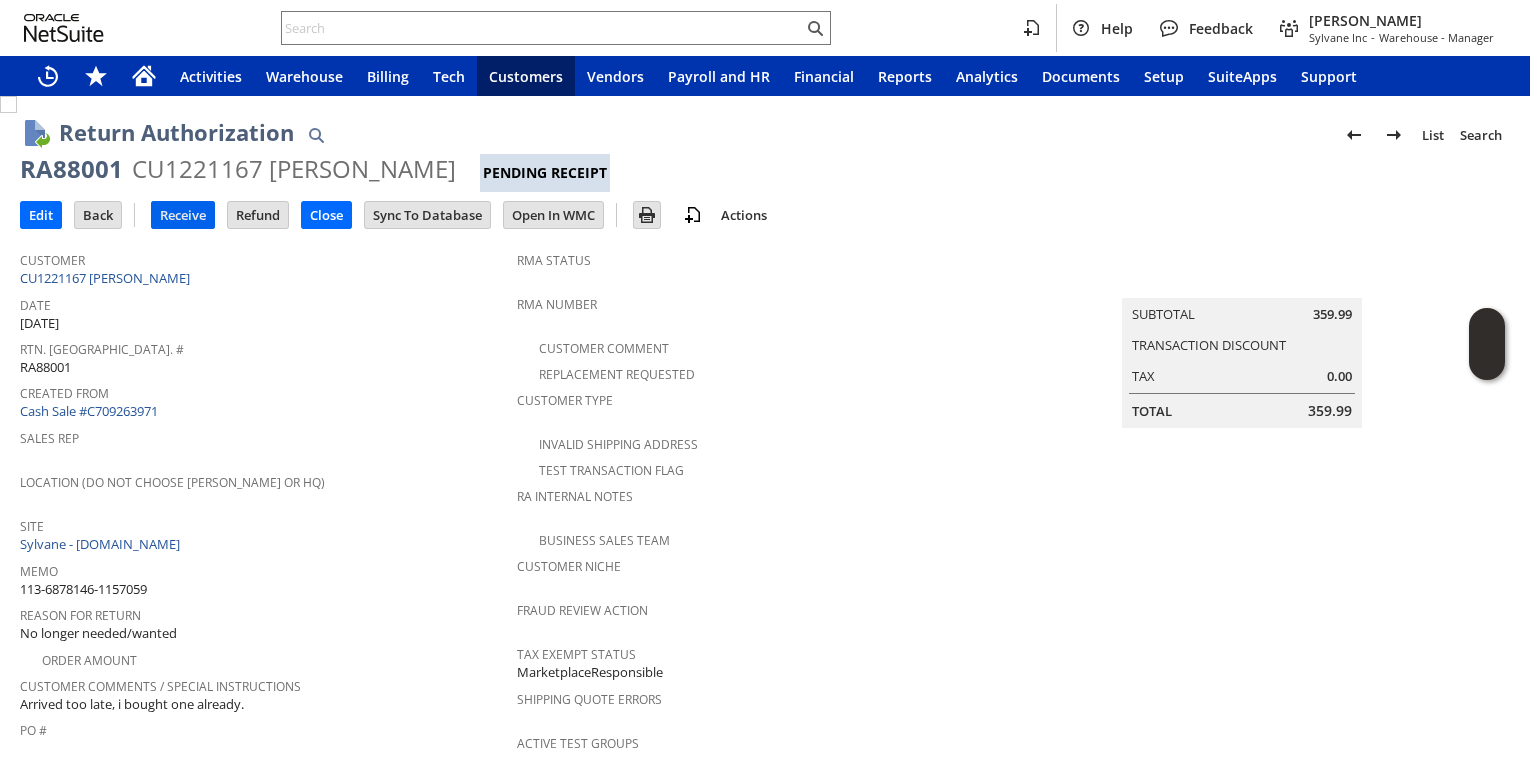 click on "Receive" at bounding box center (183, 215) 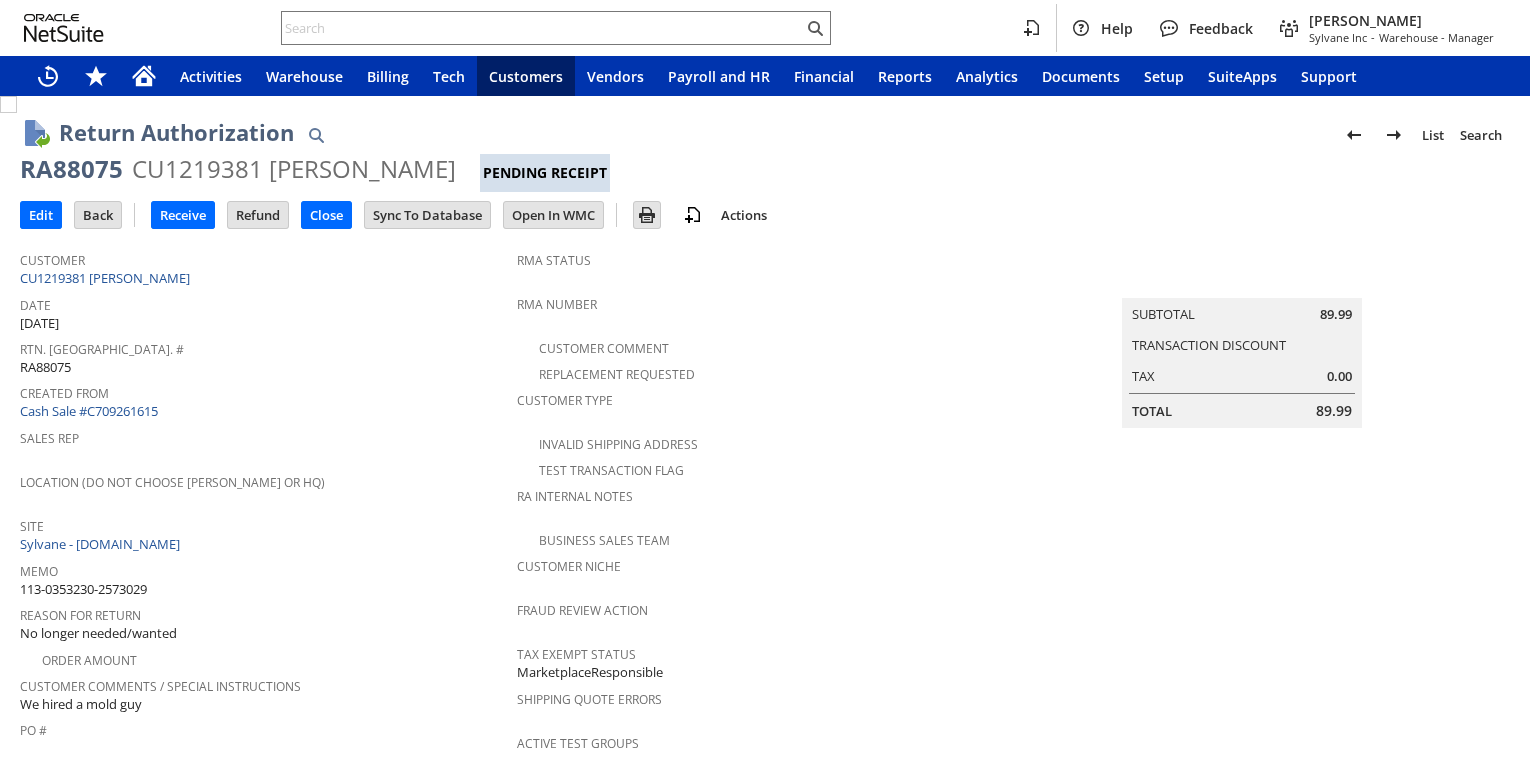 scroll, scrollTop: 0, scrollLeft: 0, axis: both 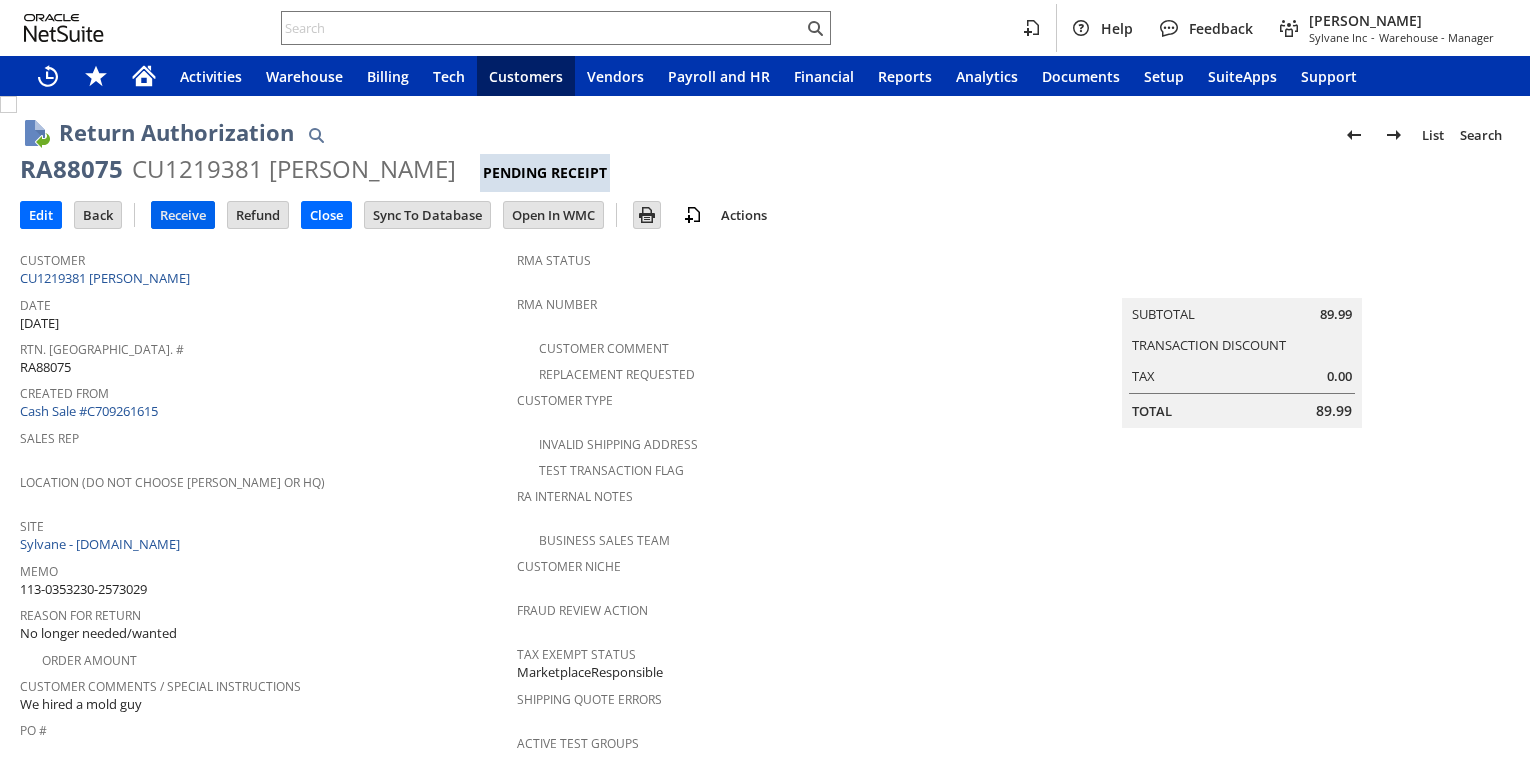 click on "Receive" at bounding box center [183, 215] 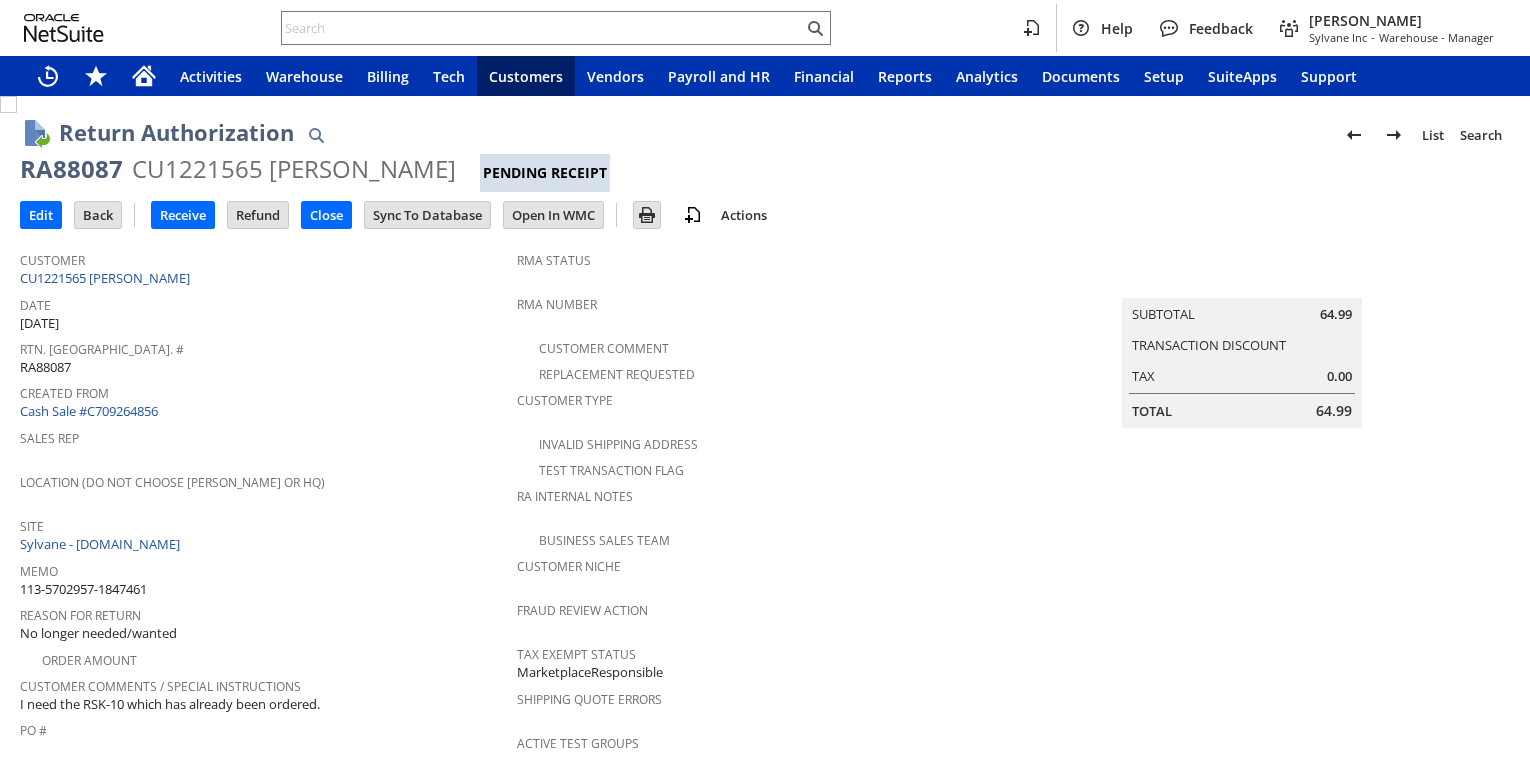 scroll, scrollTop: 0, scrollLeft: 0, axis: both 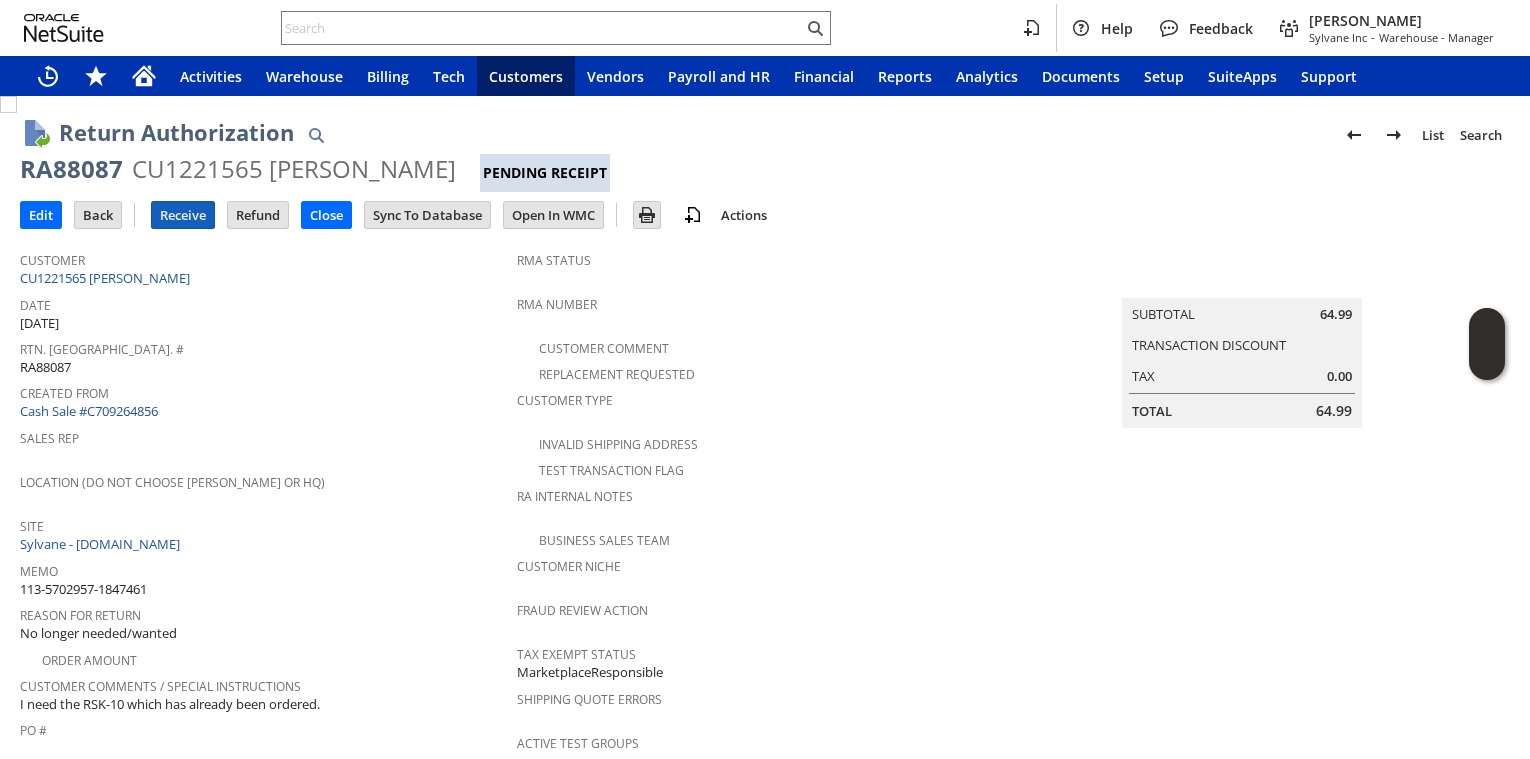 click on "Receive" at bounding box center [183, 215] 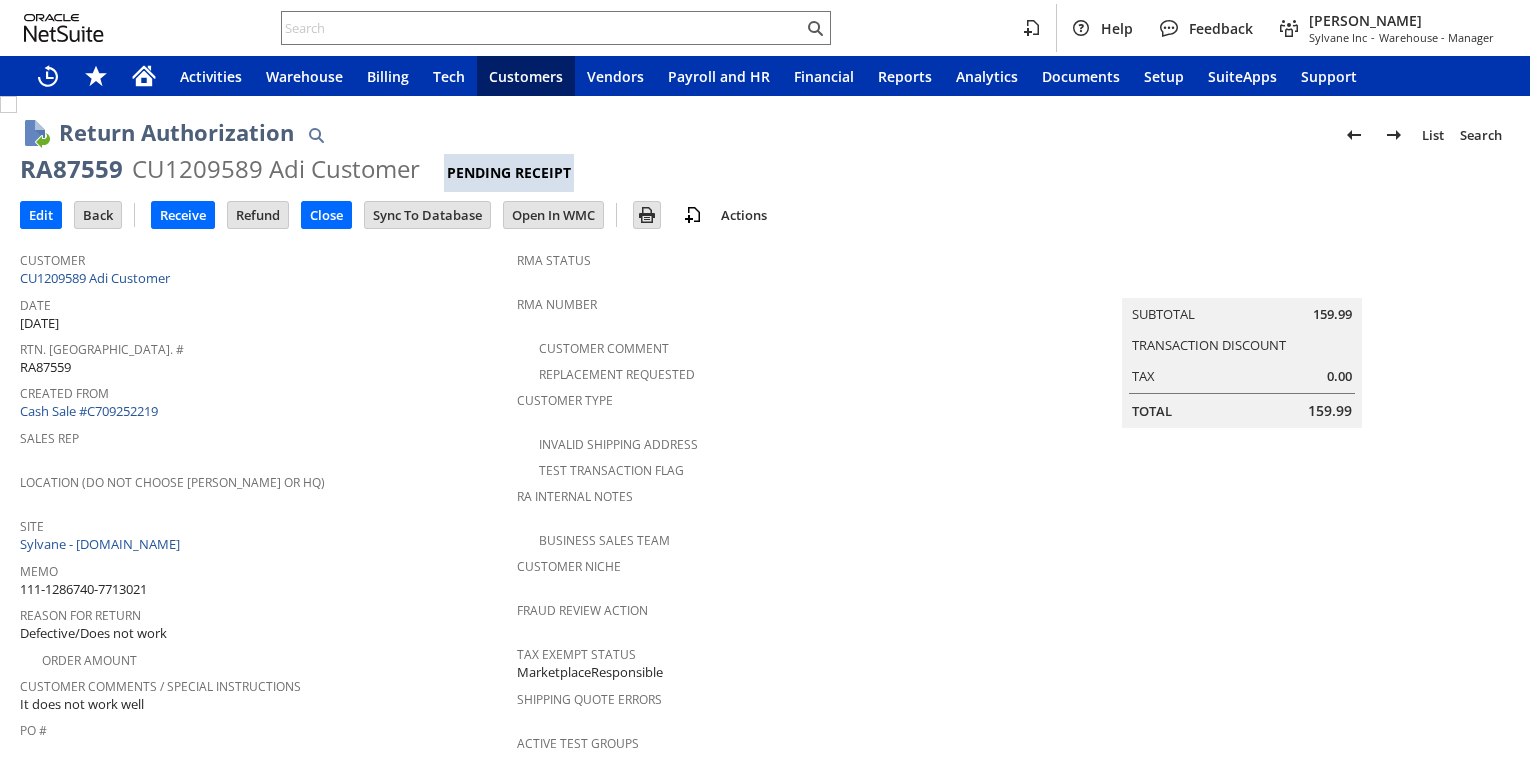 scroll, scrollTop: 0, scrollLeft: 0, axis: both 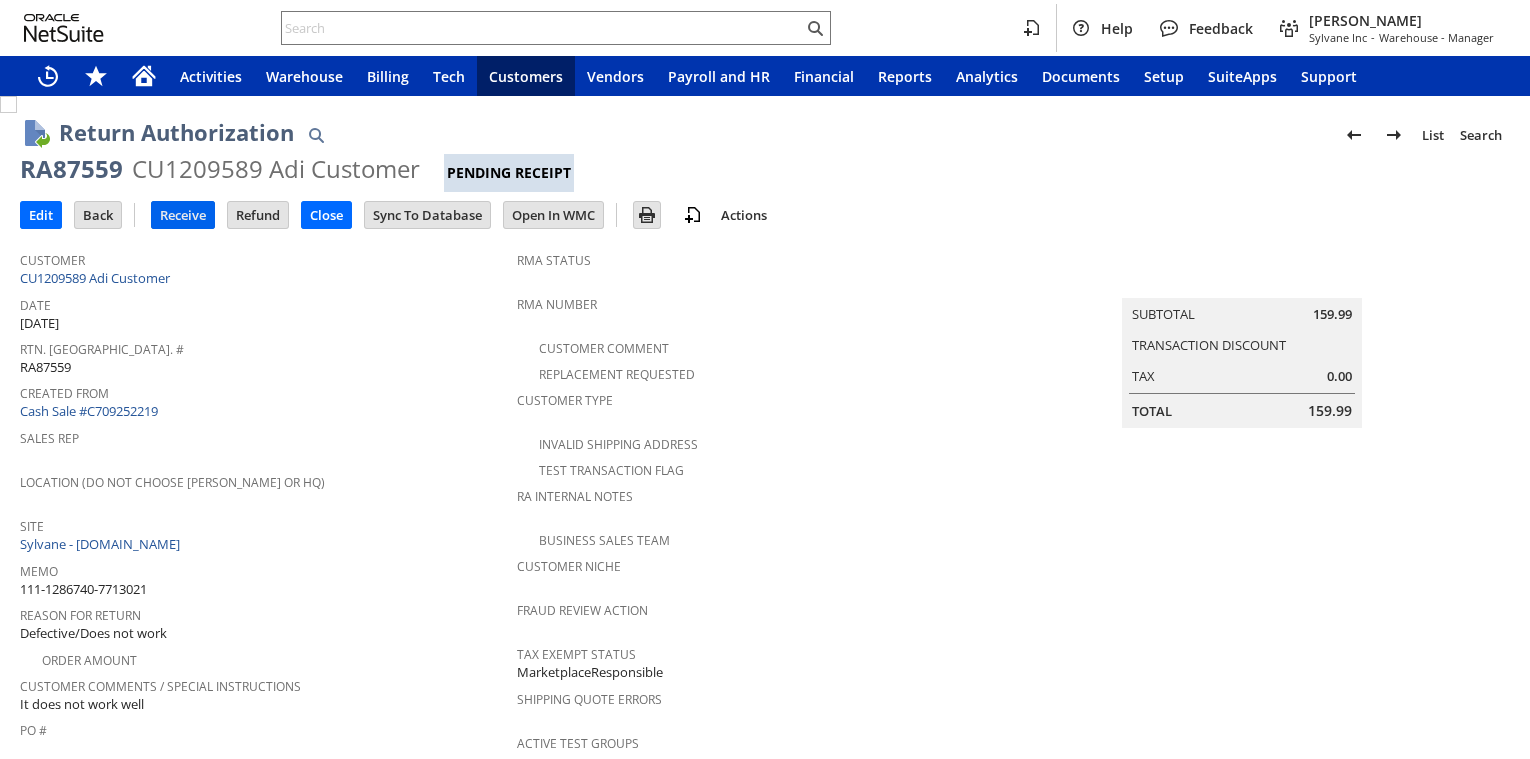 click on "Receive" at bounding box center (183, 215) 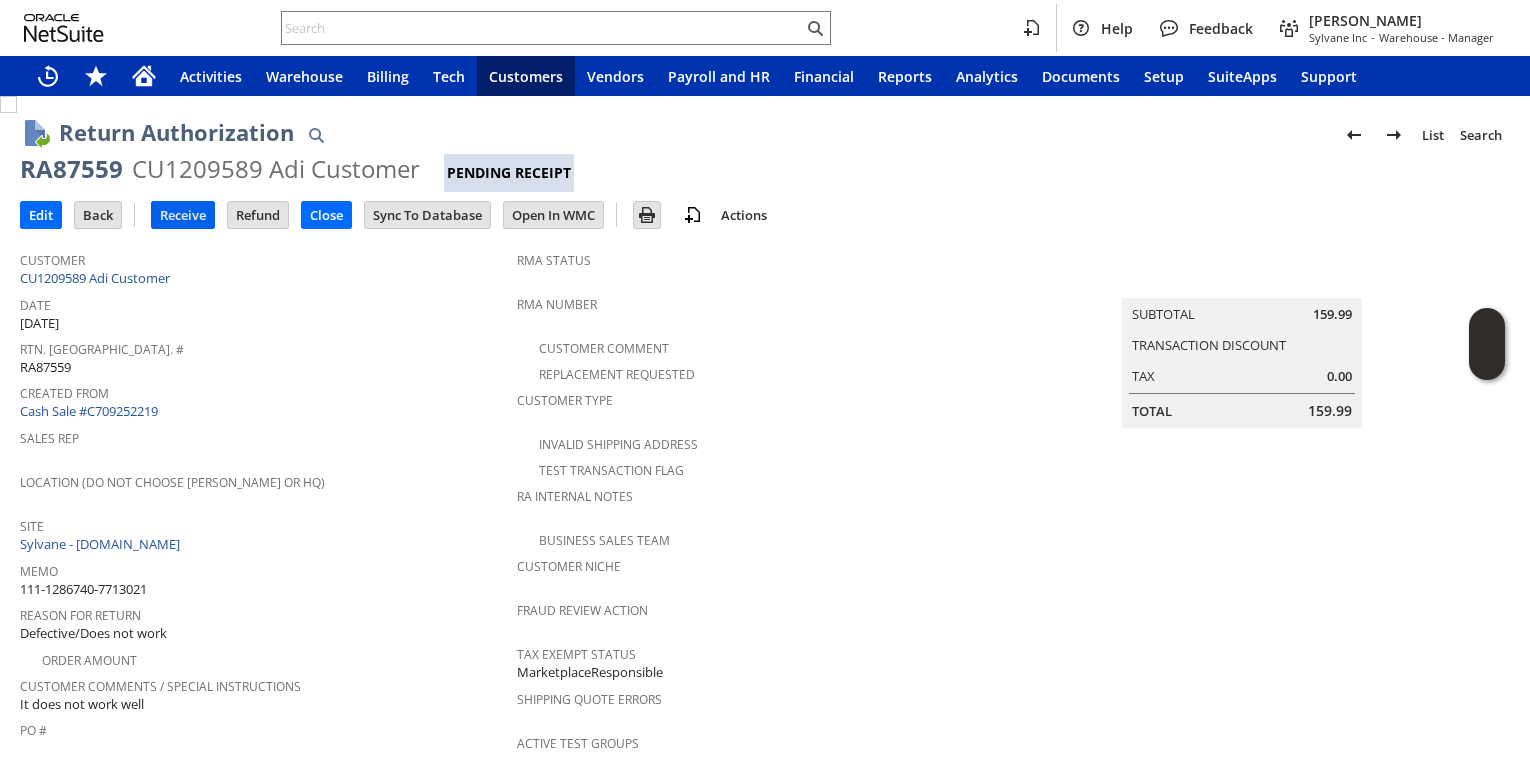 click on "Receive" at bounding box center (183, 215) 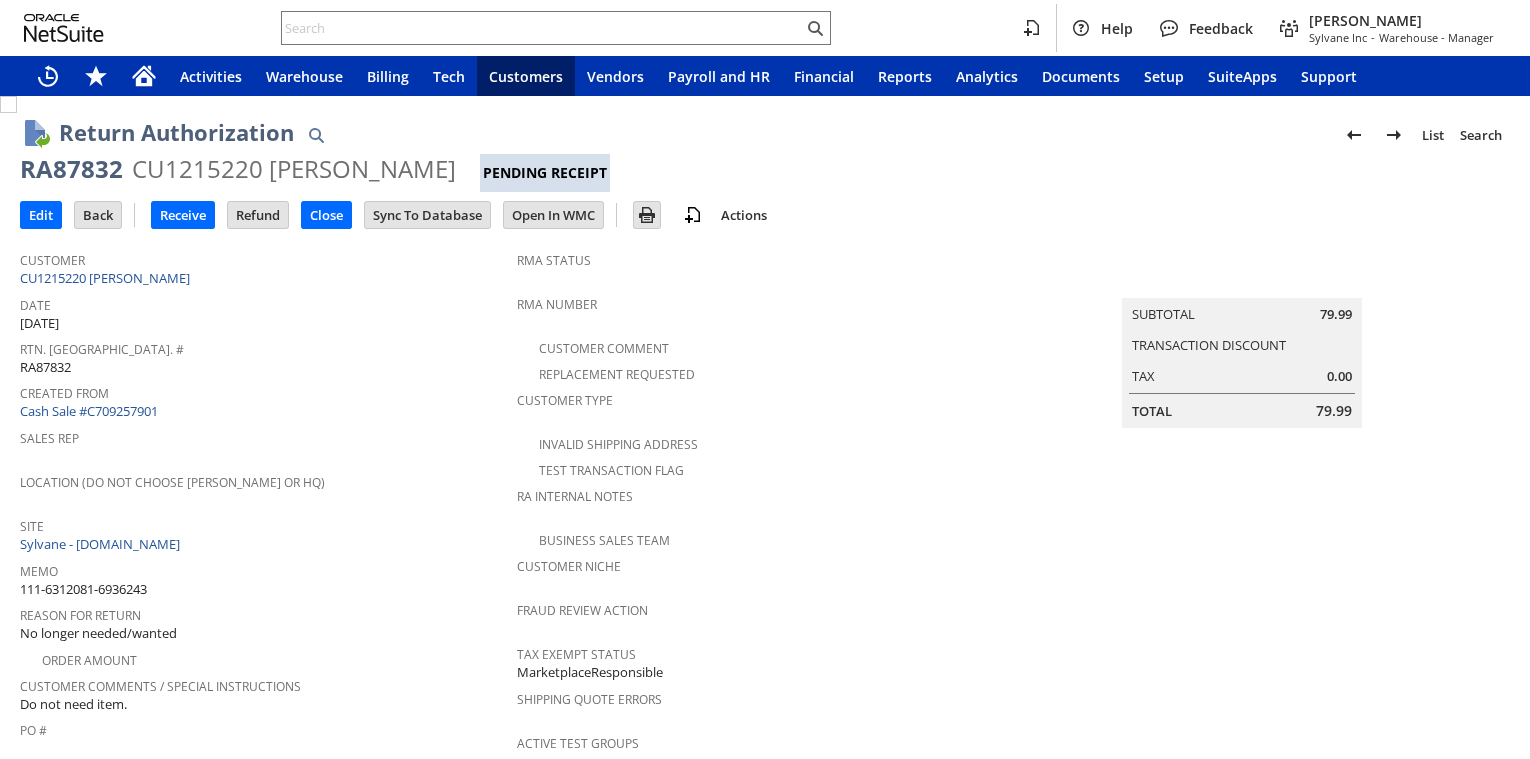 scroll, scrollTop: 0, scrollLeft: 0, axis: both 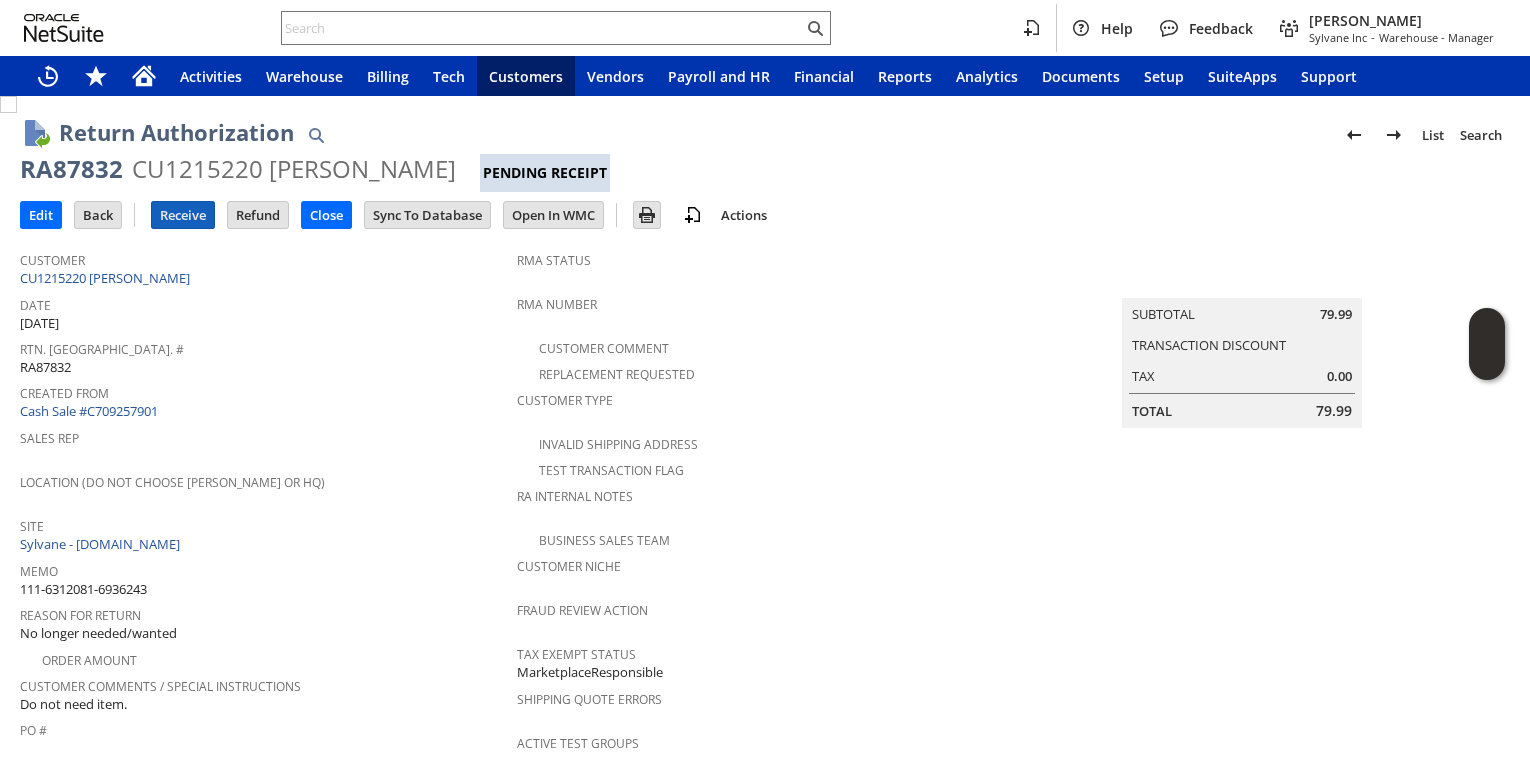 click on "Receive" at bounding box center (183, 215) 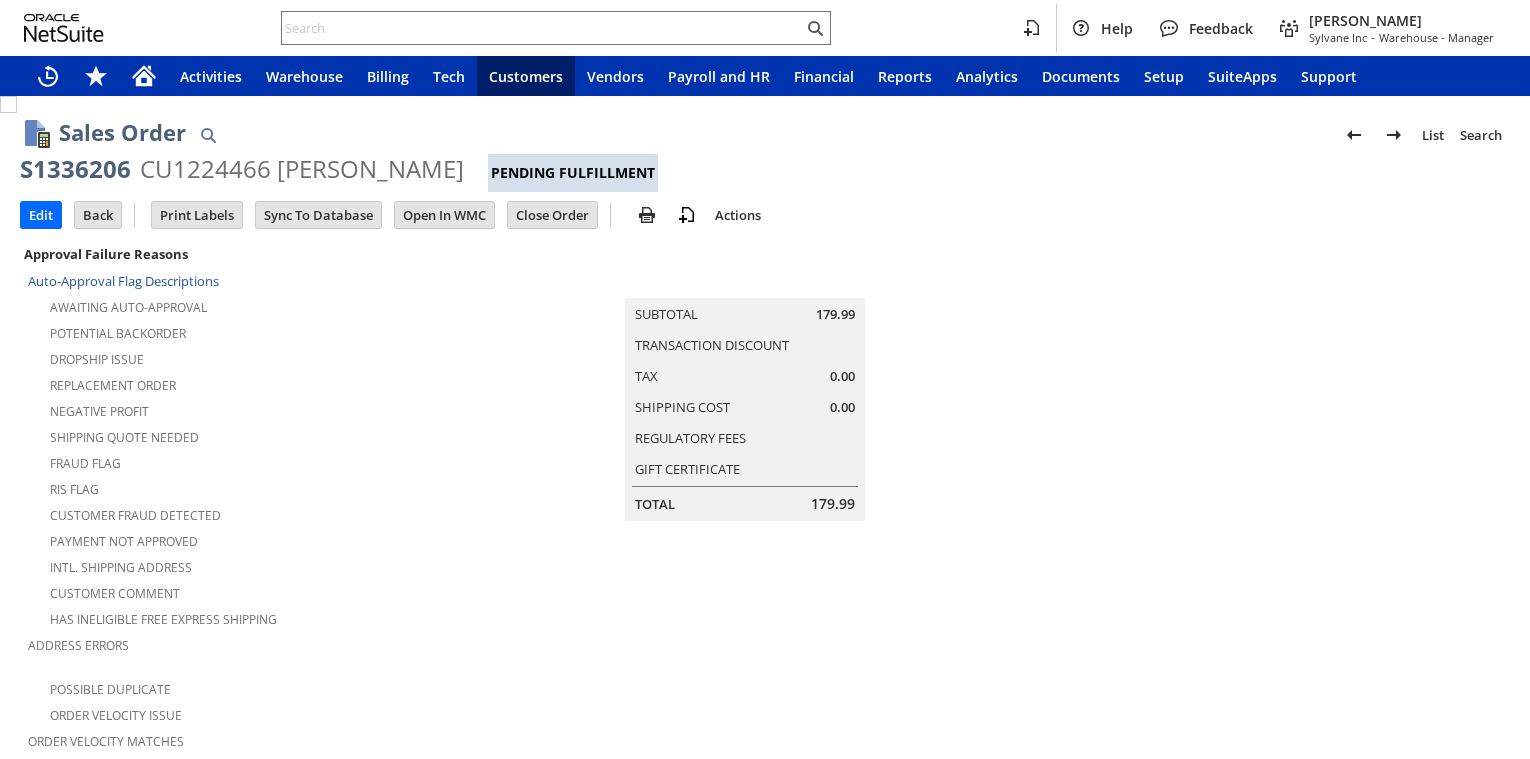 scroll, scrollTop: 0, scrollLeft: 0, axis: both 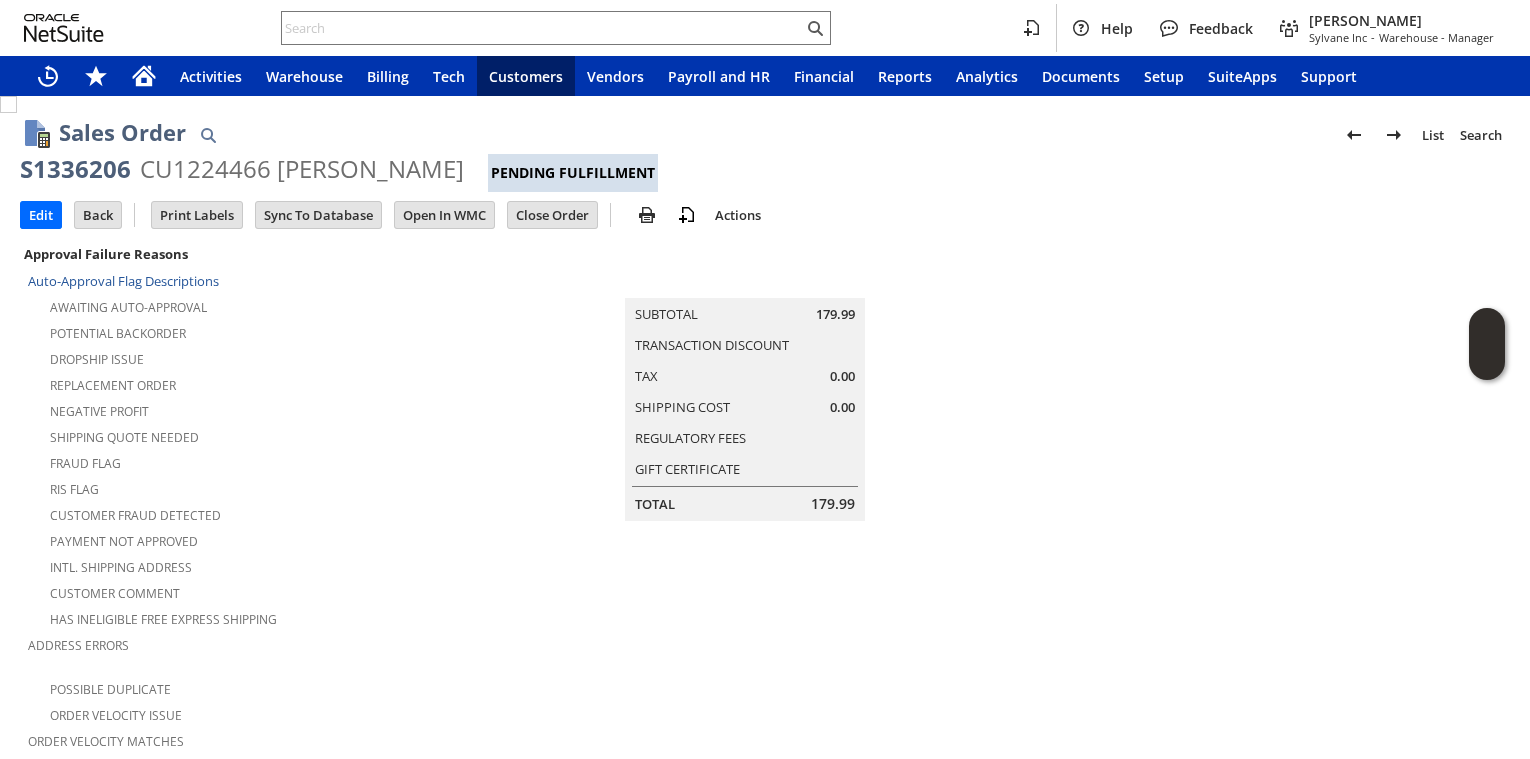 click on "S1336206" at bounding box center [75, 169] 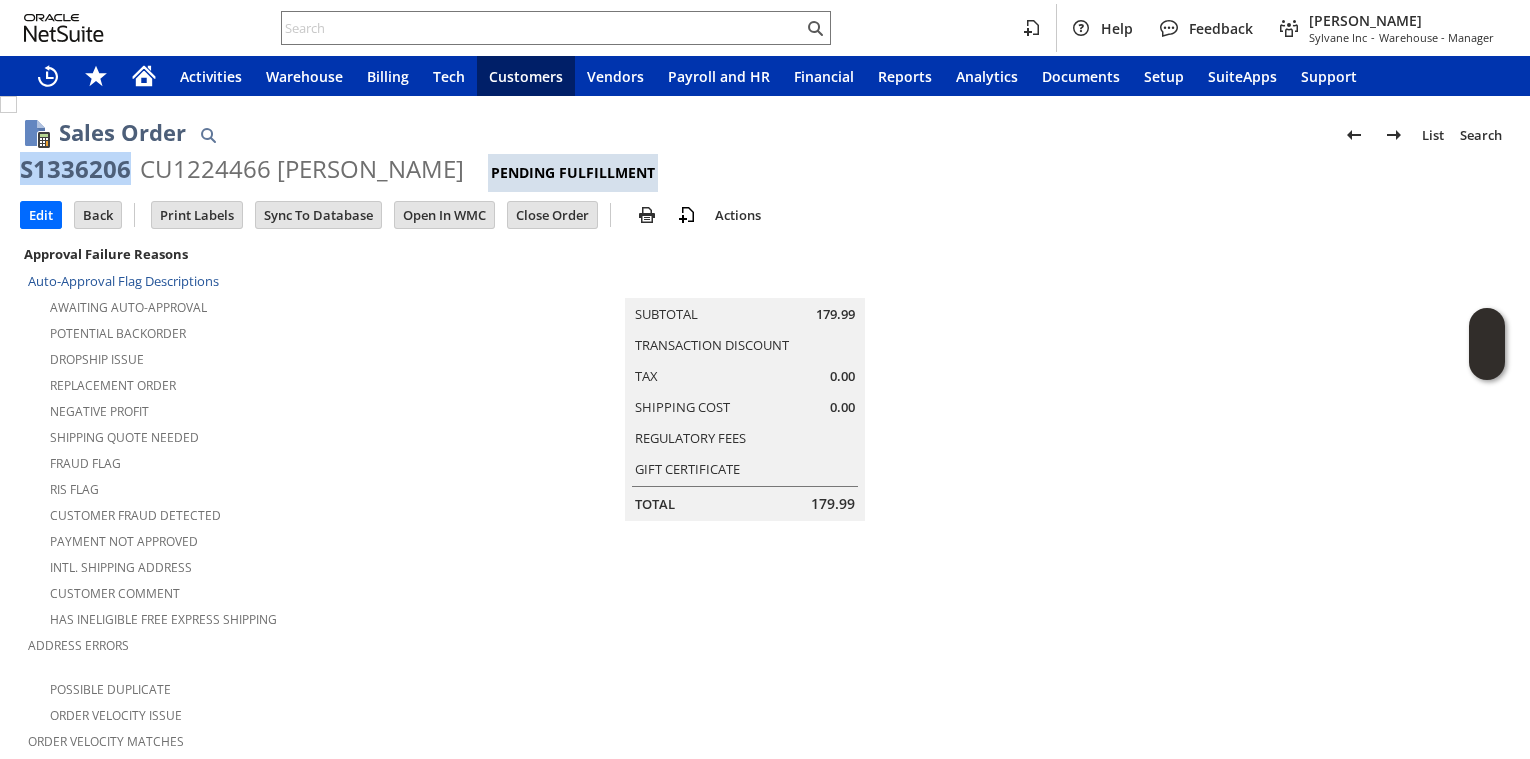 click on "S1336206" at bounding box center (75, 169) 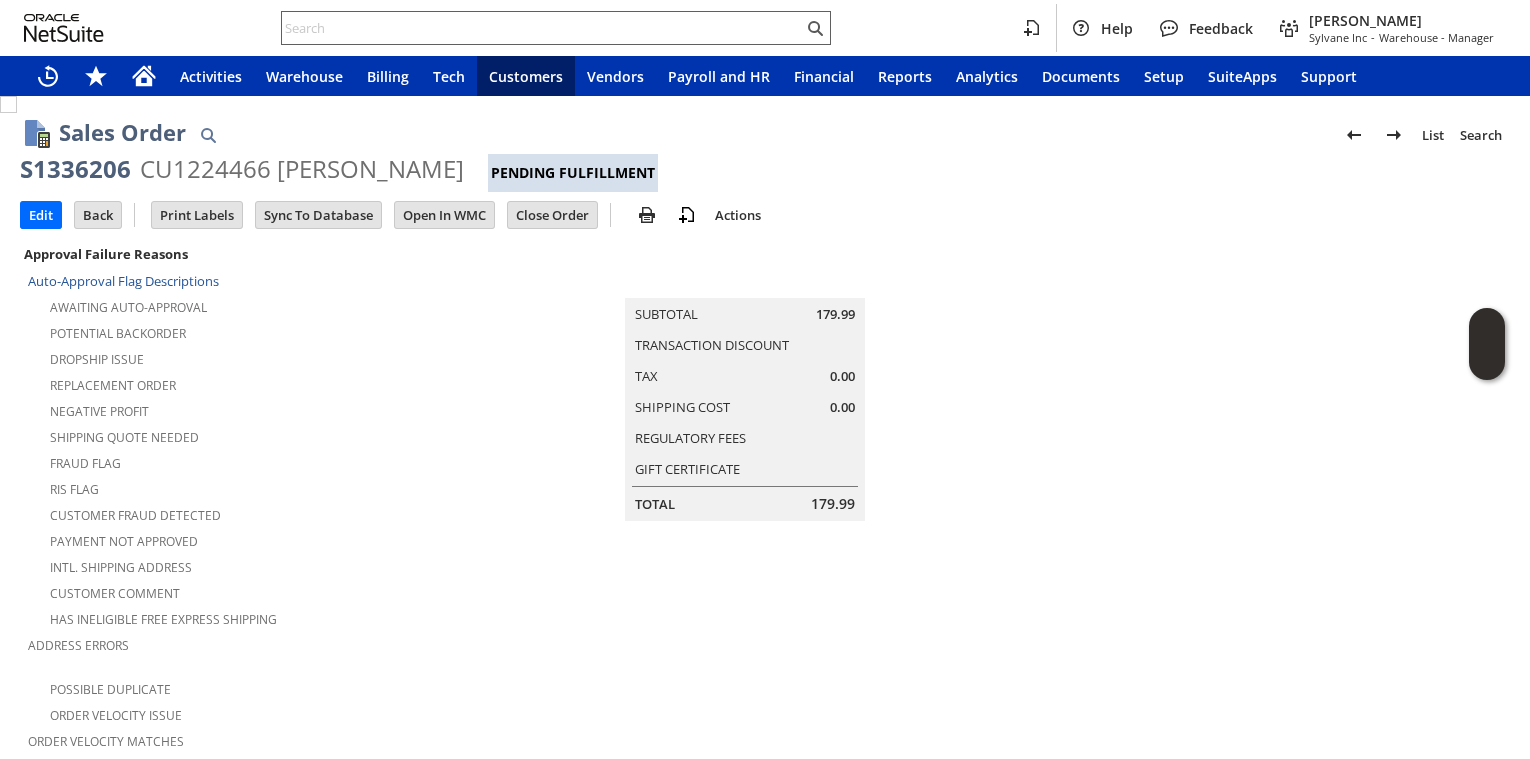 click at bounding box center [542, 28] 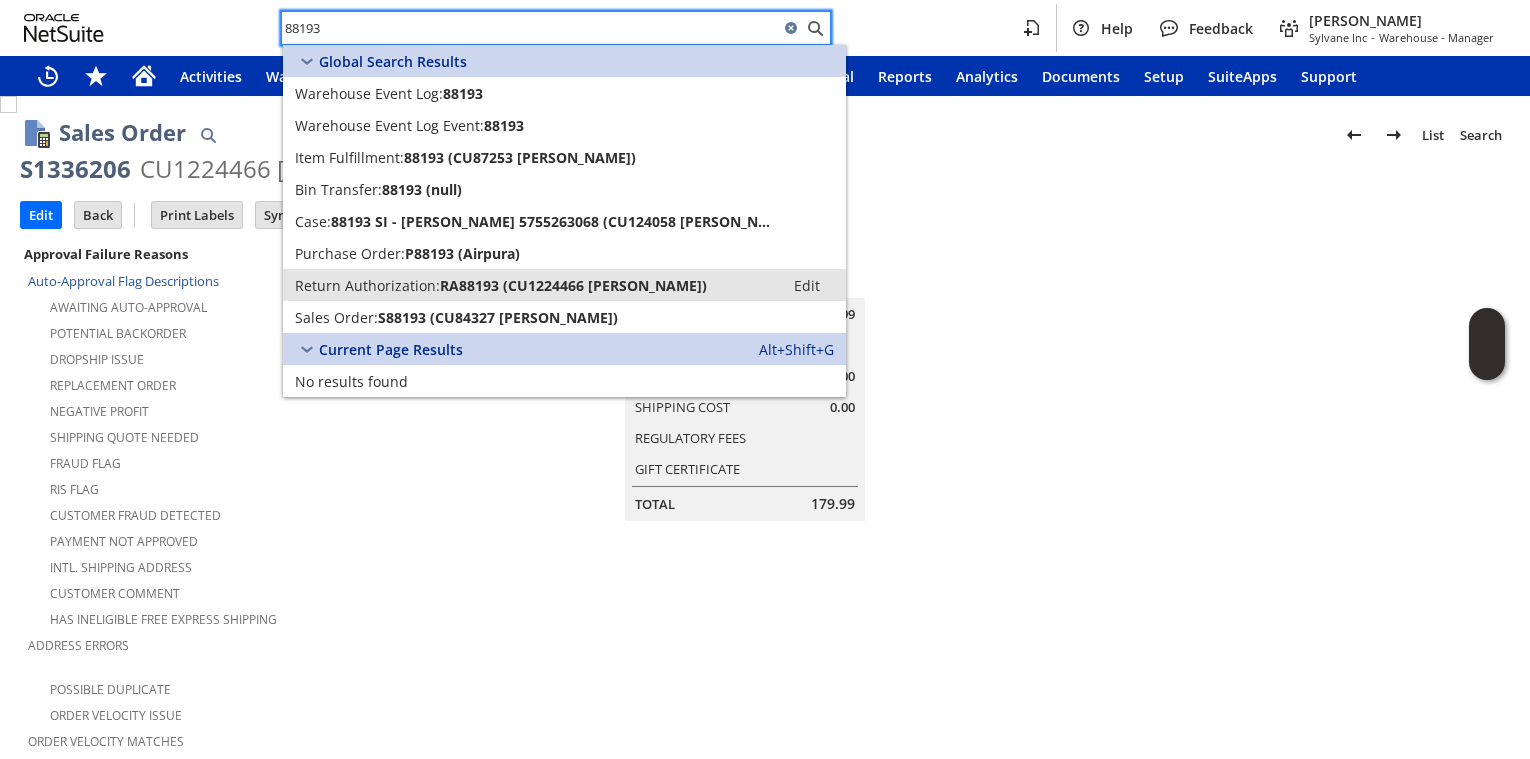 type on "88193" 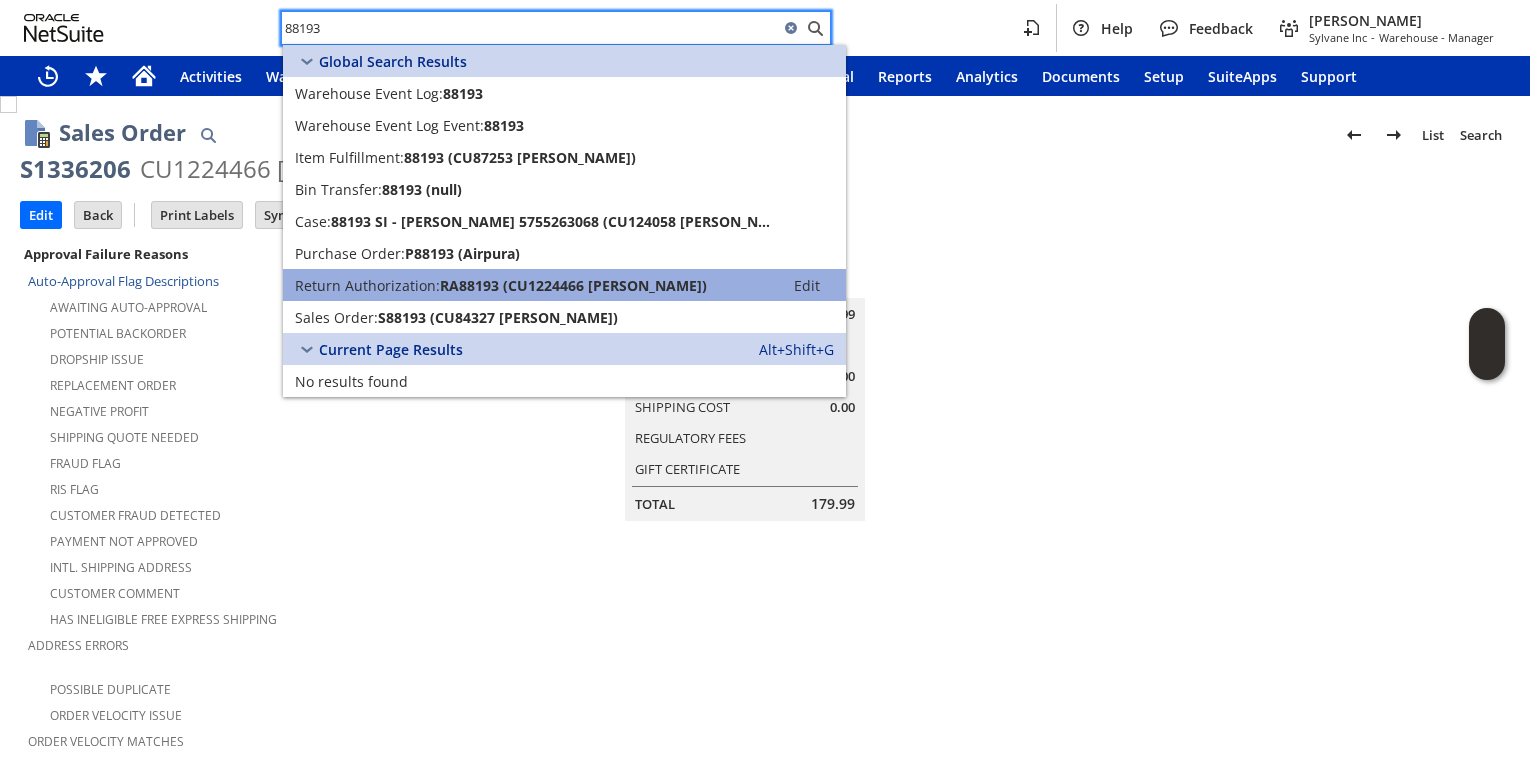 click on "Return Authorization:  RA88193 (CU1224466 Susan Carter) Edit" at bounding box center (564, 285) 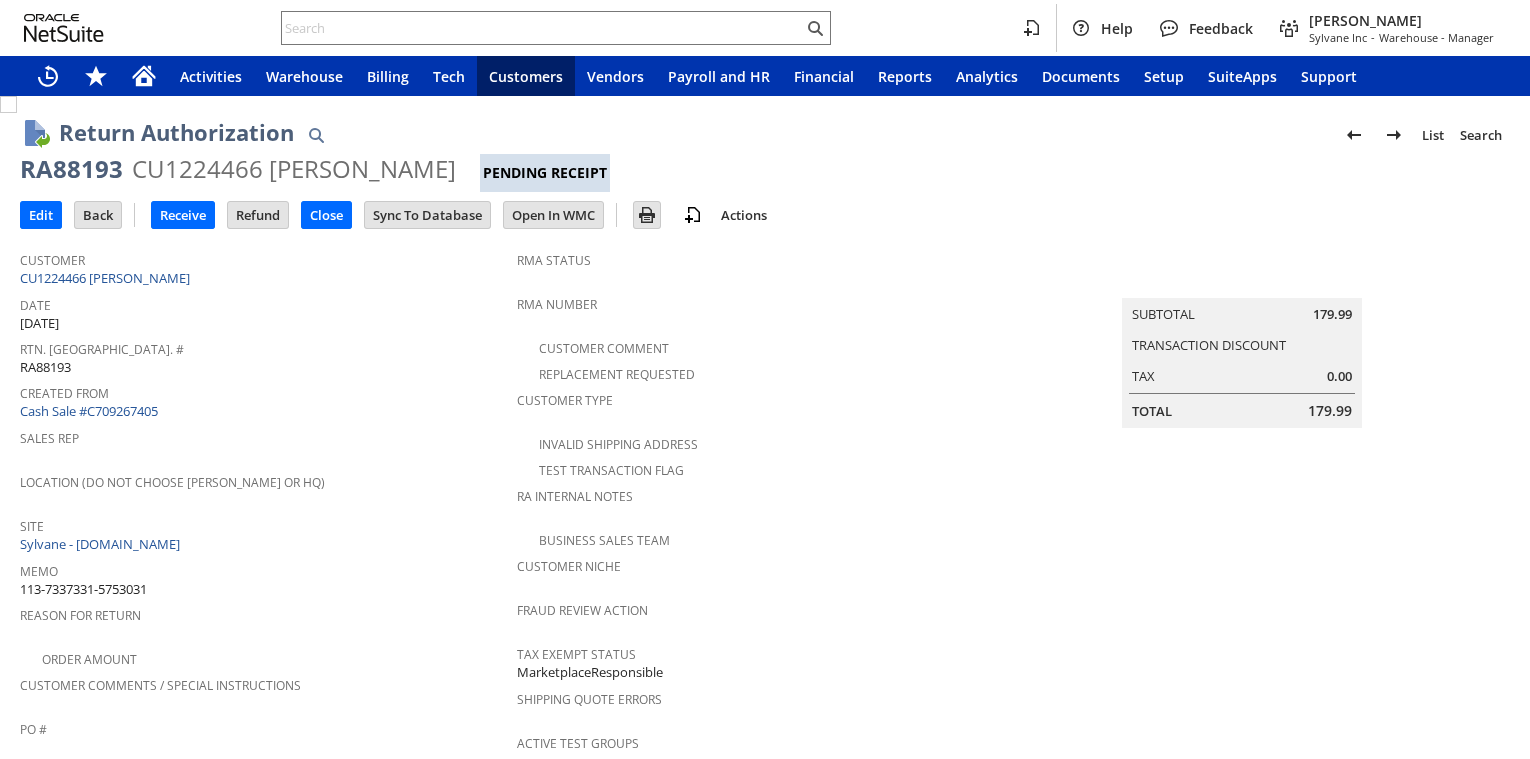 scroll, scrollTop: 0, scrollLeft: 0, axis: both 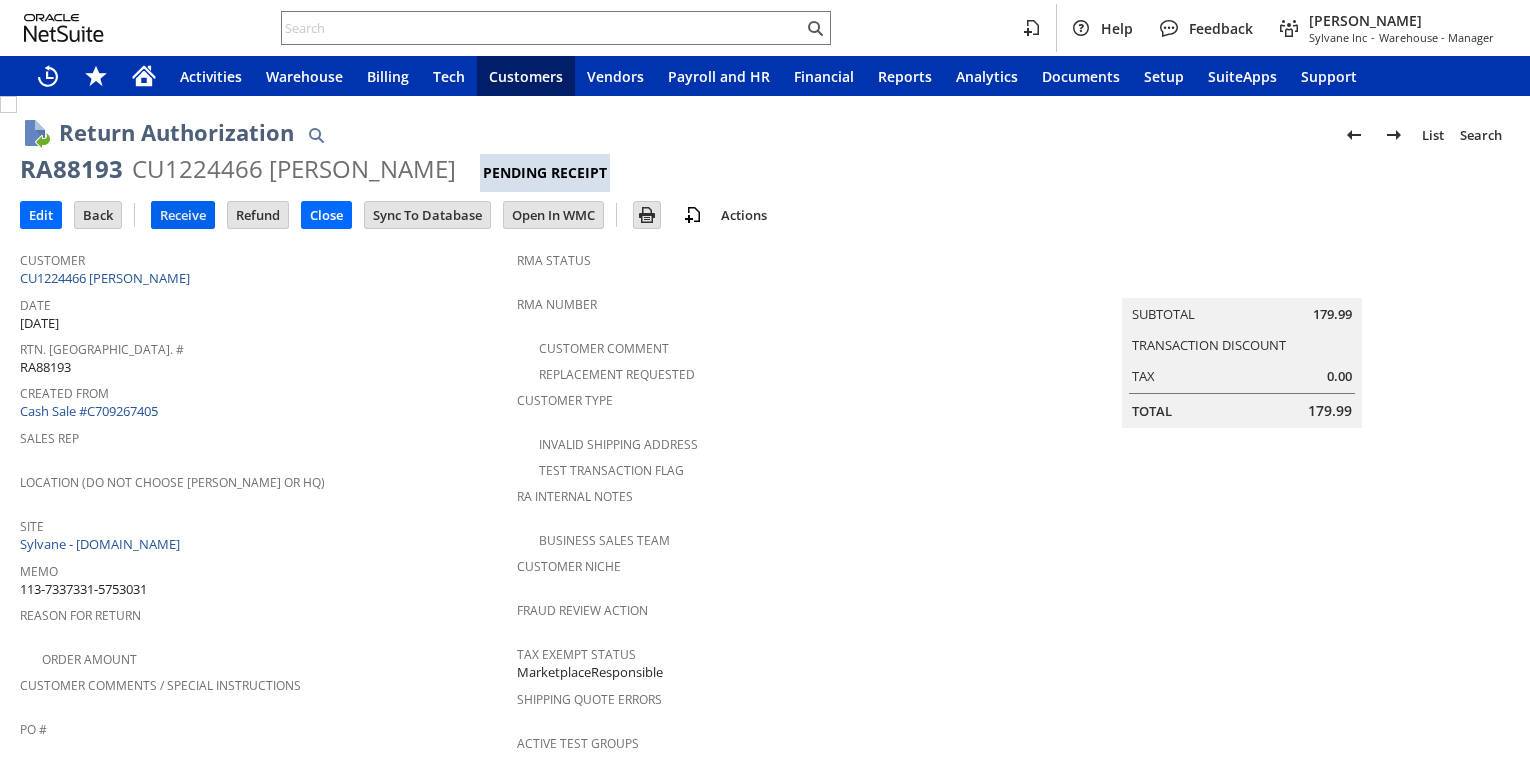 click on "Receive" at bounding box center [183, 215] 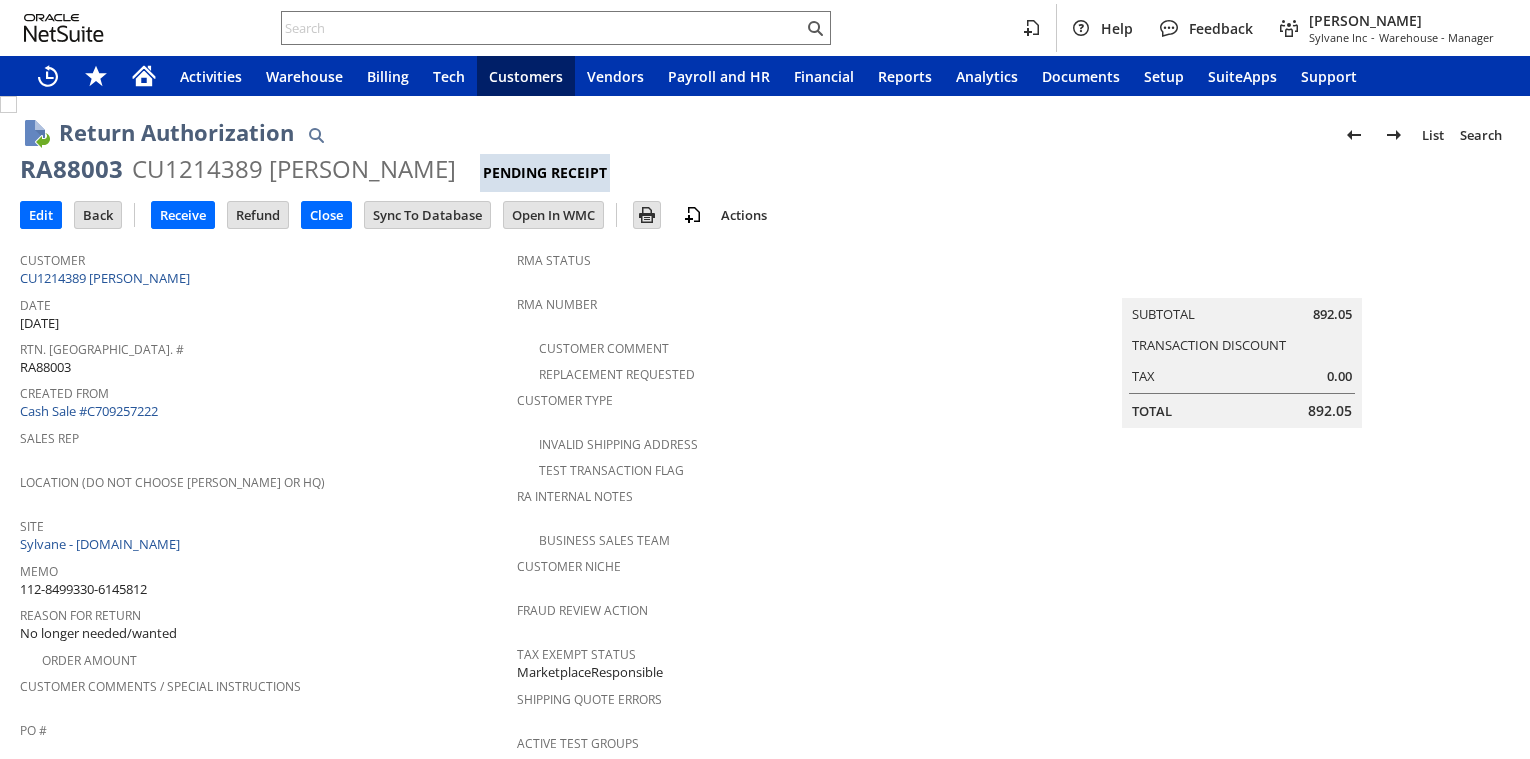 scroll, scrollTop: 0, scrollLeft: 0, axis: both 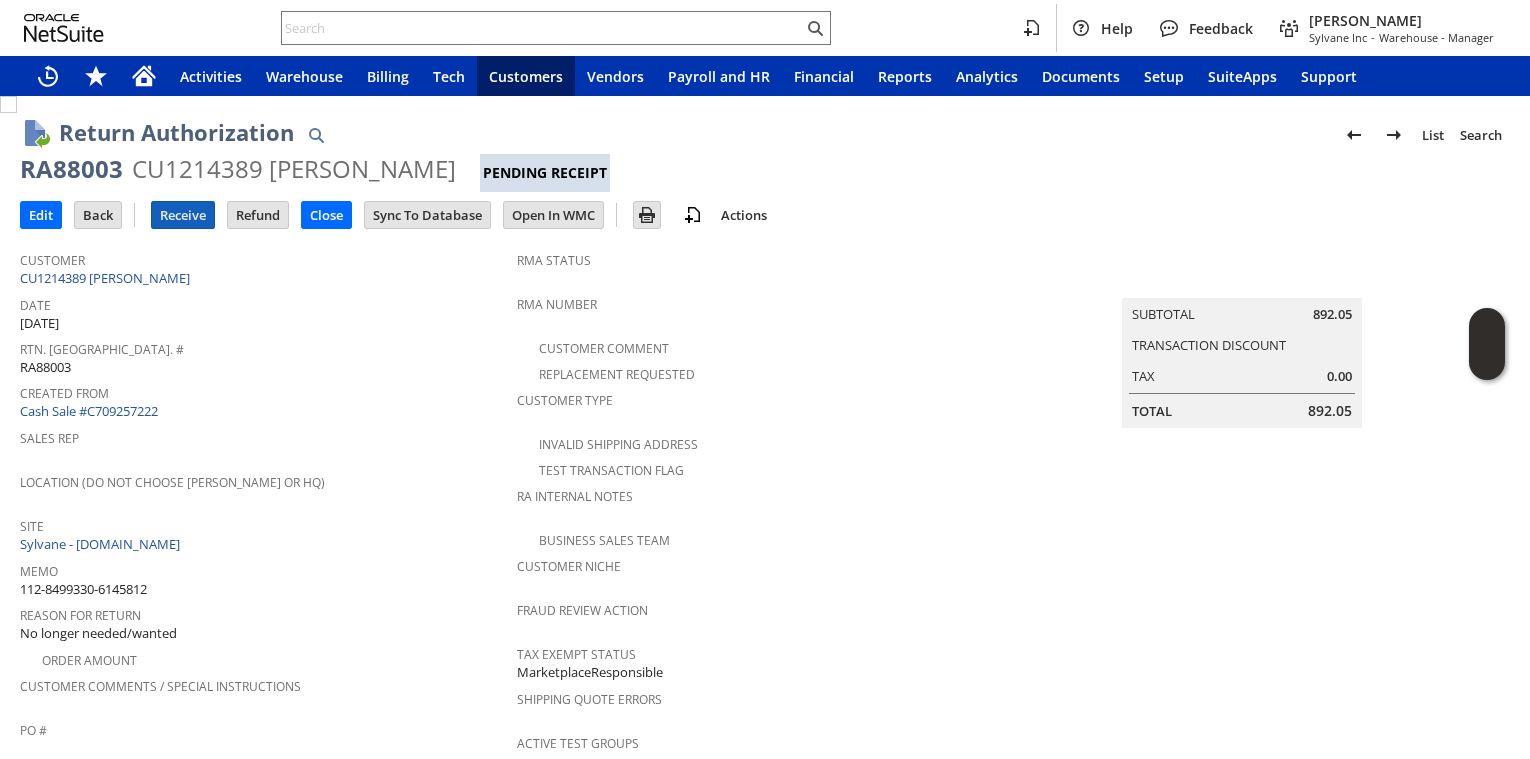 click on "Receive" at bounding box center [183, 215] 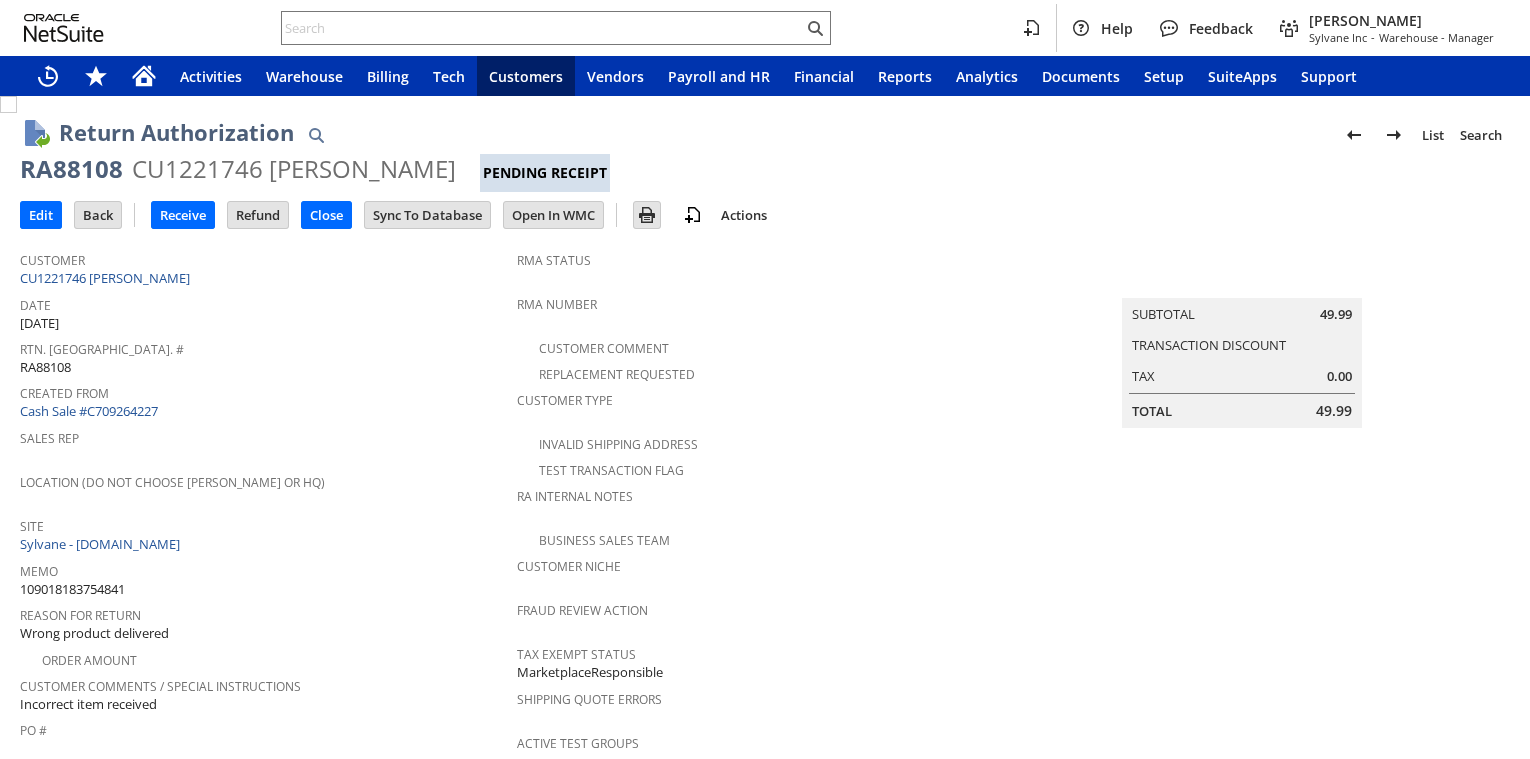 scroll, scrollTop: 0, scrollLeft: 0, axis: both 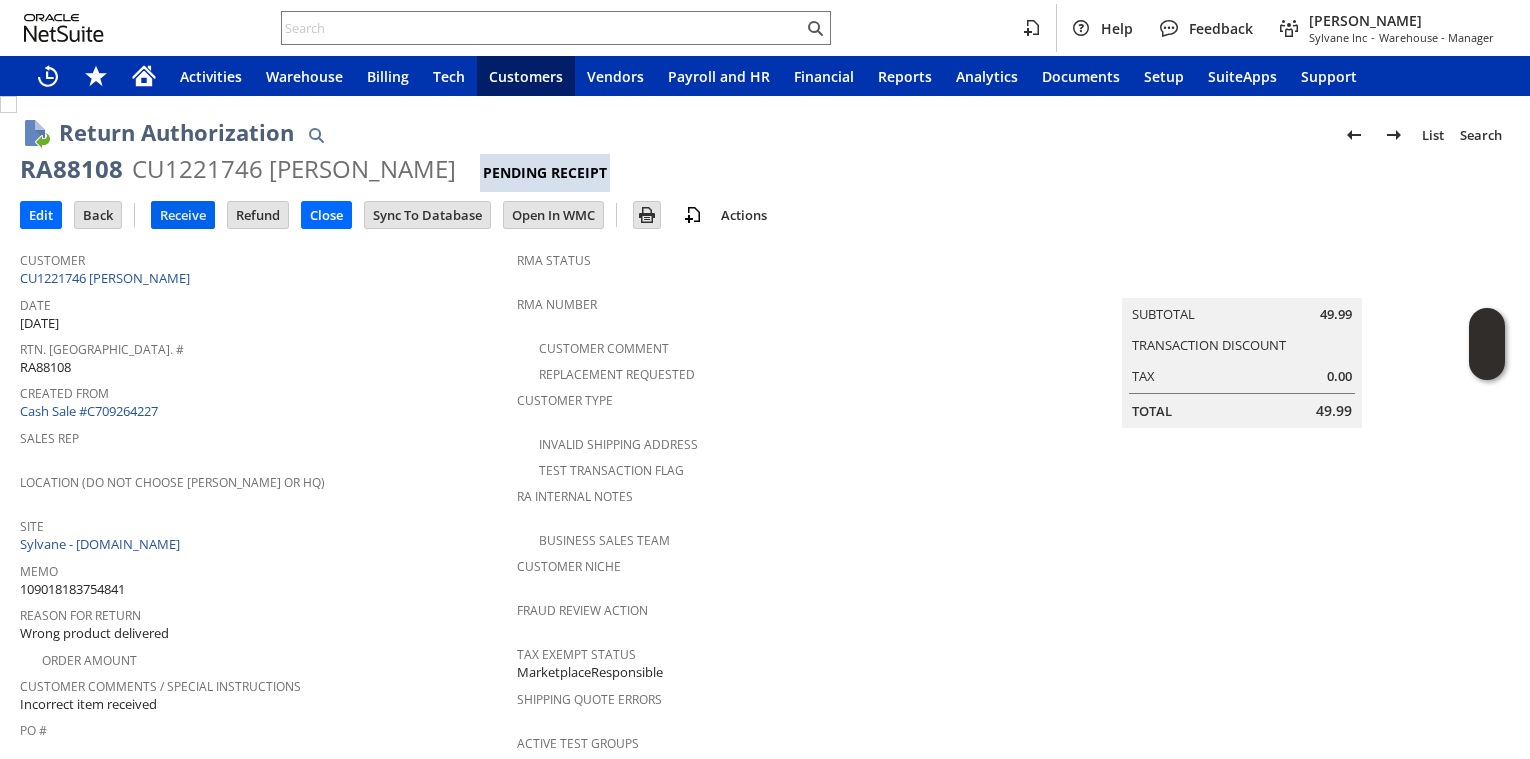 click on "Receive" at bounding box center [183, 215] 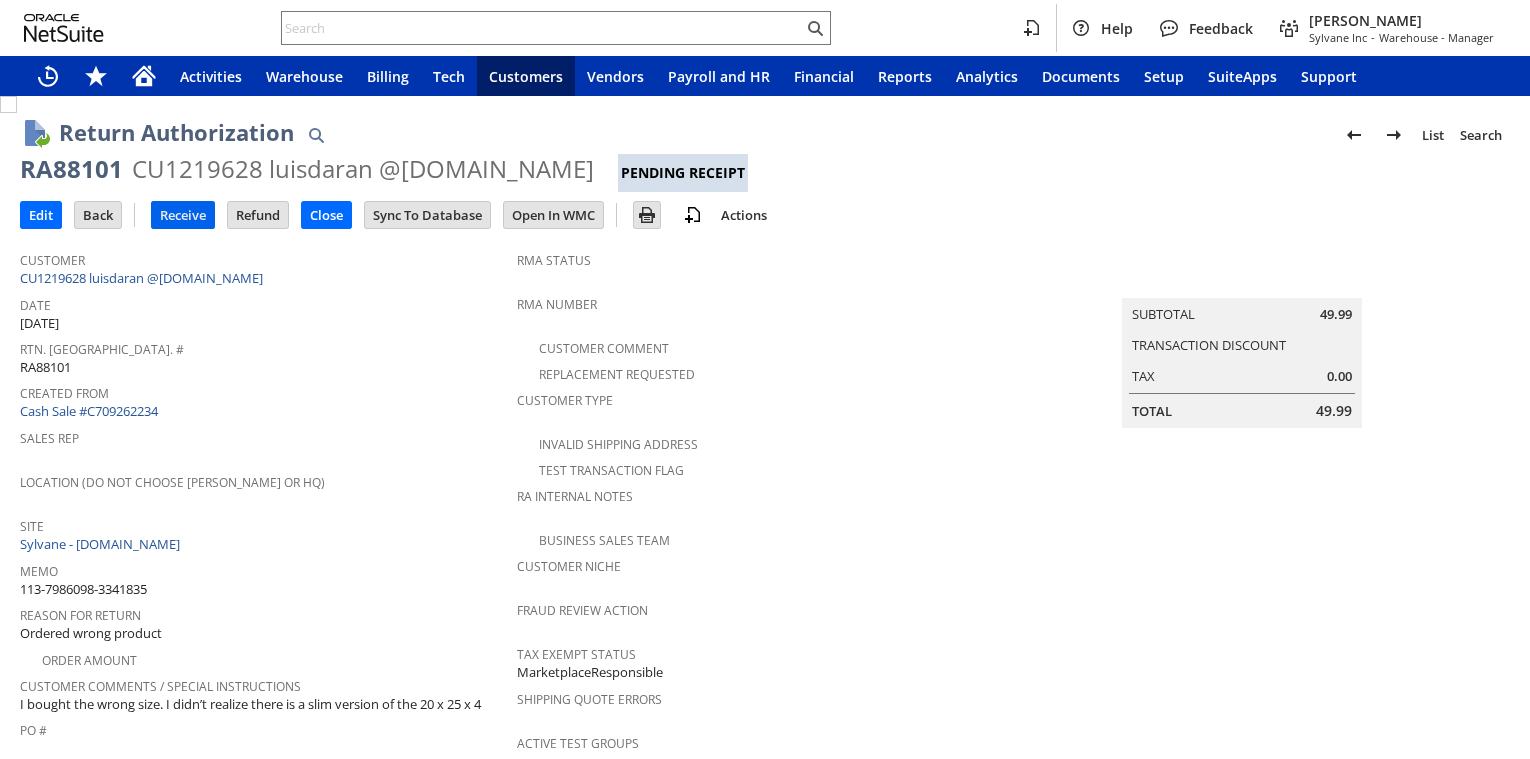 scroll, scrollTop: 0, scrollLeft: 0, axis: both 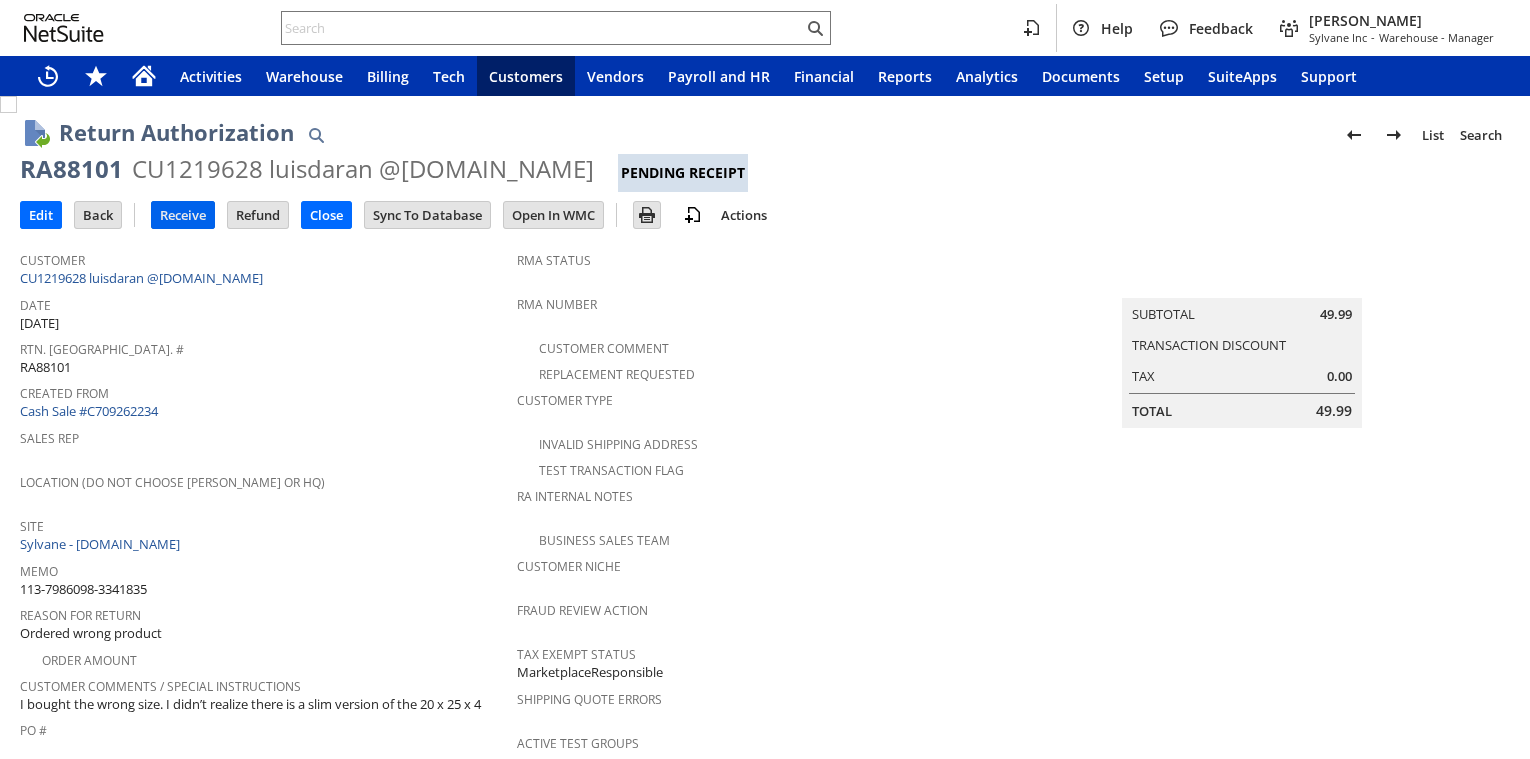 click on "Receive" at bounding box center (183, 215) 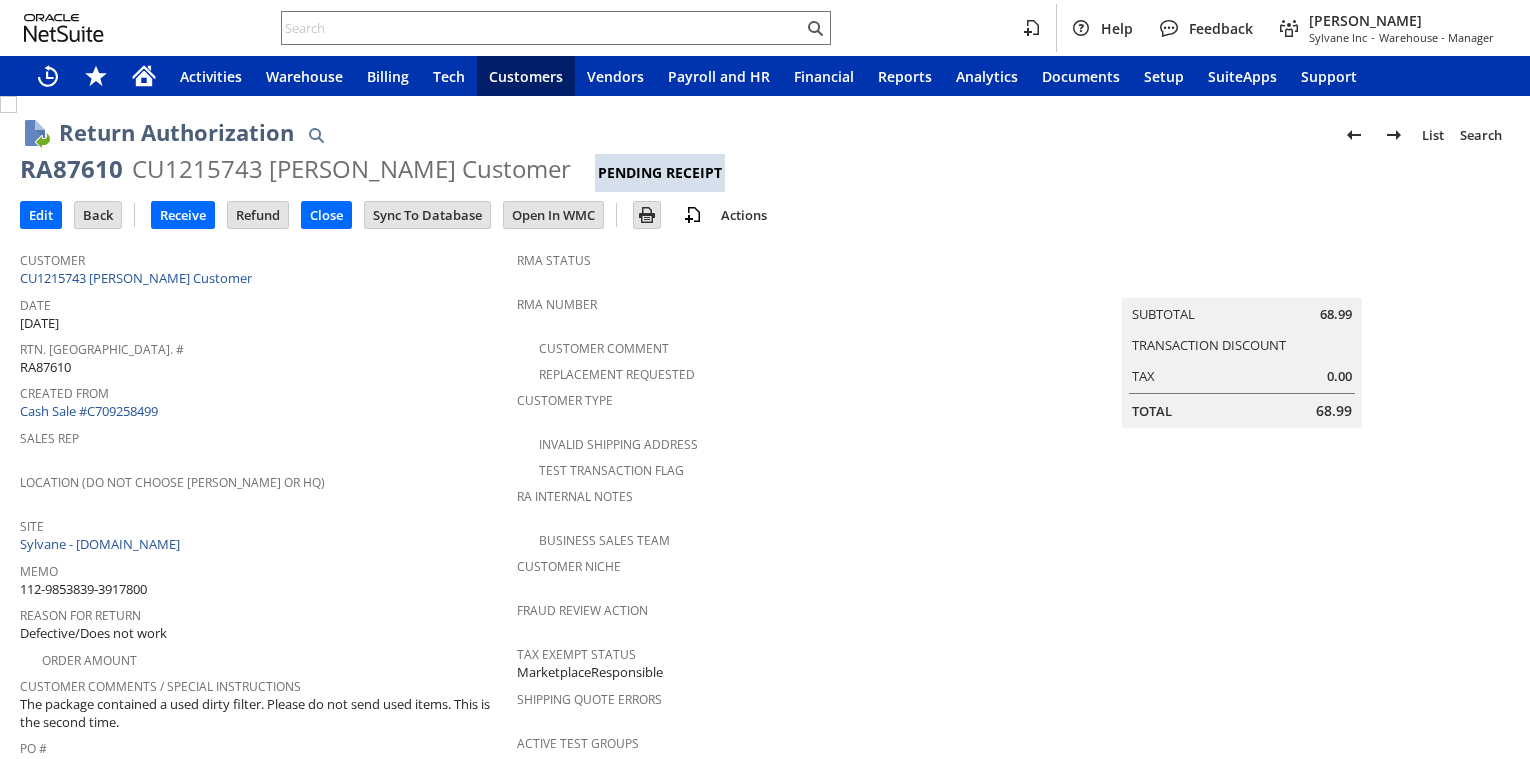 scroll, scrollTop: 0, scrollLeft: 0, axis: both 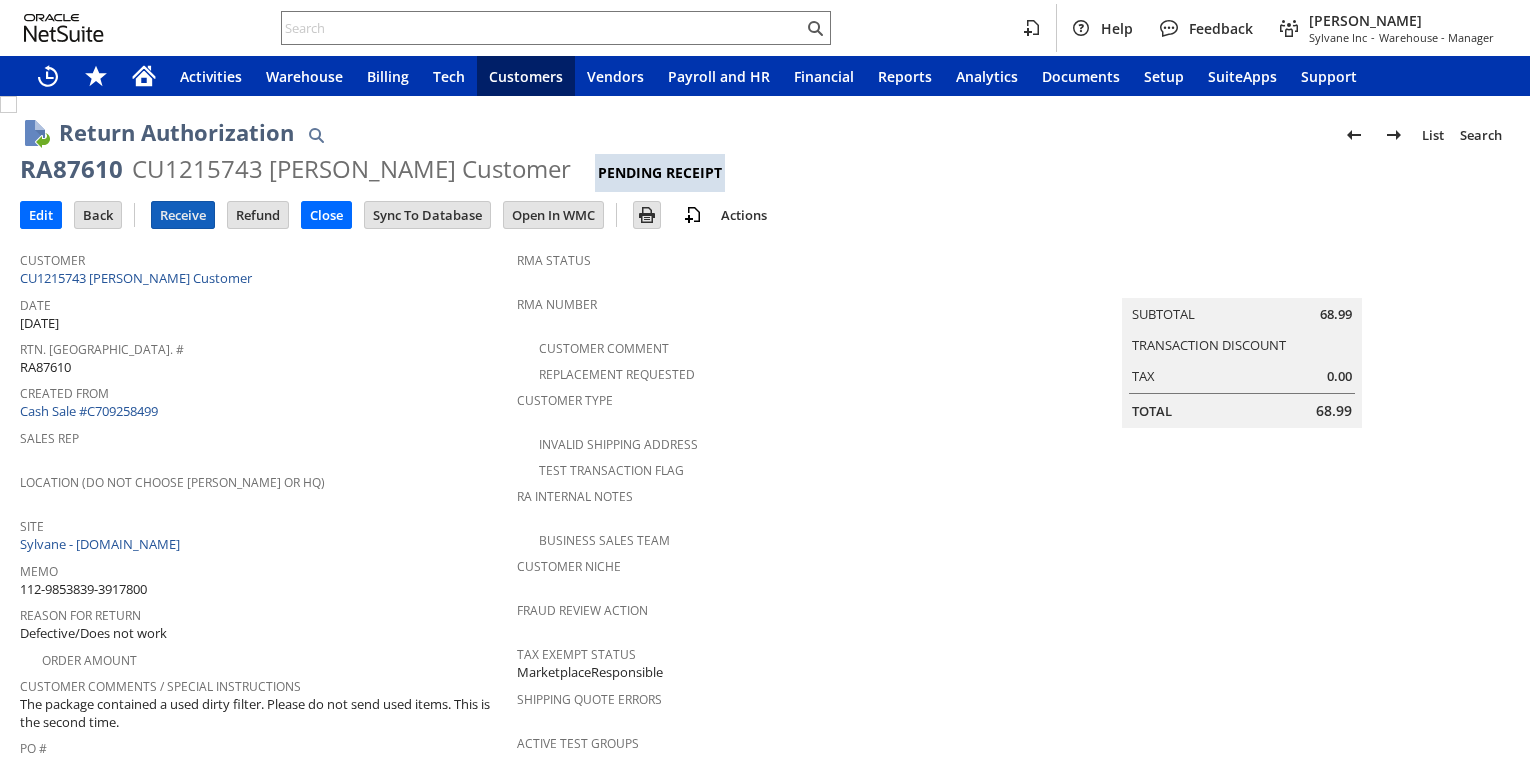 click on "Receive" at bounding box center (183, 215) 